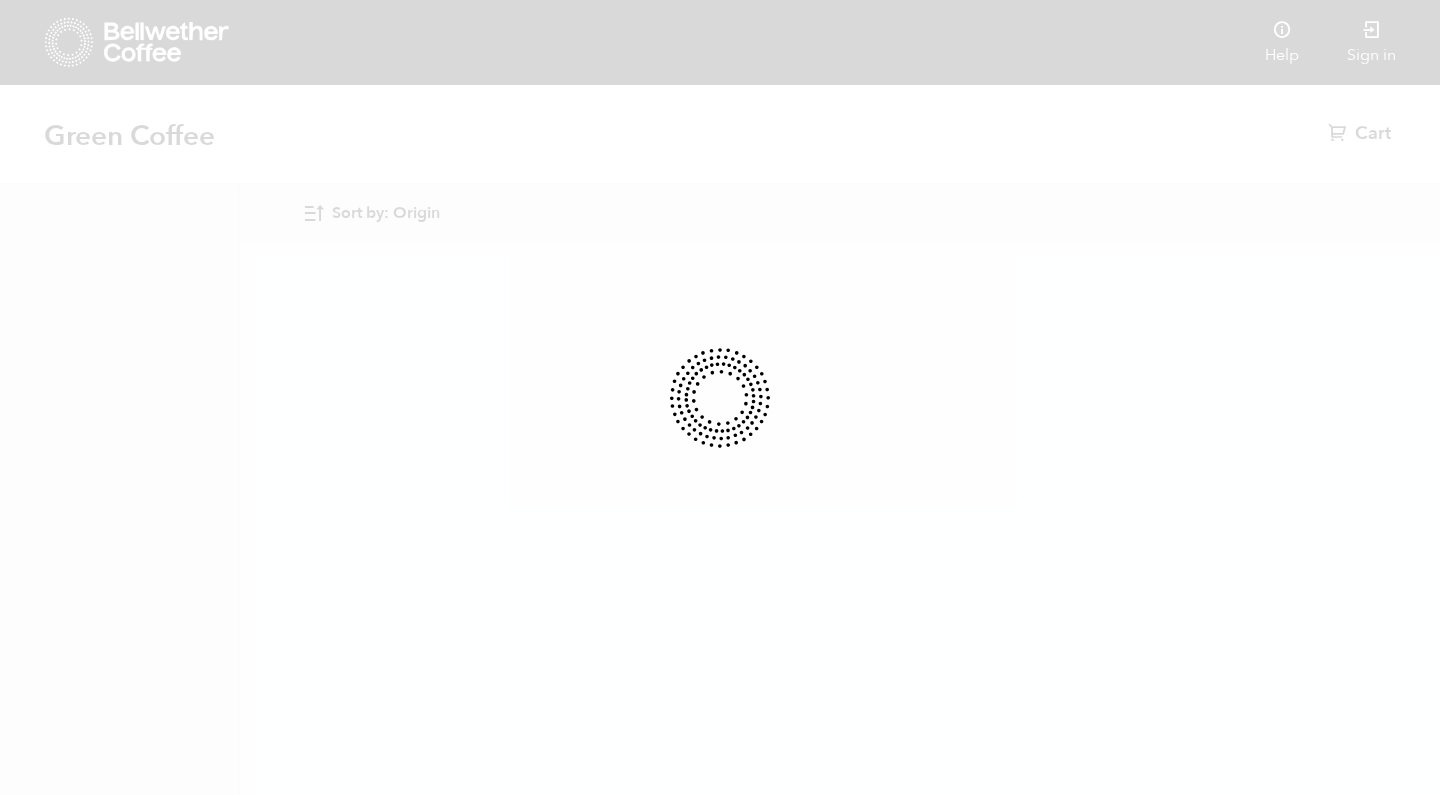 scroll, scrollTop: 0, scrollLeft: 0, axis: both 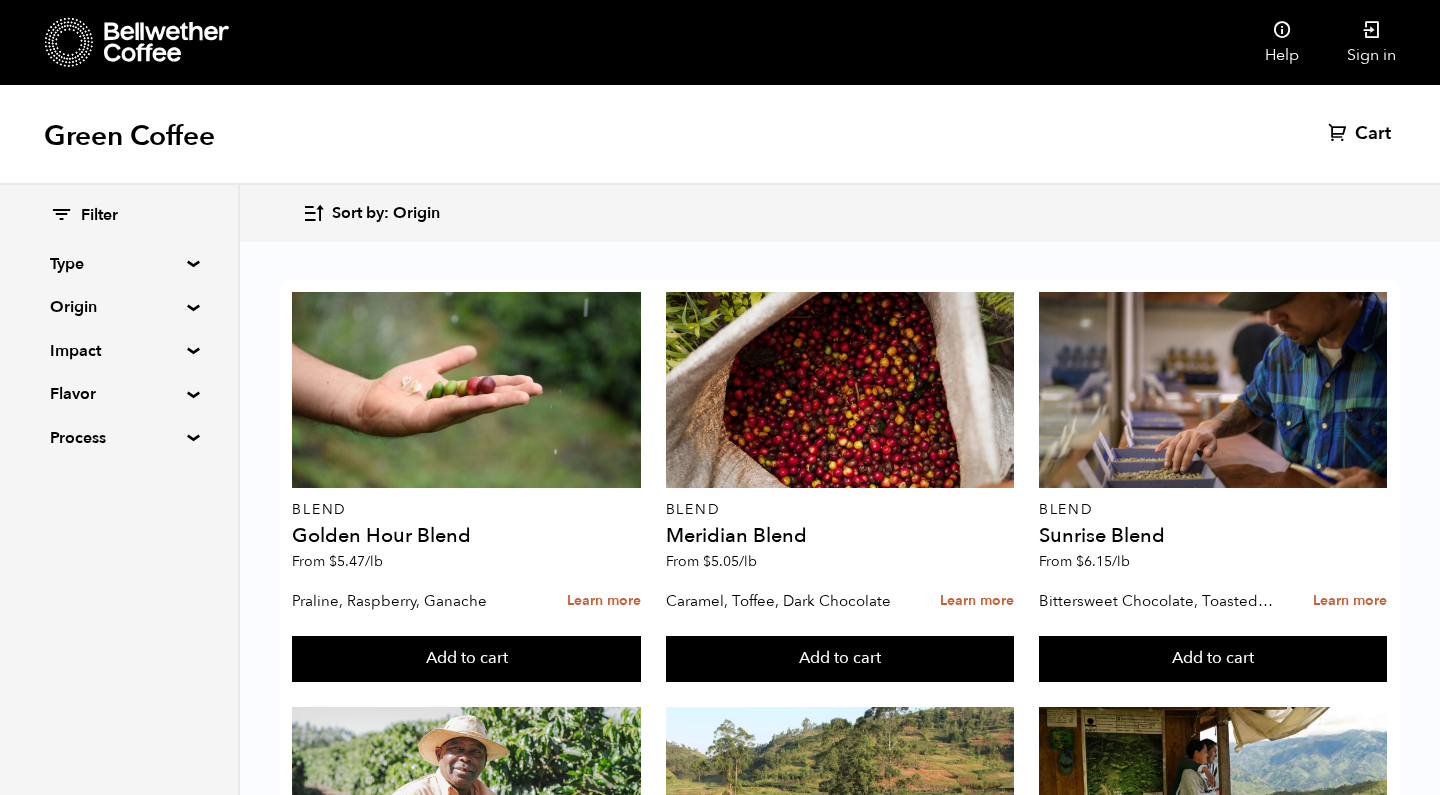 click on "Origin" at bounding box center (119, 264) 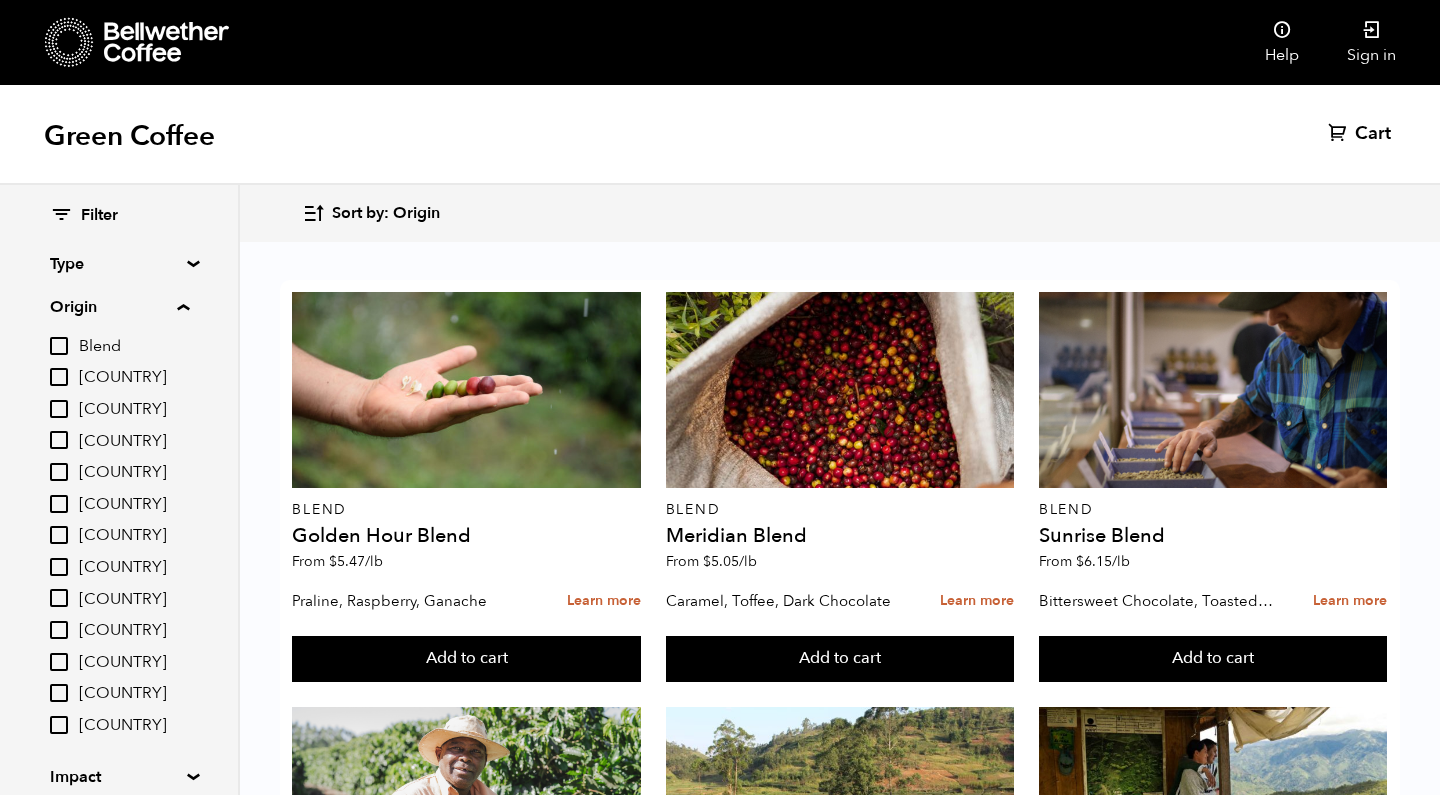 click on "Ethiopia" at bounding box center (134, 505) 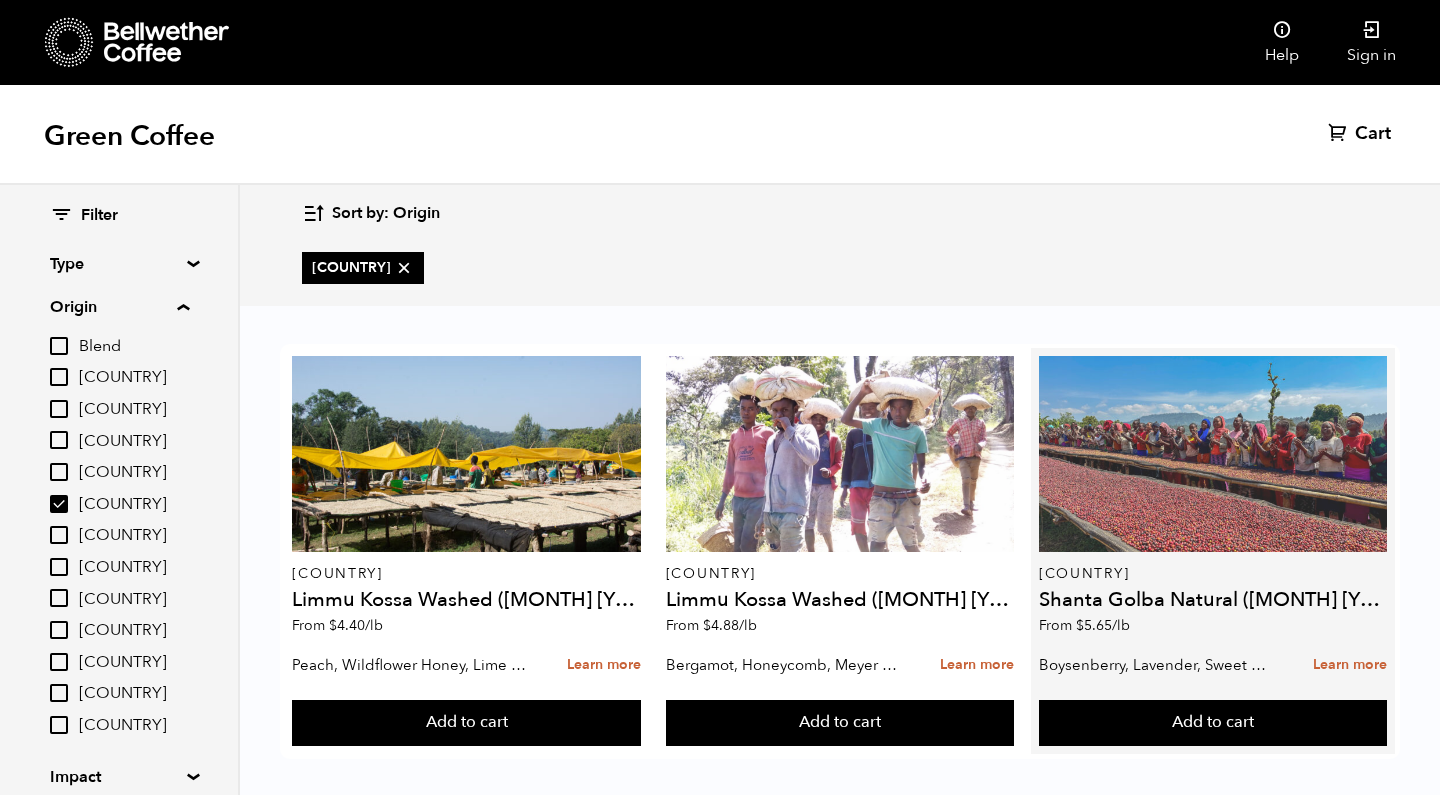 scroll, scrollTop: 13, scrollLeft: 0, axis: vertical 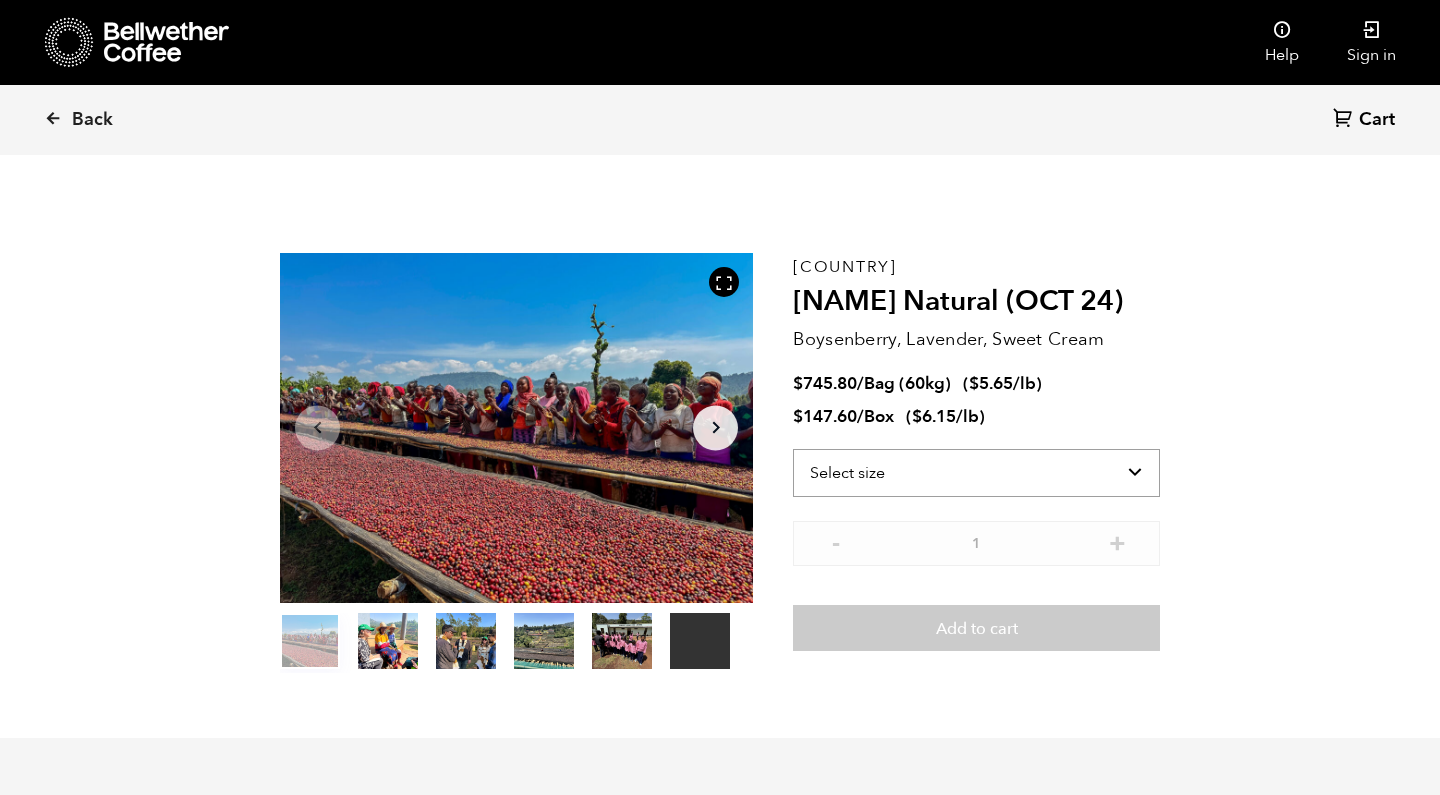 select on "bag-[NUMBER]" 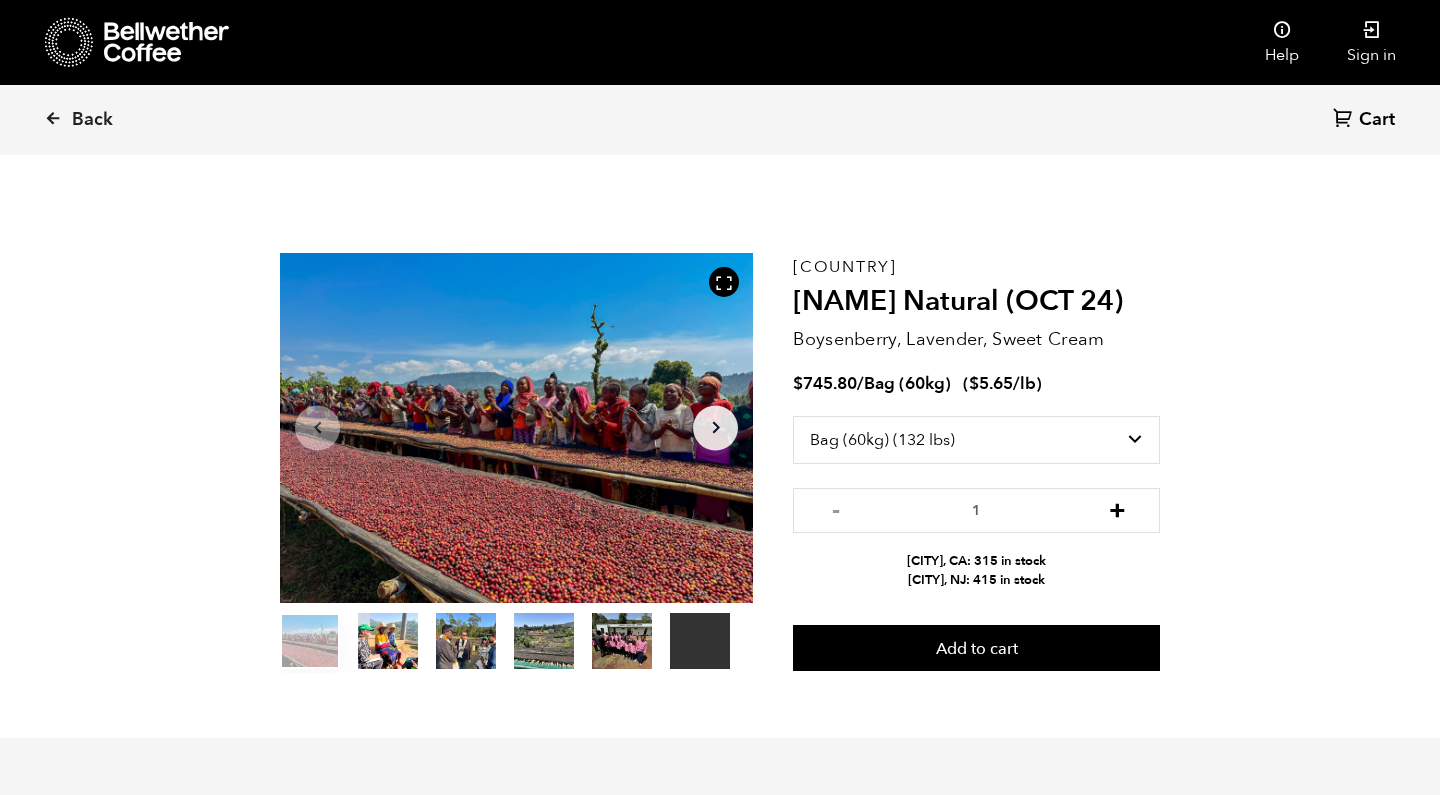 click on "+" at bounding box center (1117, 508) 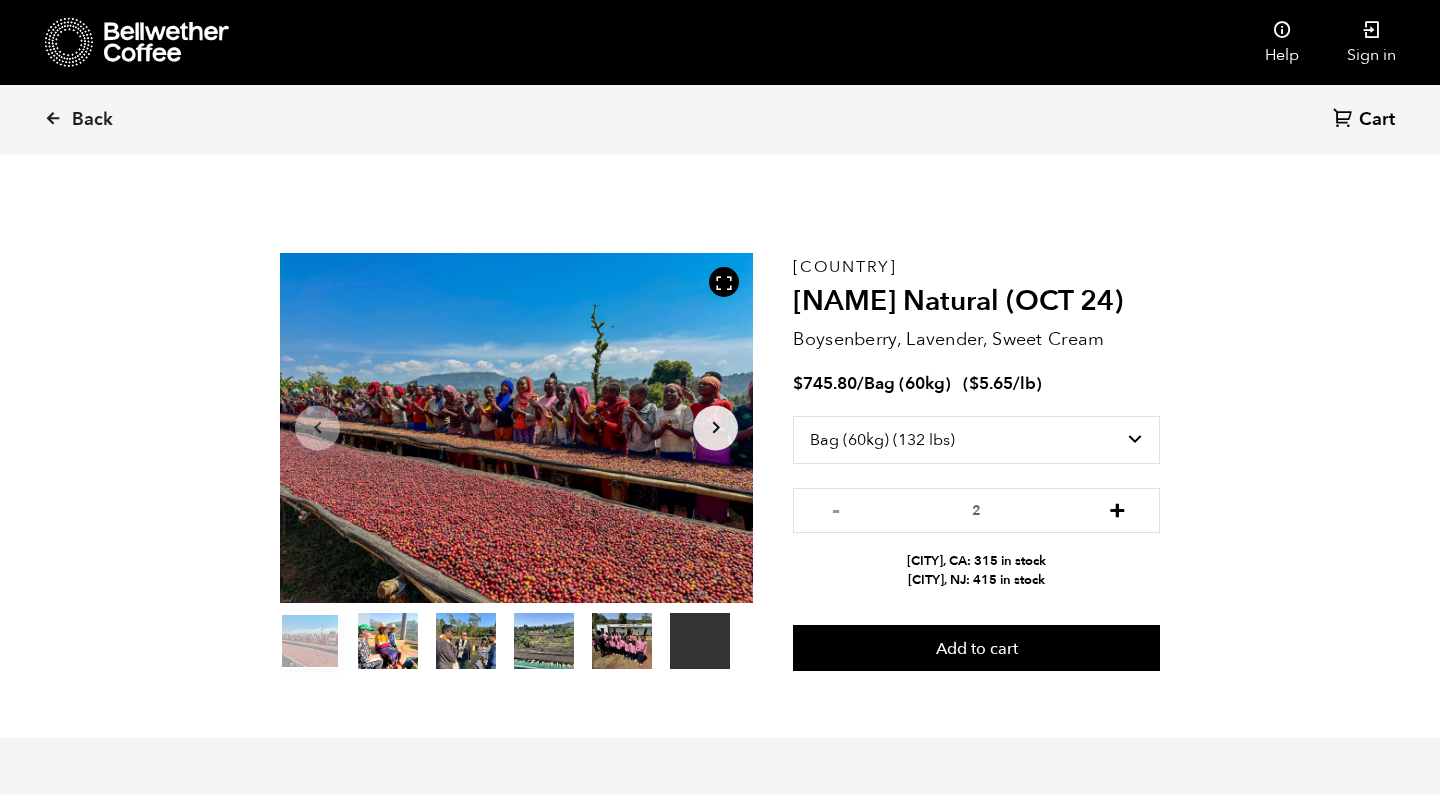 click on "+" at bounding box center [1117, 508] 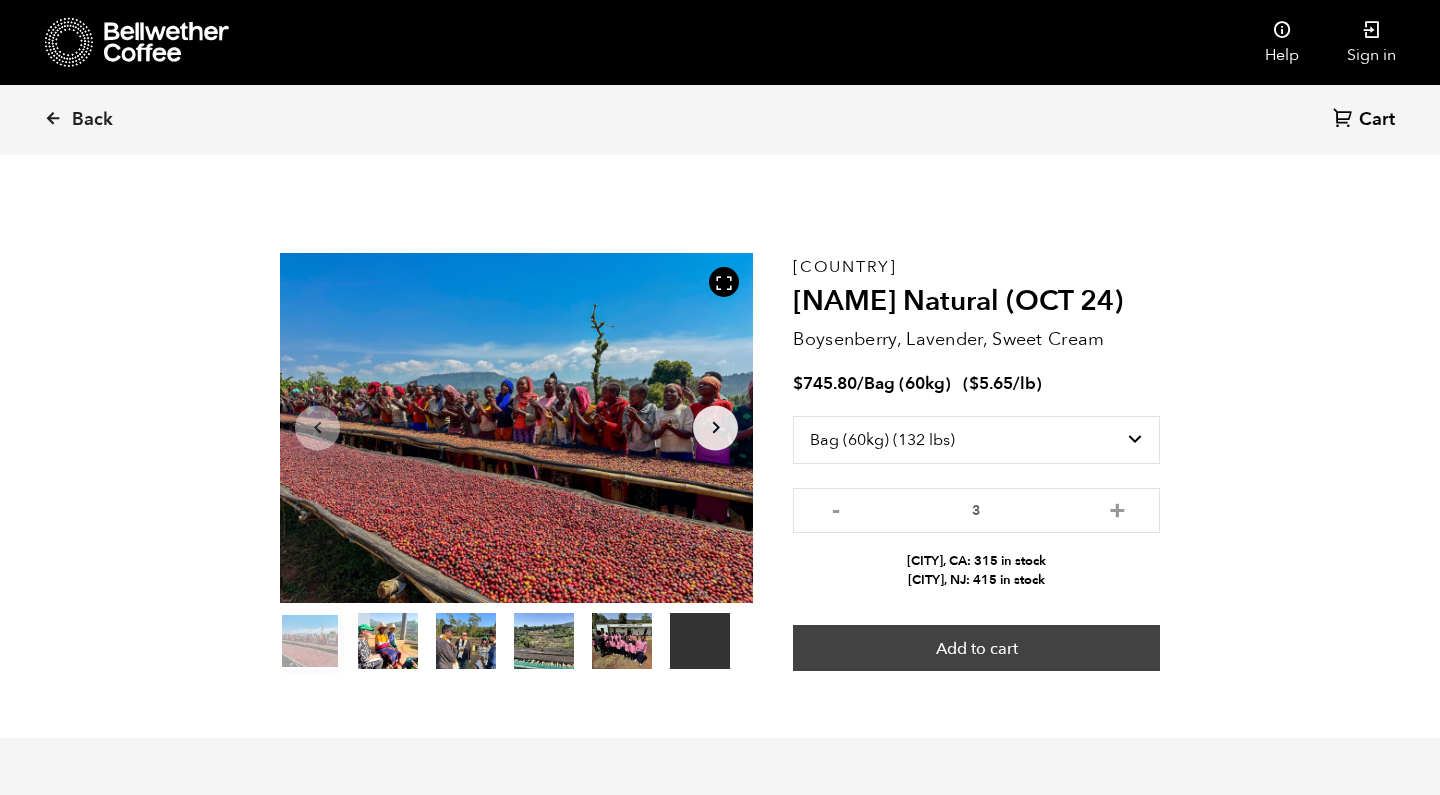 click on "Add to cart" at bounding box center [976, 648] 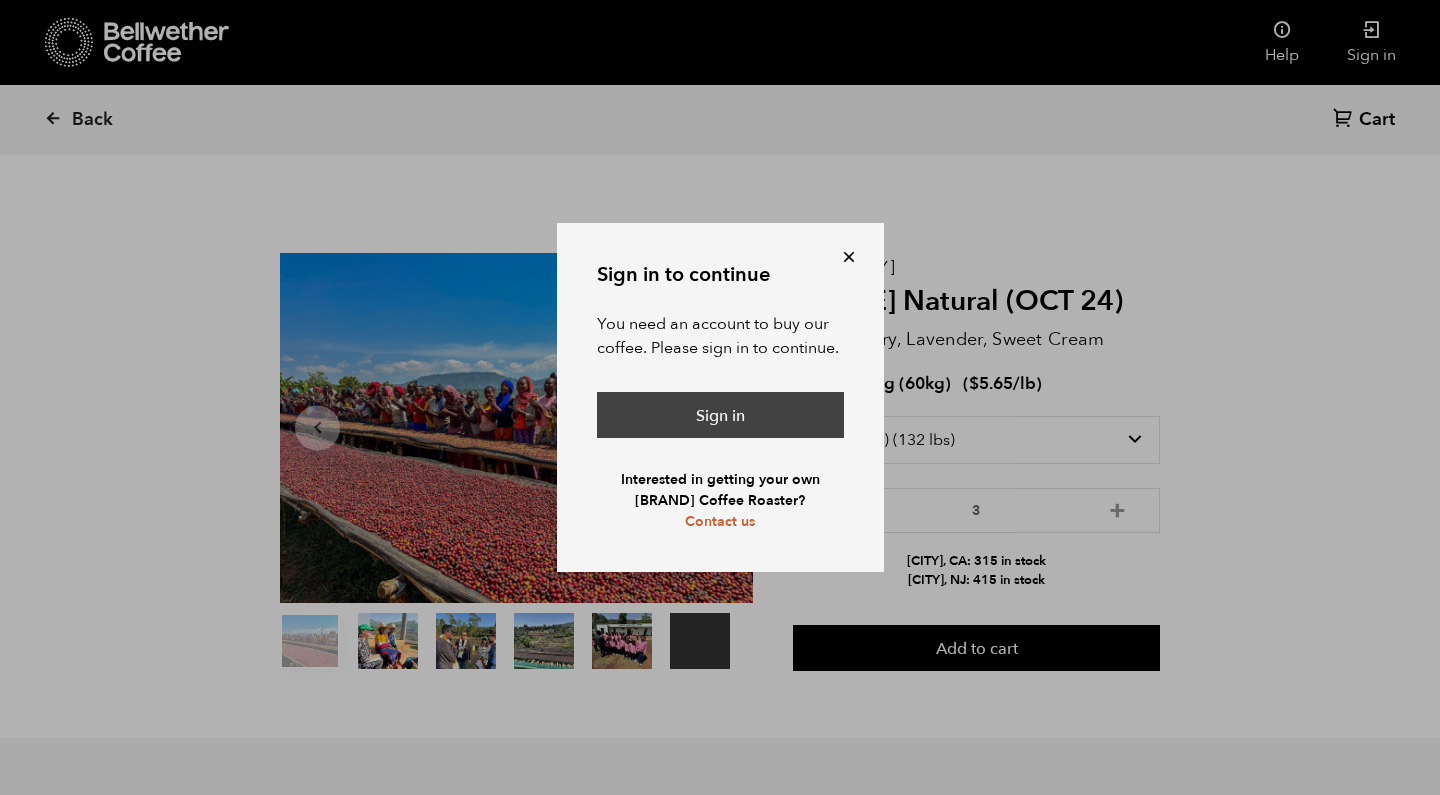 click on "Sign in" at bounding box center [720, 415] 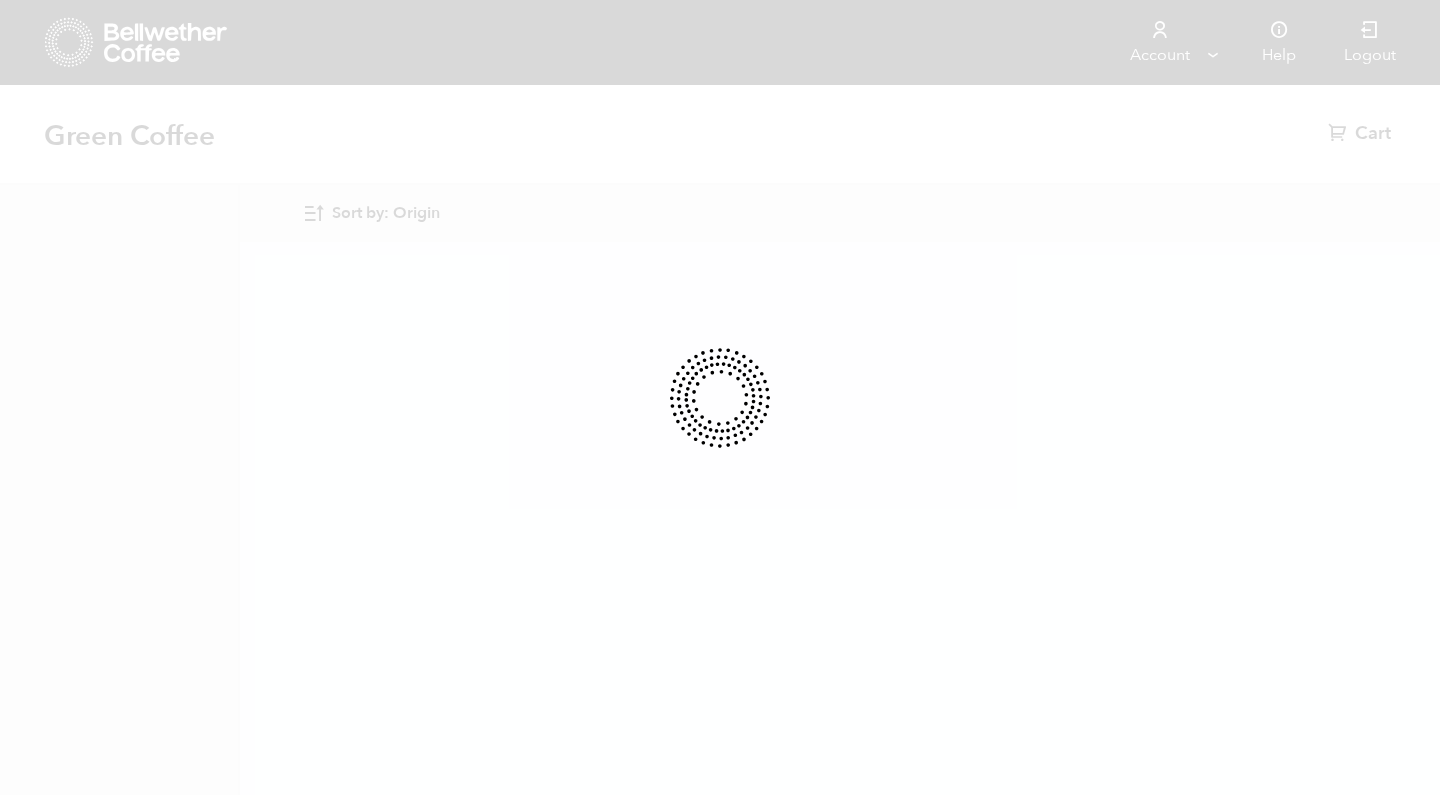 scroll, scrollTop: 0, scrollLeft: 0, axis: both 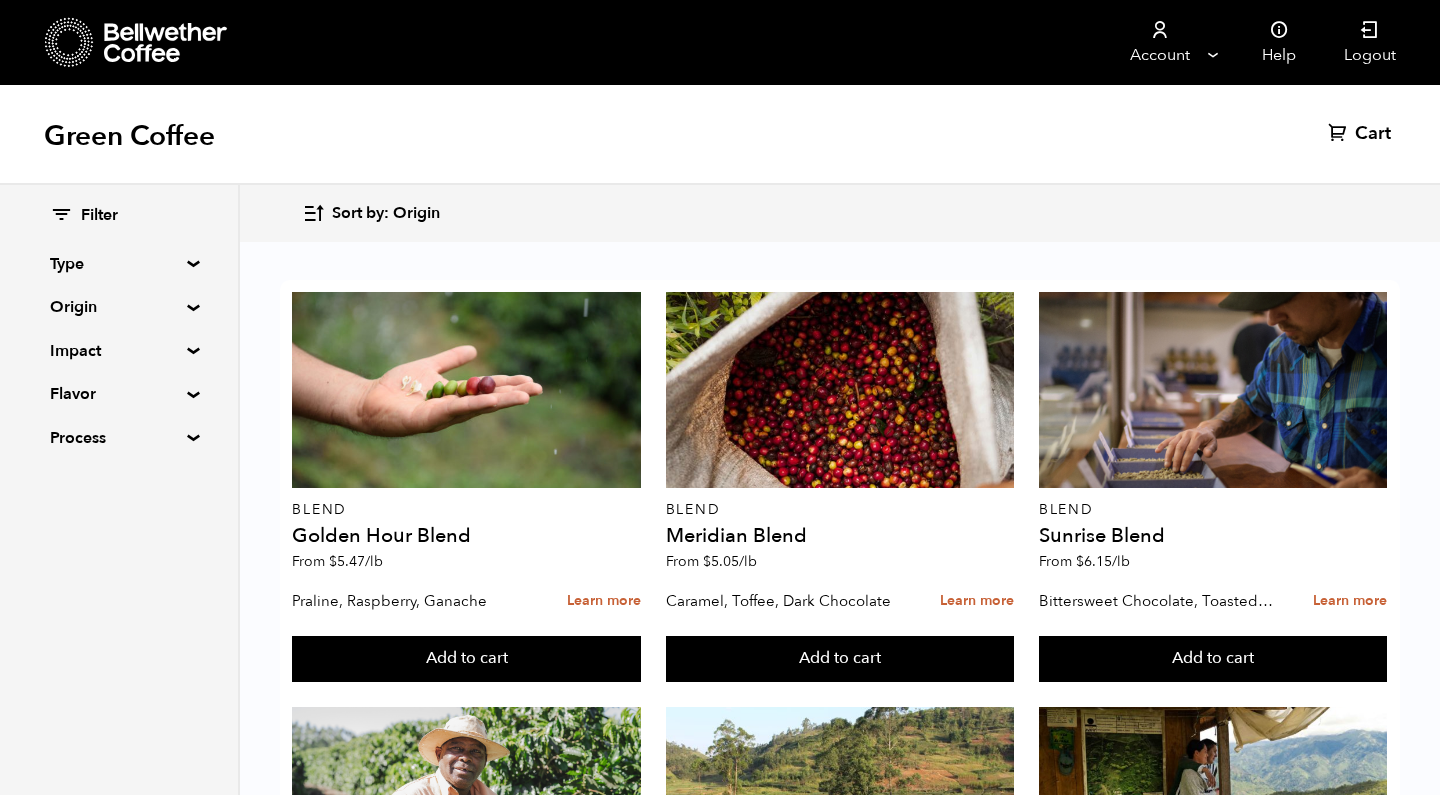 click on "Origin" at bounding box center [119, 264] 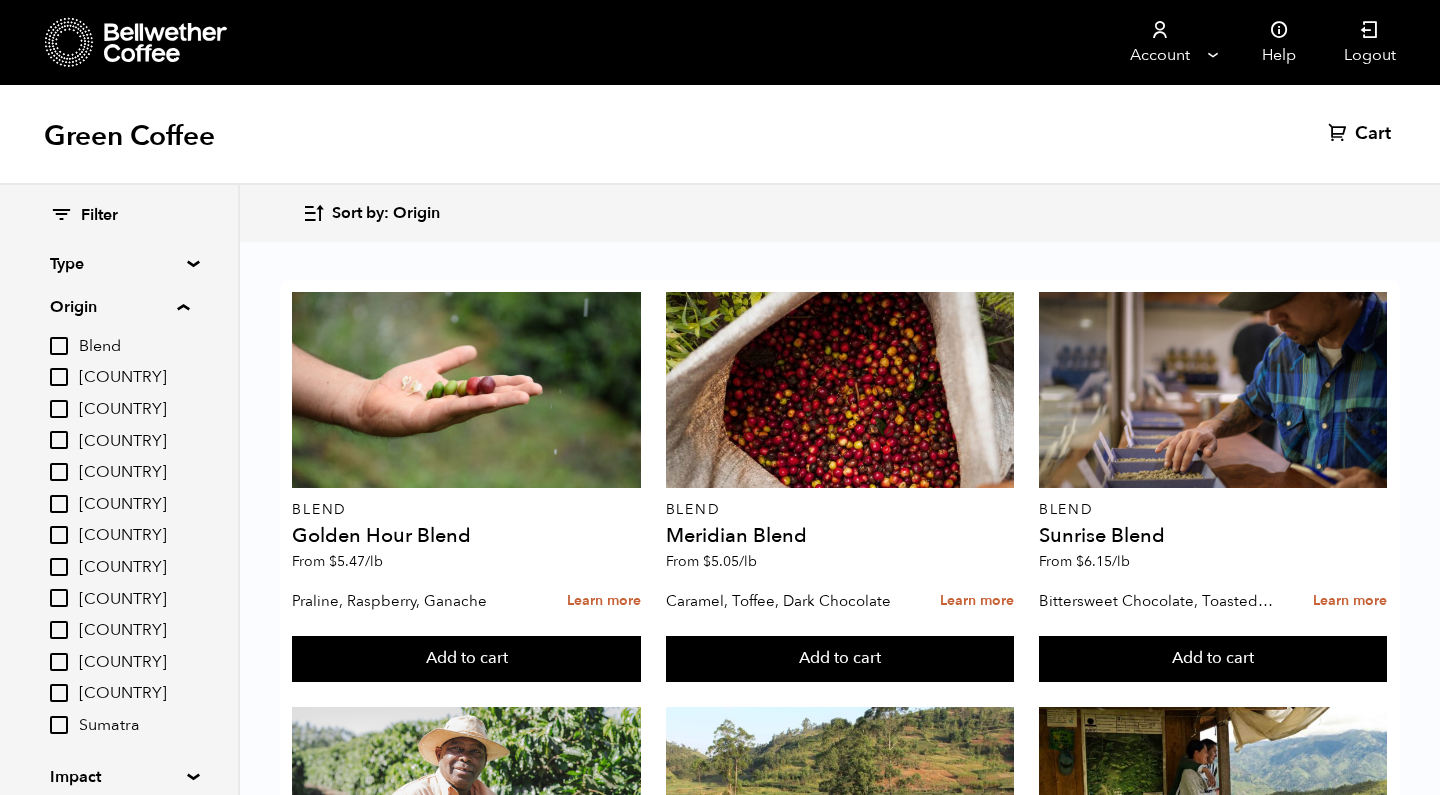 click on "[COUNTRY]" at bounding box center (134, 505) 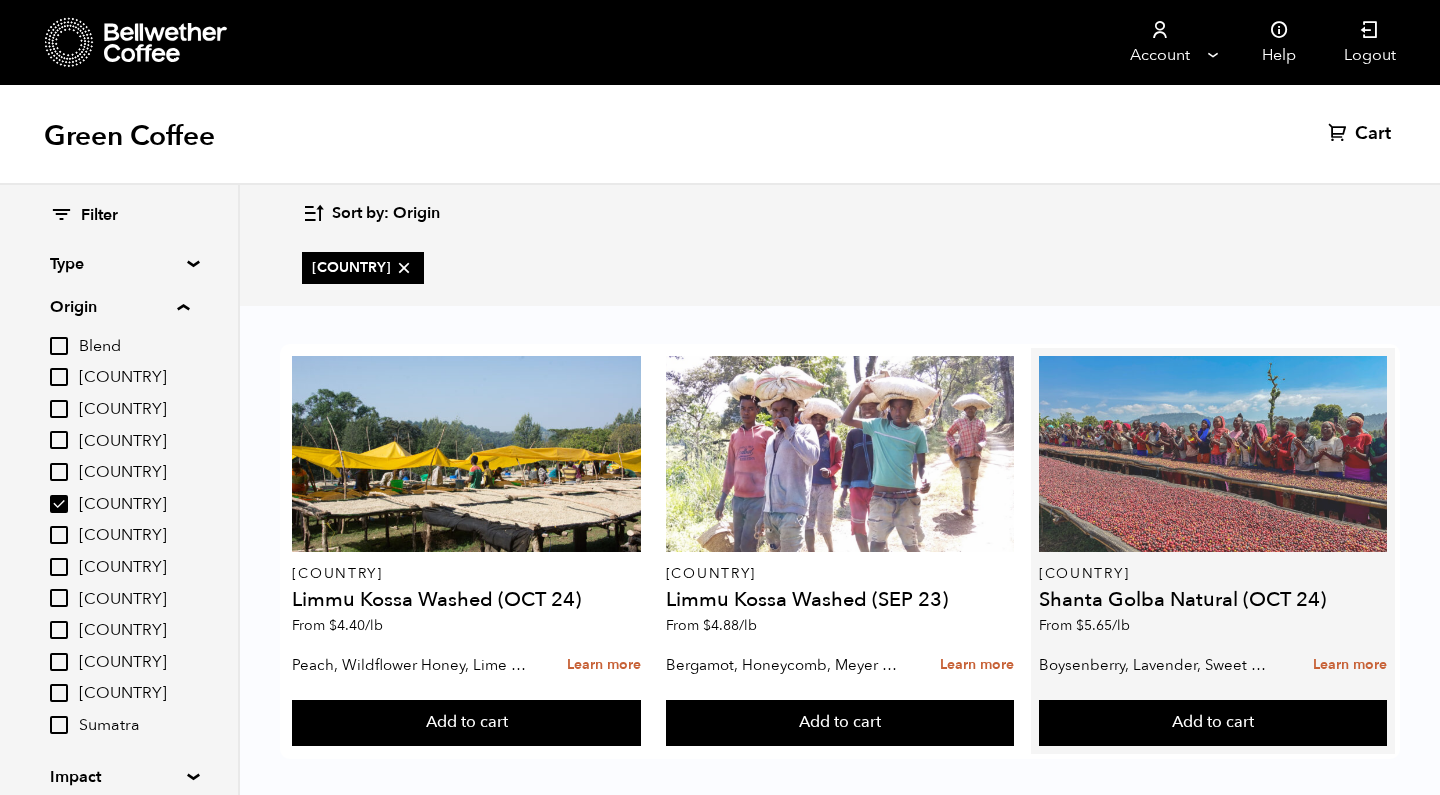 click at bounding box center [1213, 454] 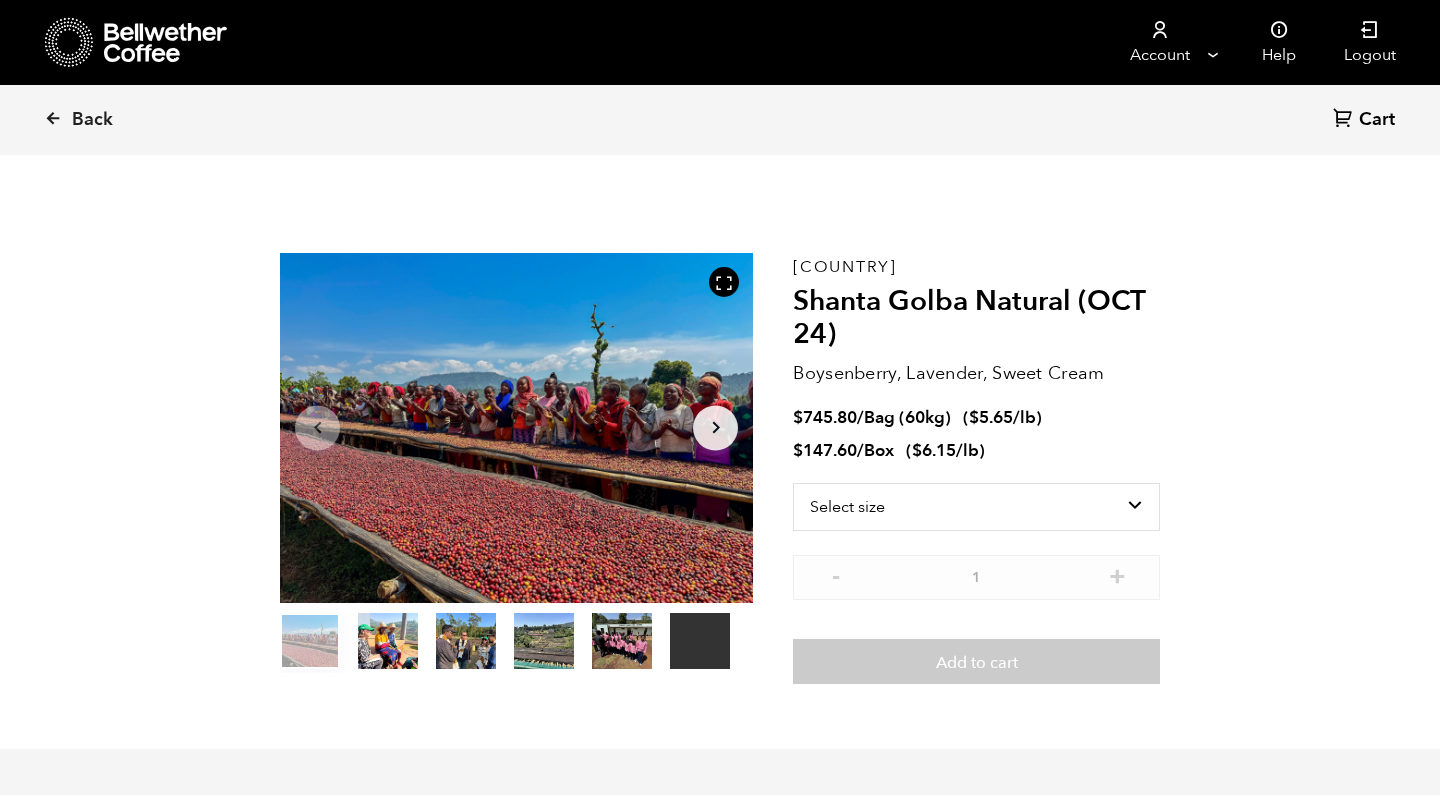 scroll, scrollTop: 0, scrollLeft: 0, axis: both 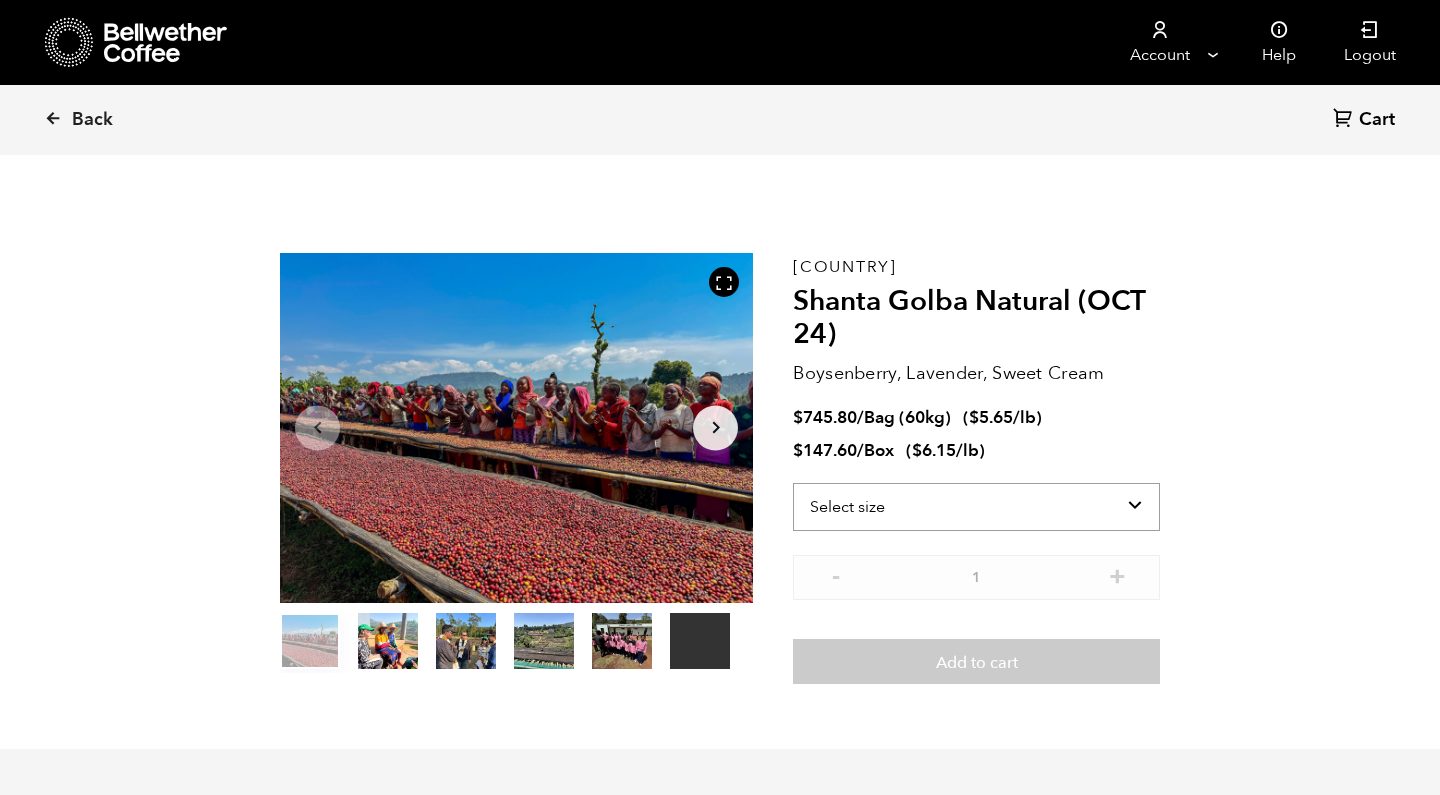 select on "bag-3" 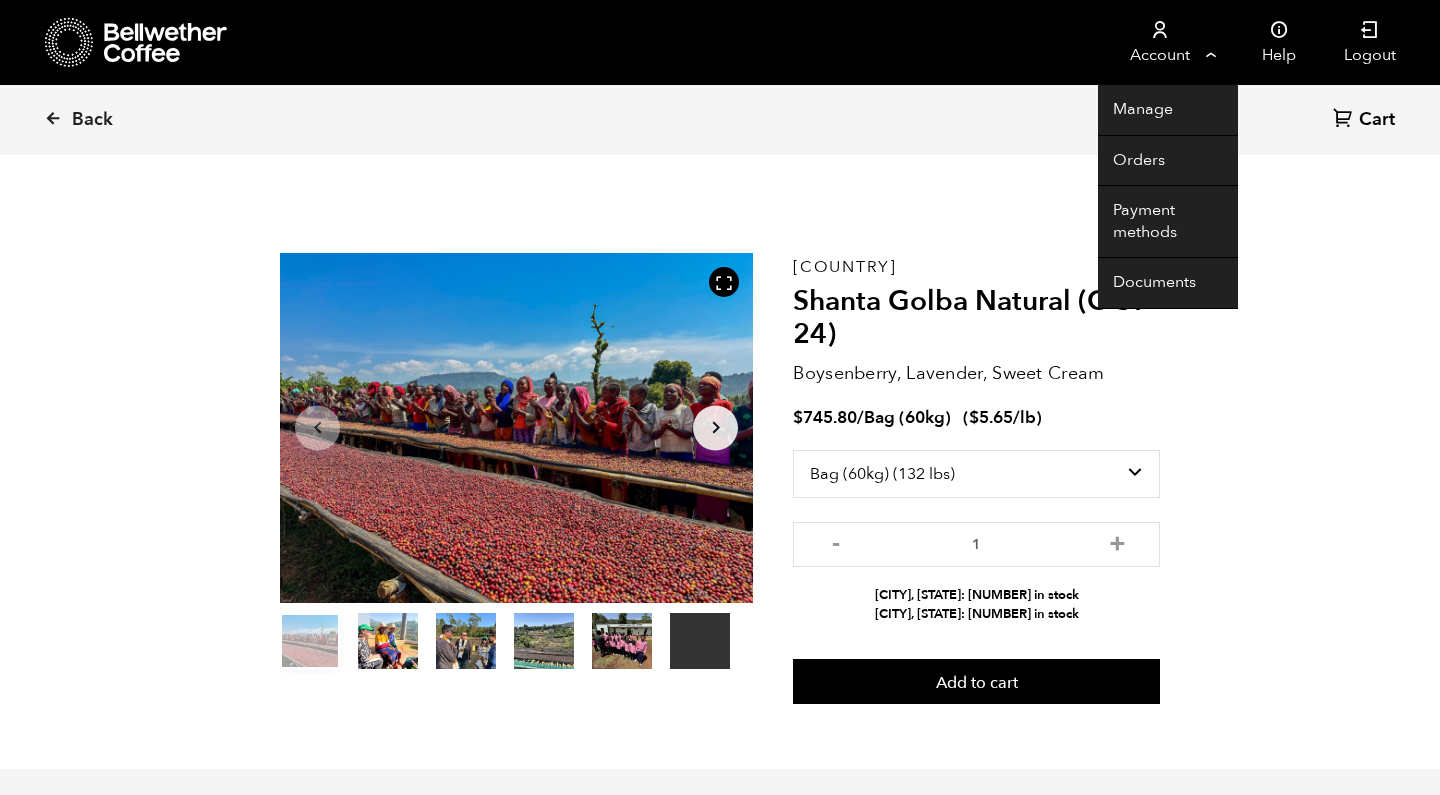click at bounding box center [1160, 30] 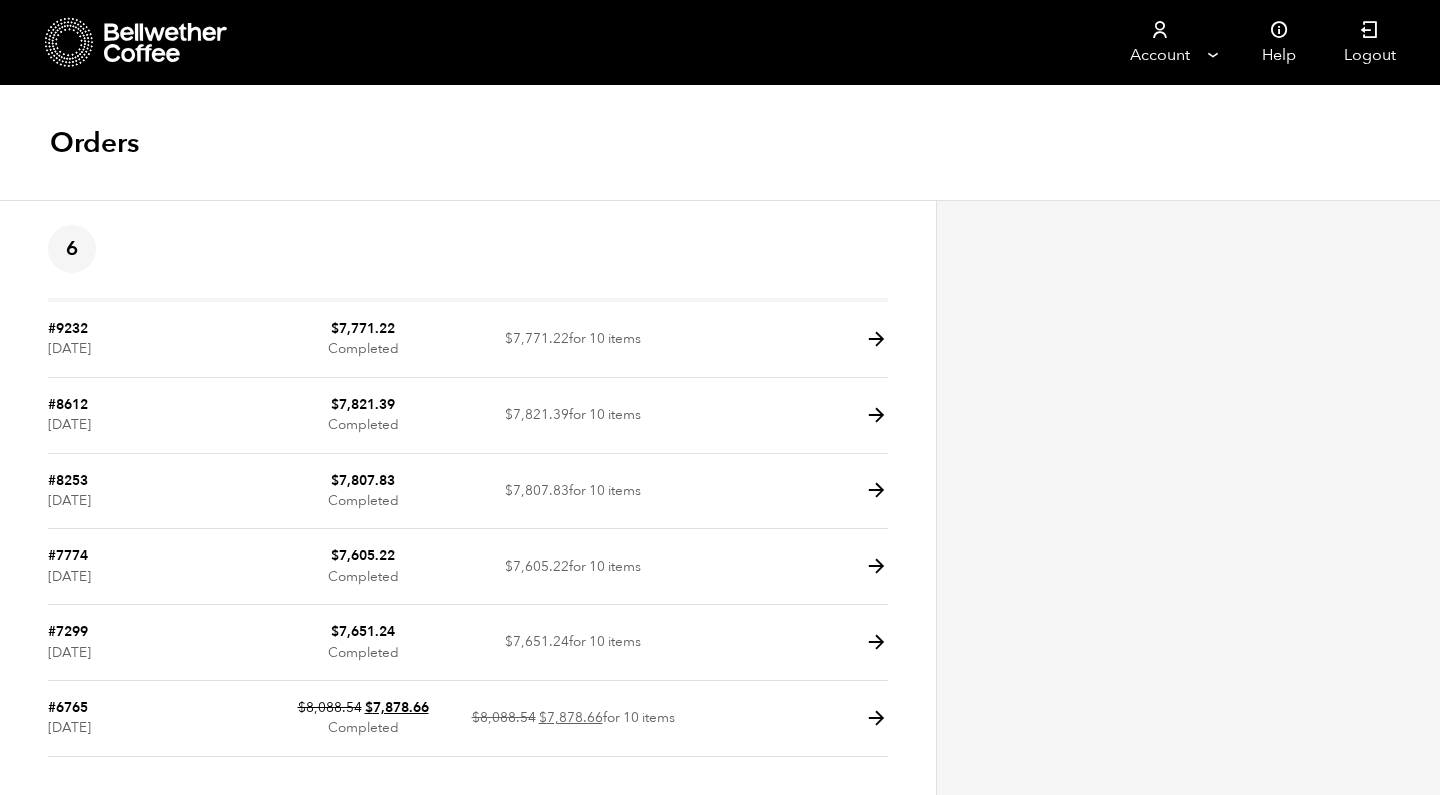scroll, scrollTop: 0, scrollLeft: 0, axis: both 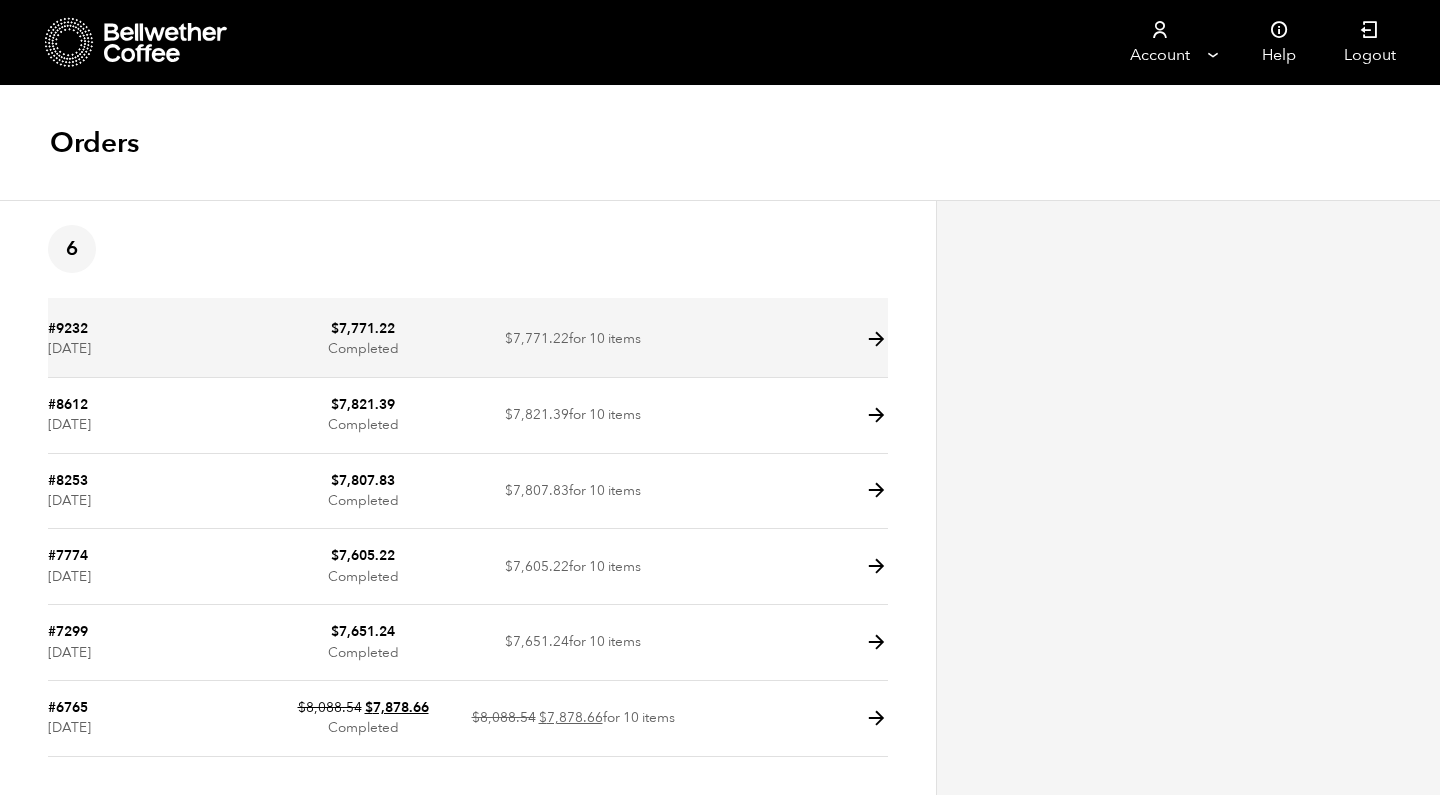 click on "#9232                                         April 14, 2025" at bounding box center (153, 340) 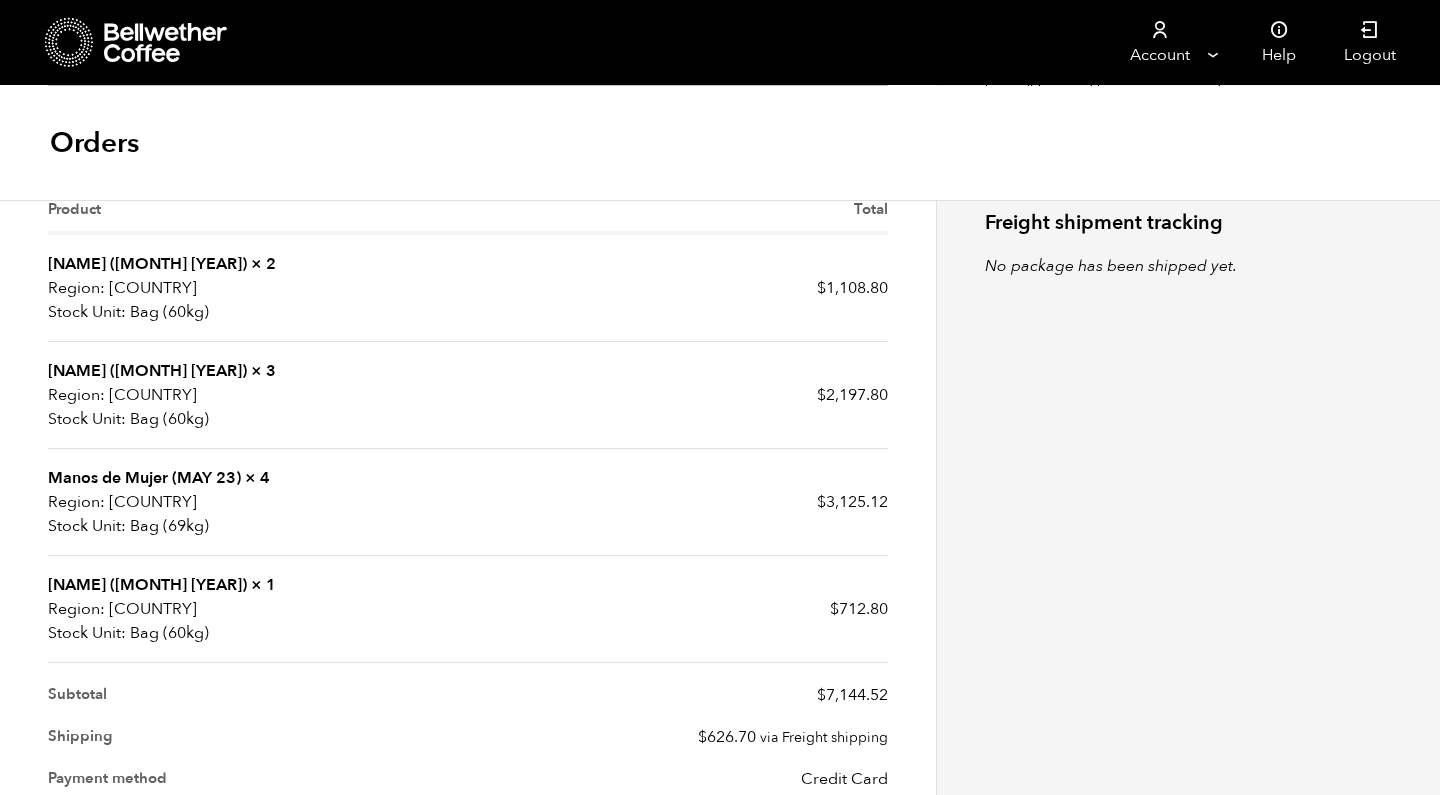 scroll, scrollTop: 583, scrollLeft: 0, axis: vertical 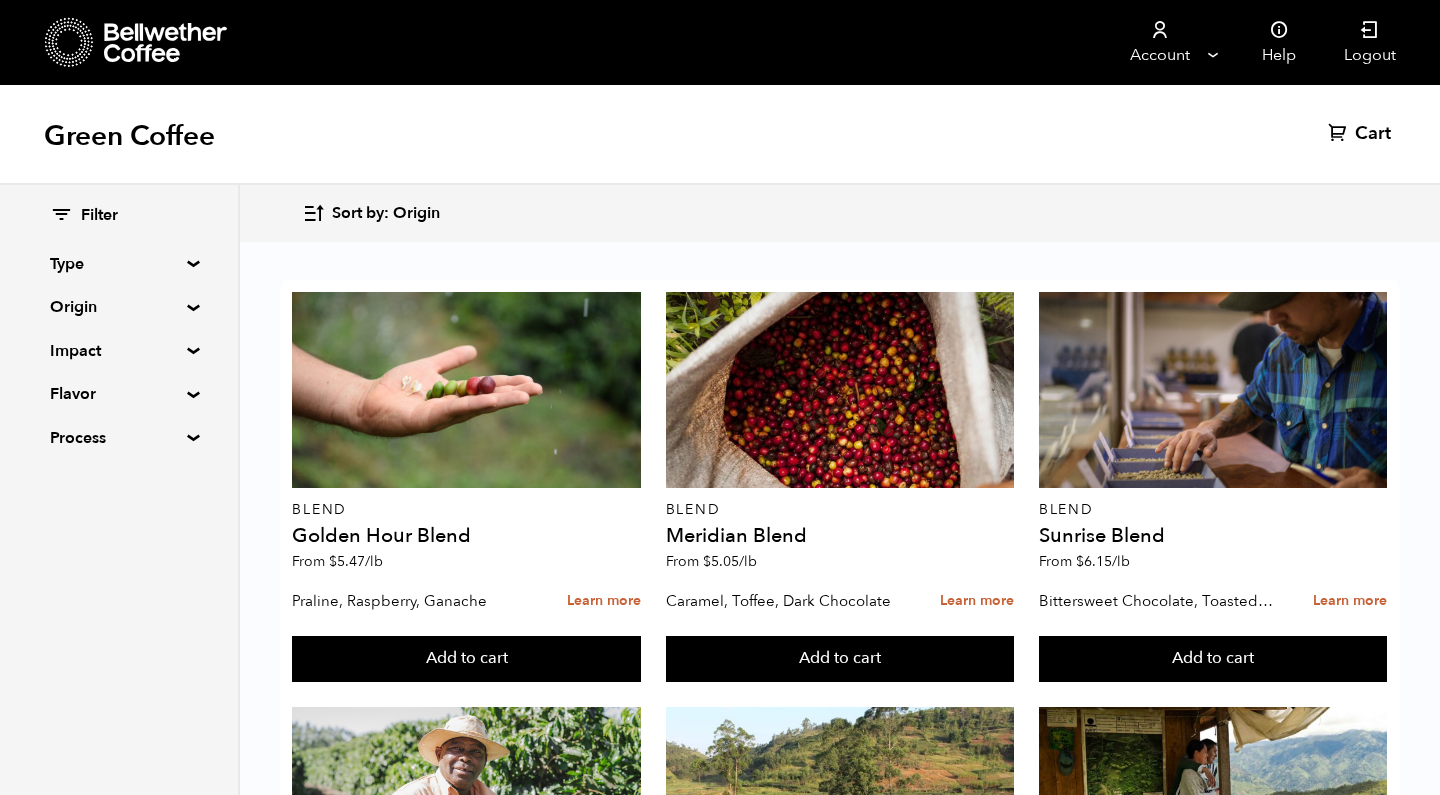 click on "Origin" at bounding box center [119, 264] 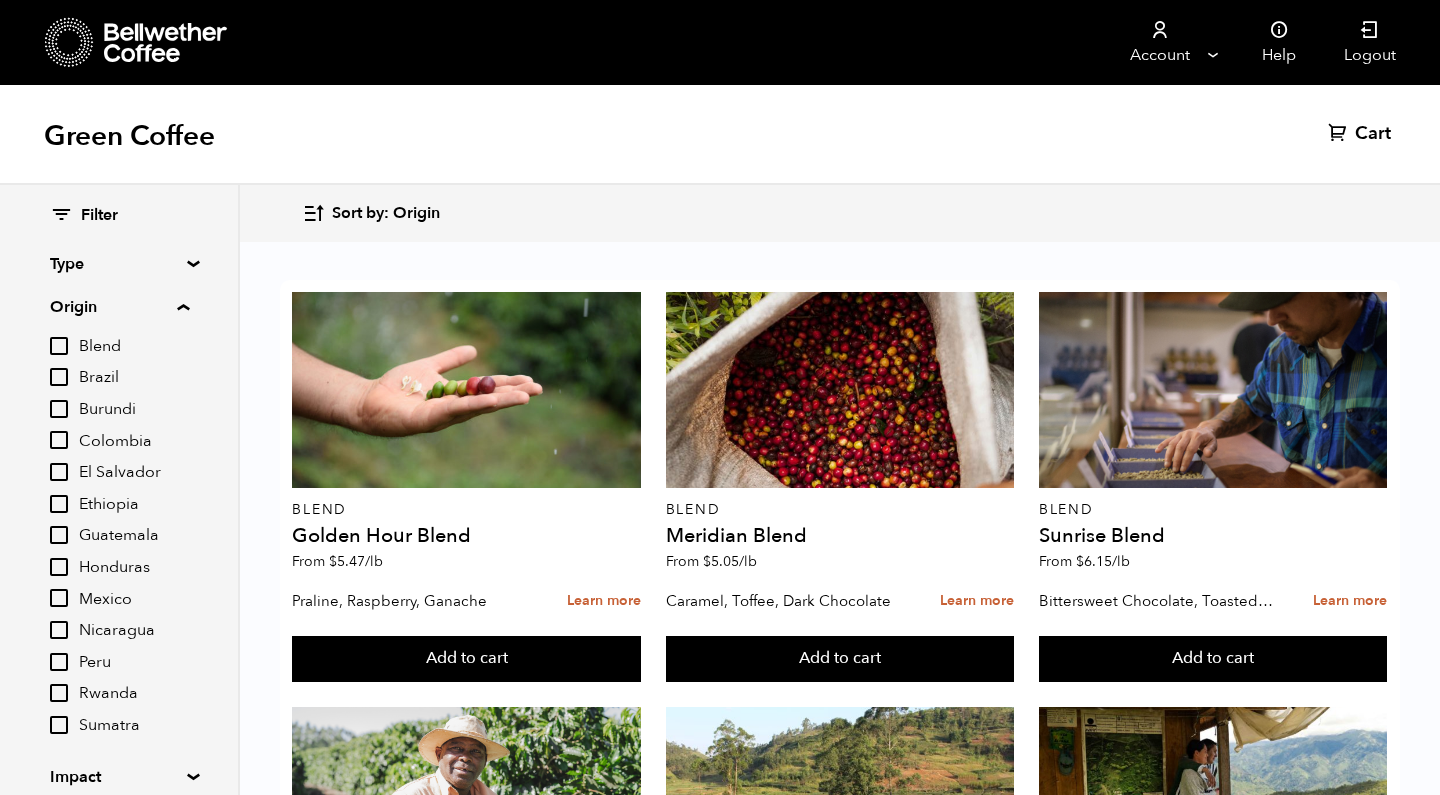 click on "Ethiopia" at bounding box center [134, 505] 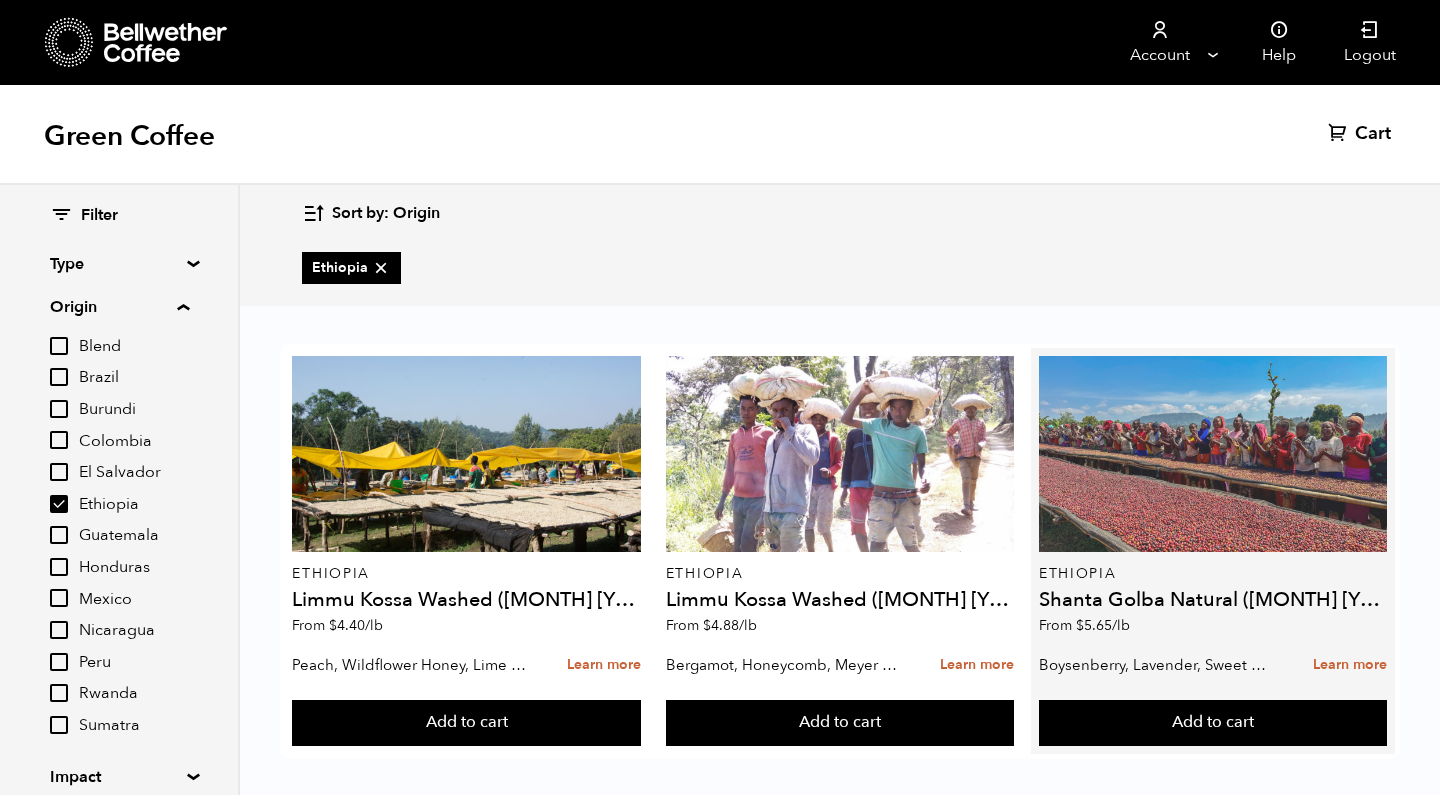scroll, scrollTop: 13, scrollLeft: 0, axis: vertical 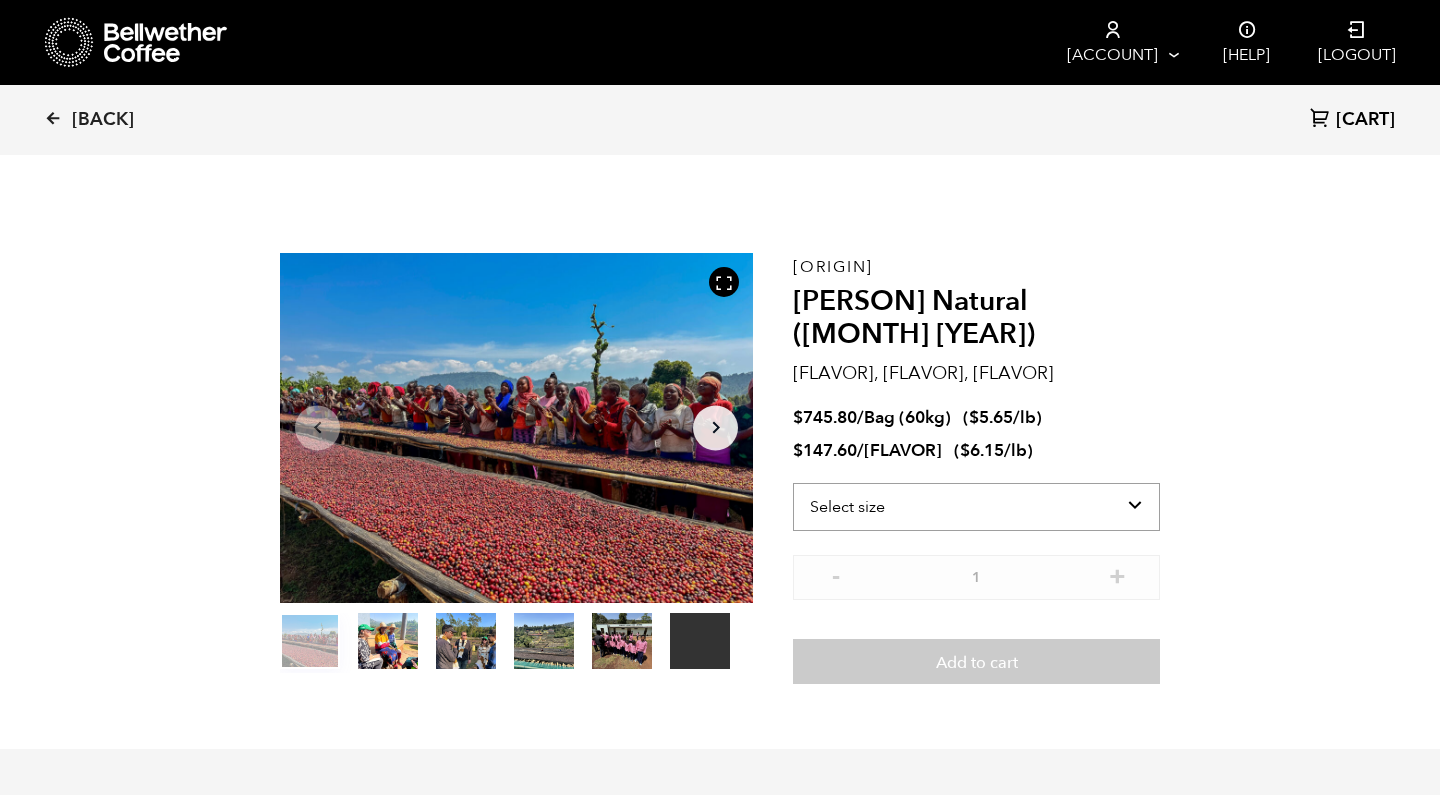 select on "bag-3" 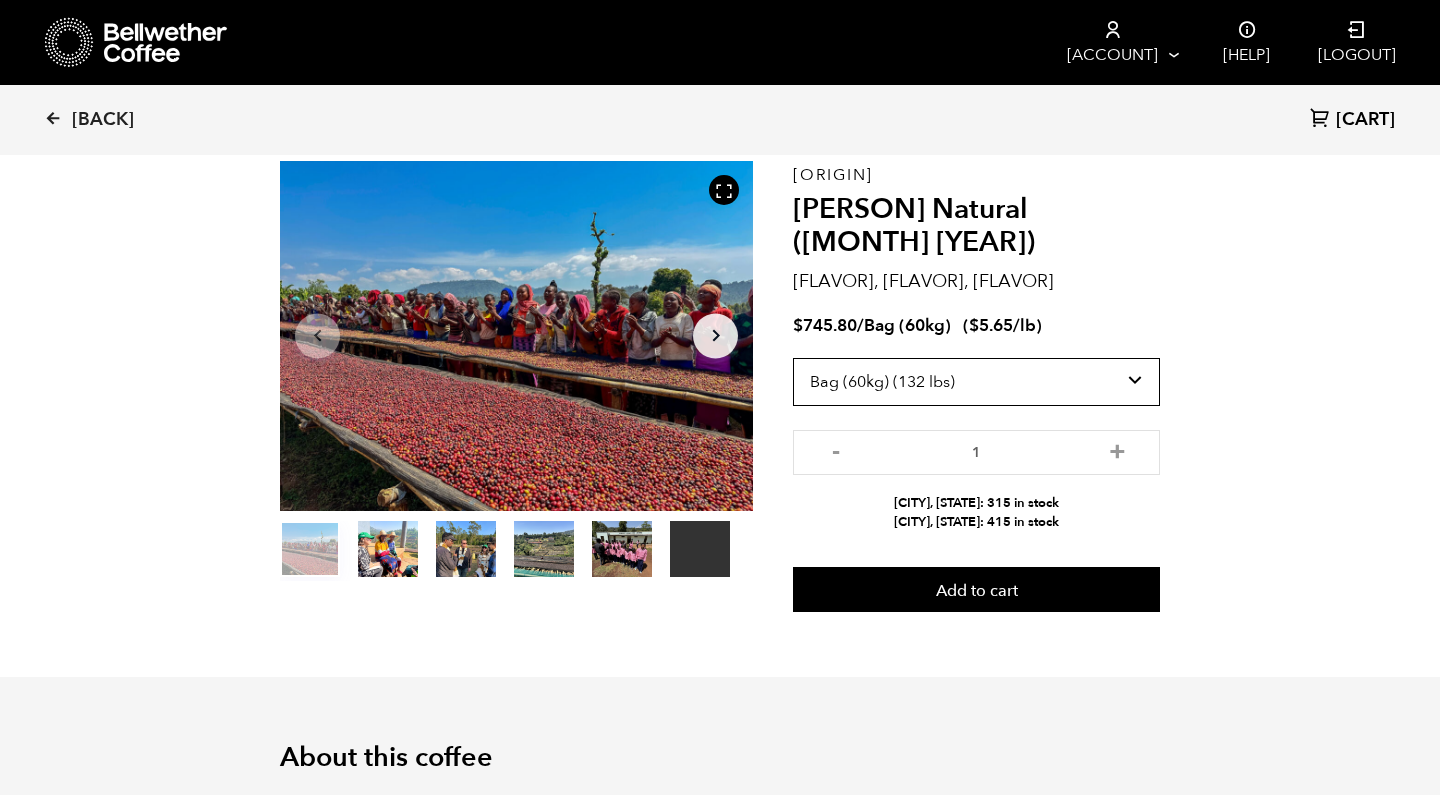 scroll, scrollTop: 95, scrollLeft: 0, axis: vertical 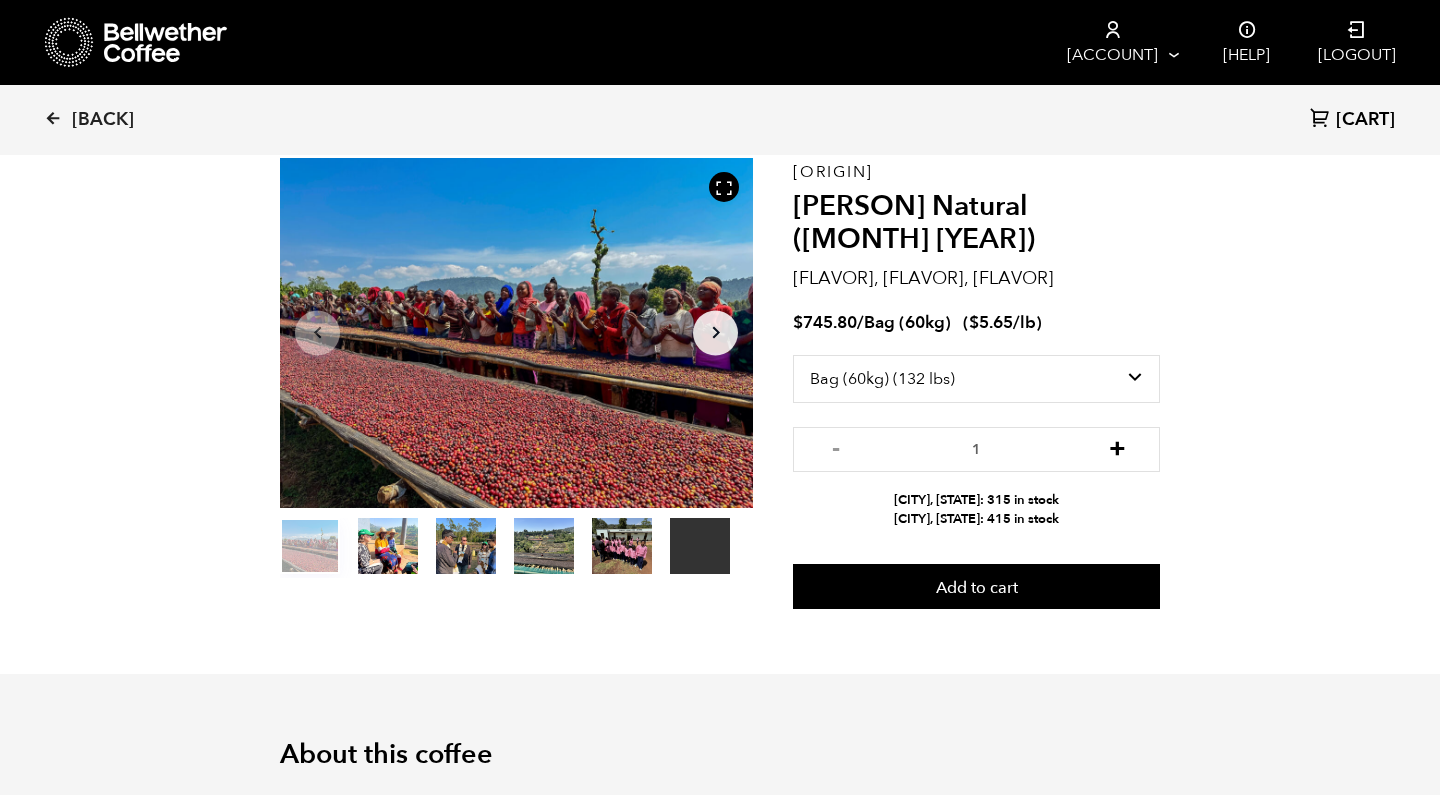 click on "+" at bounding box center [1117, 447] 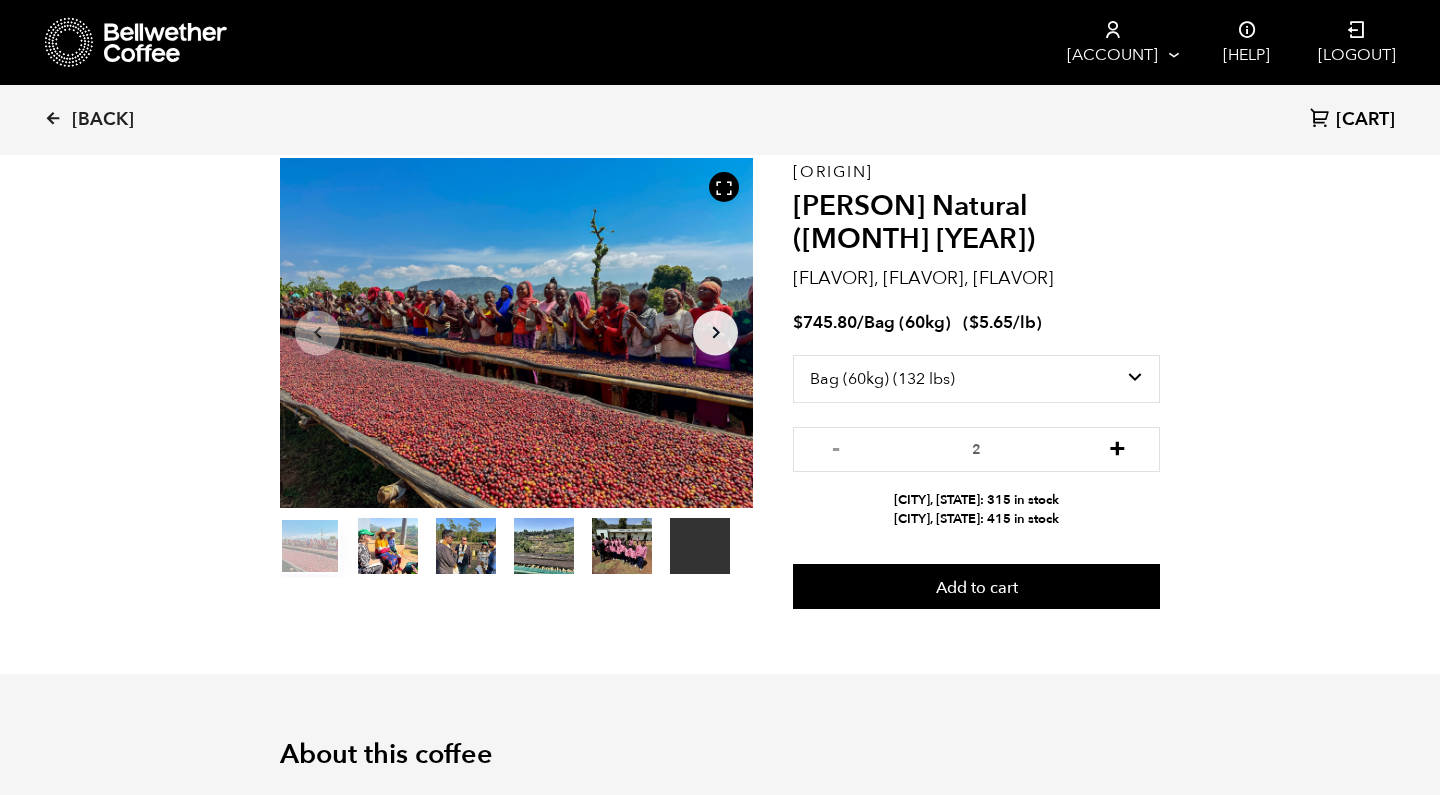 click on "+" at bounding box center (1117, 447) 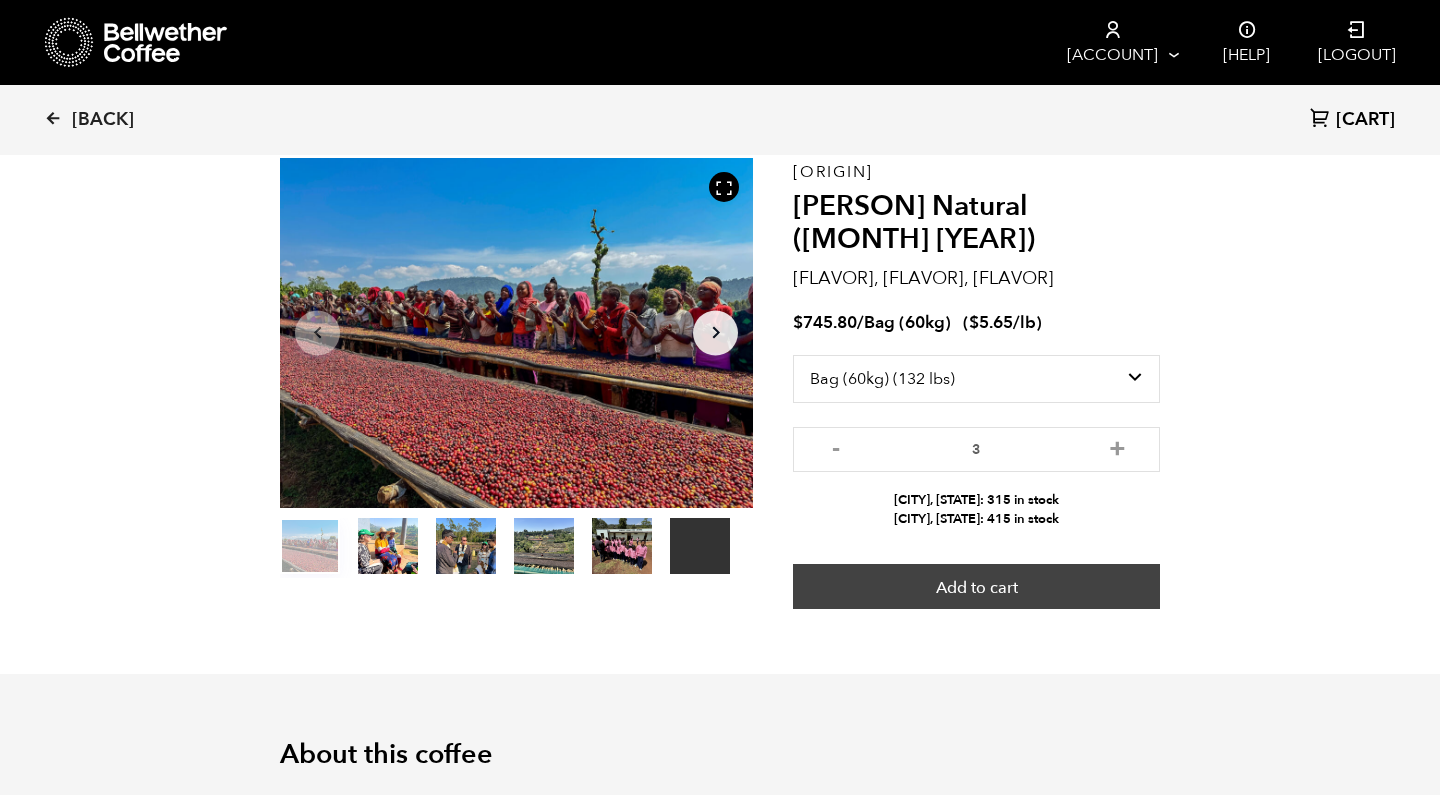 click on "Add to cart" at bounding box center [976, 587] 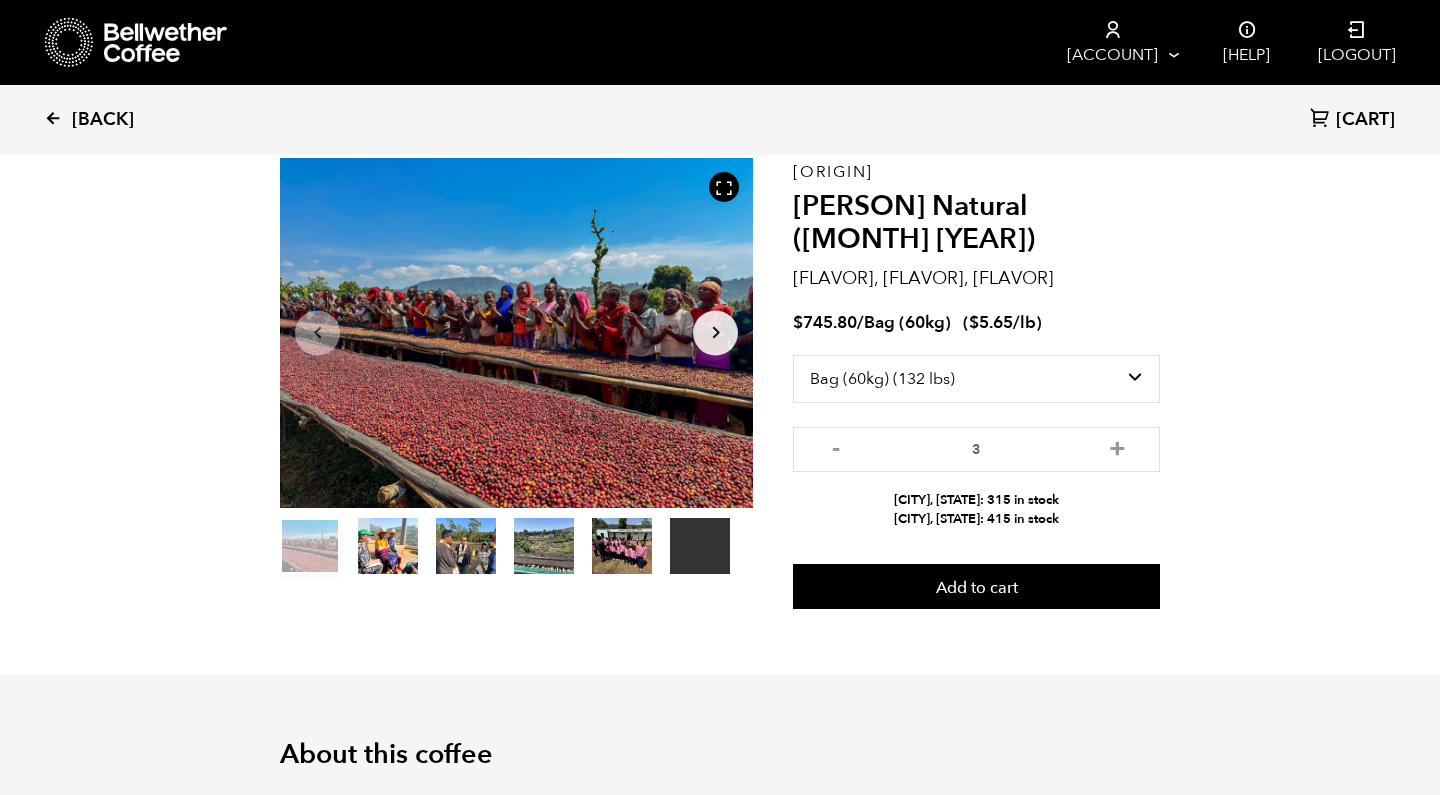 click at bounding box center (53, 118) 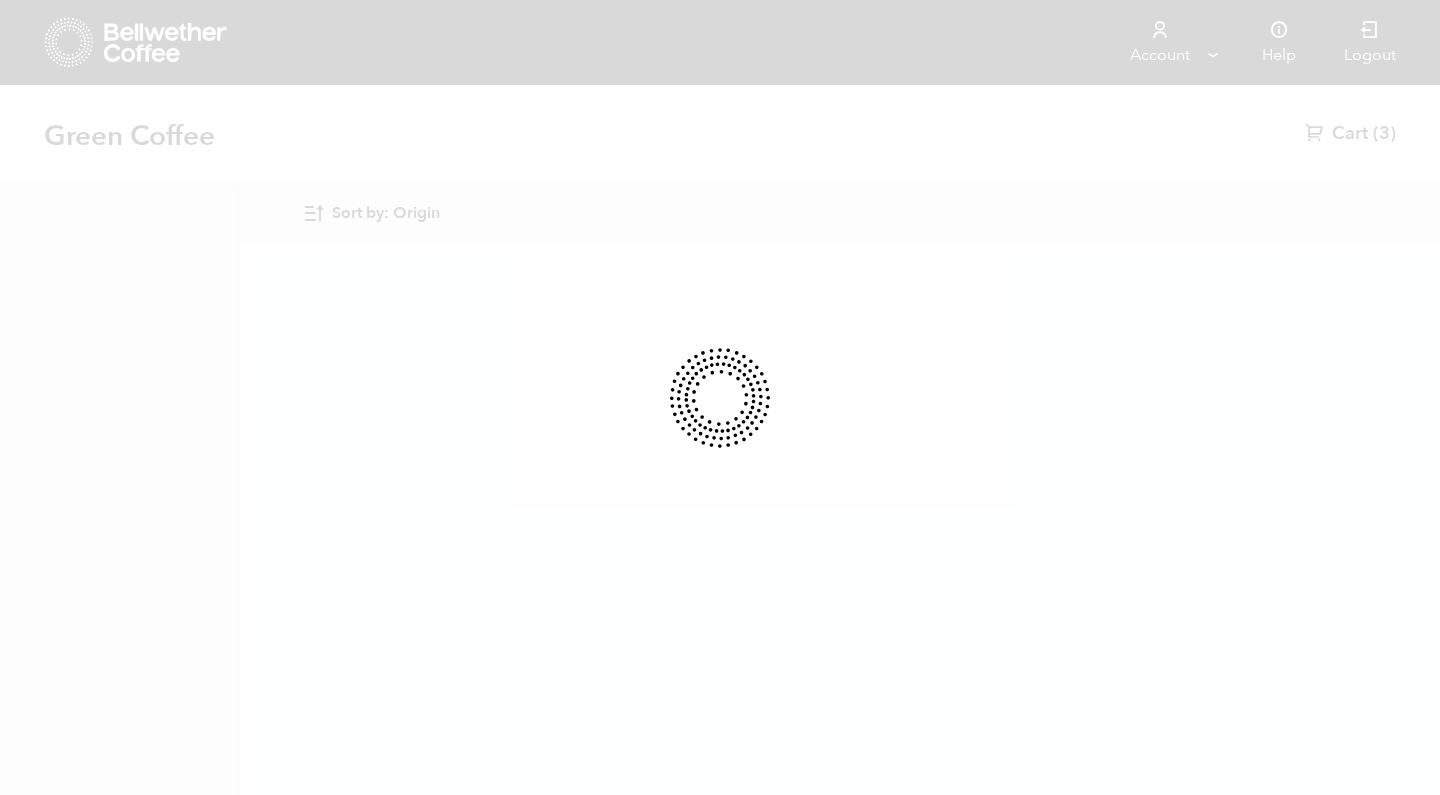 scroll, scrollTop: 0, scrollLeft: 0, axis: both 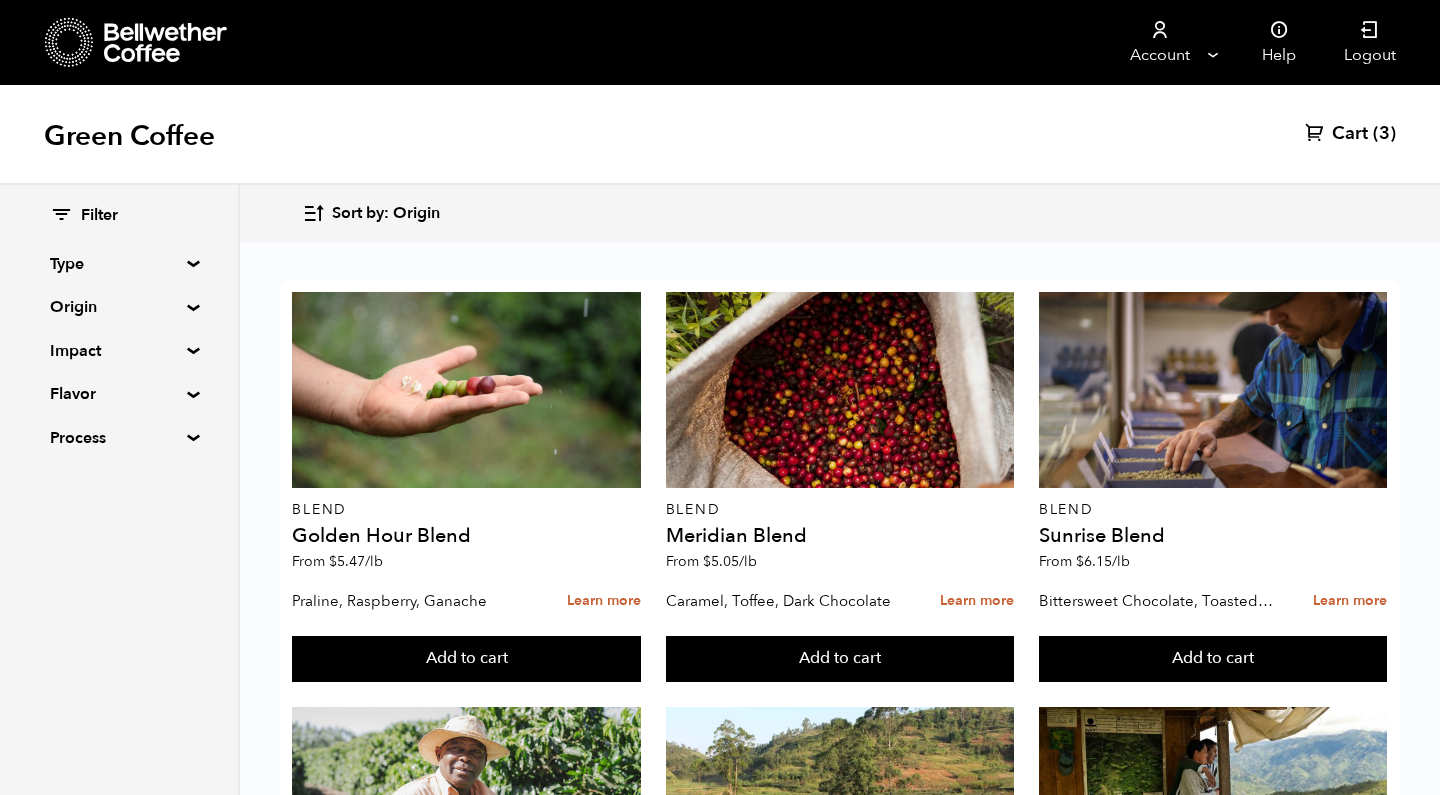 click on "Origin" at bounding box center [119, 264] 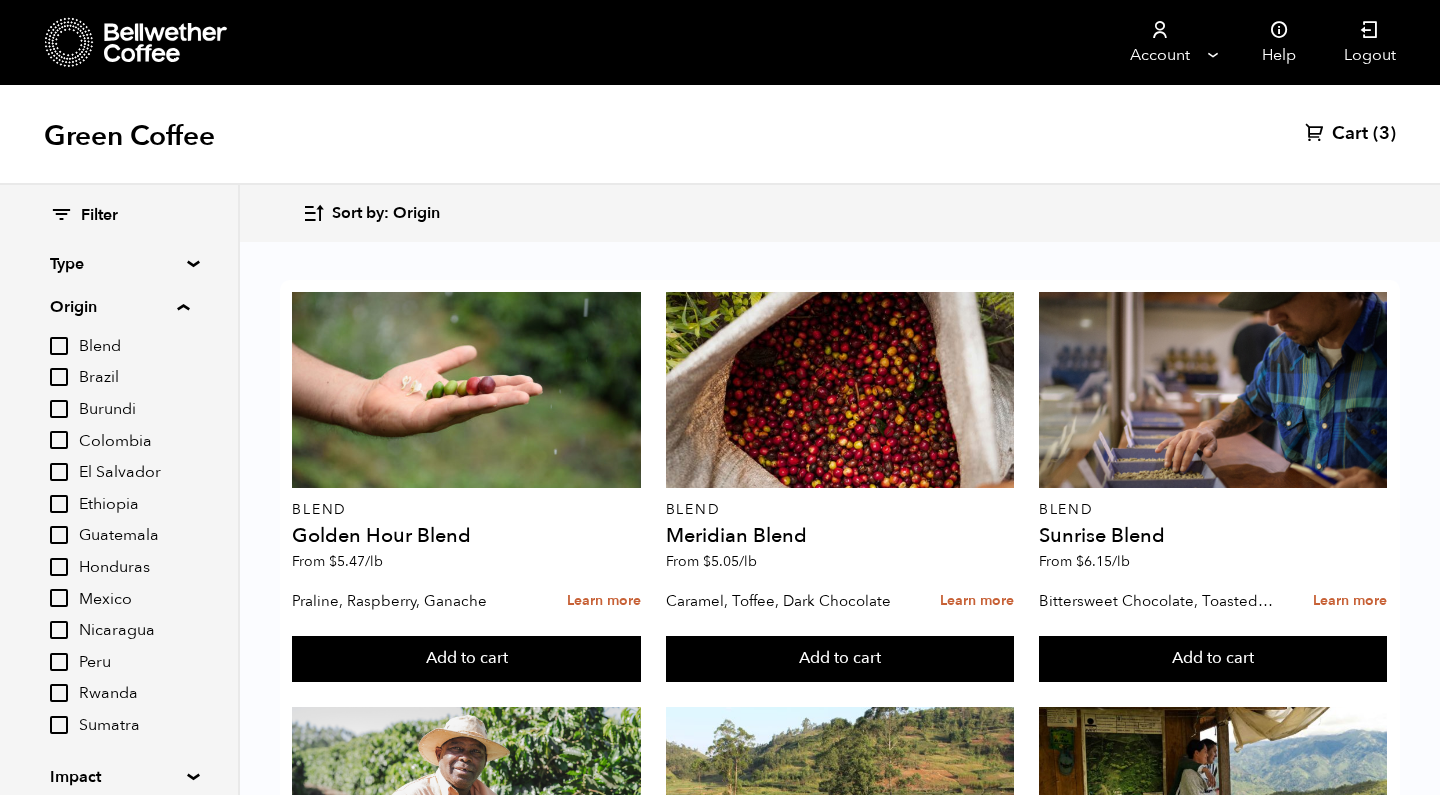 click on "[ORIGIN]" at bounding box center [134, 378] 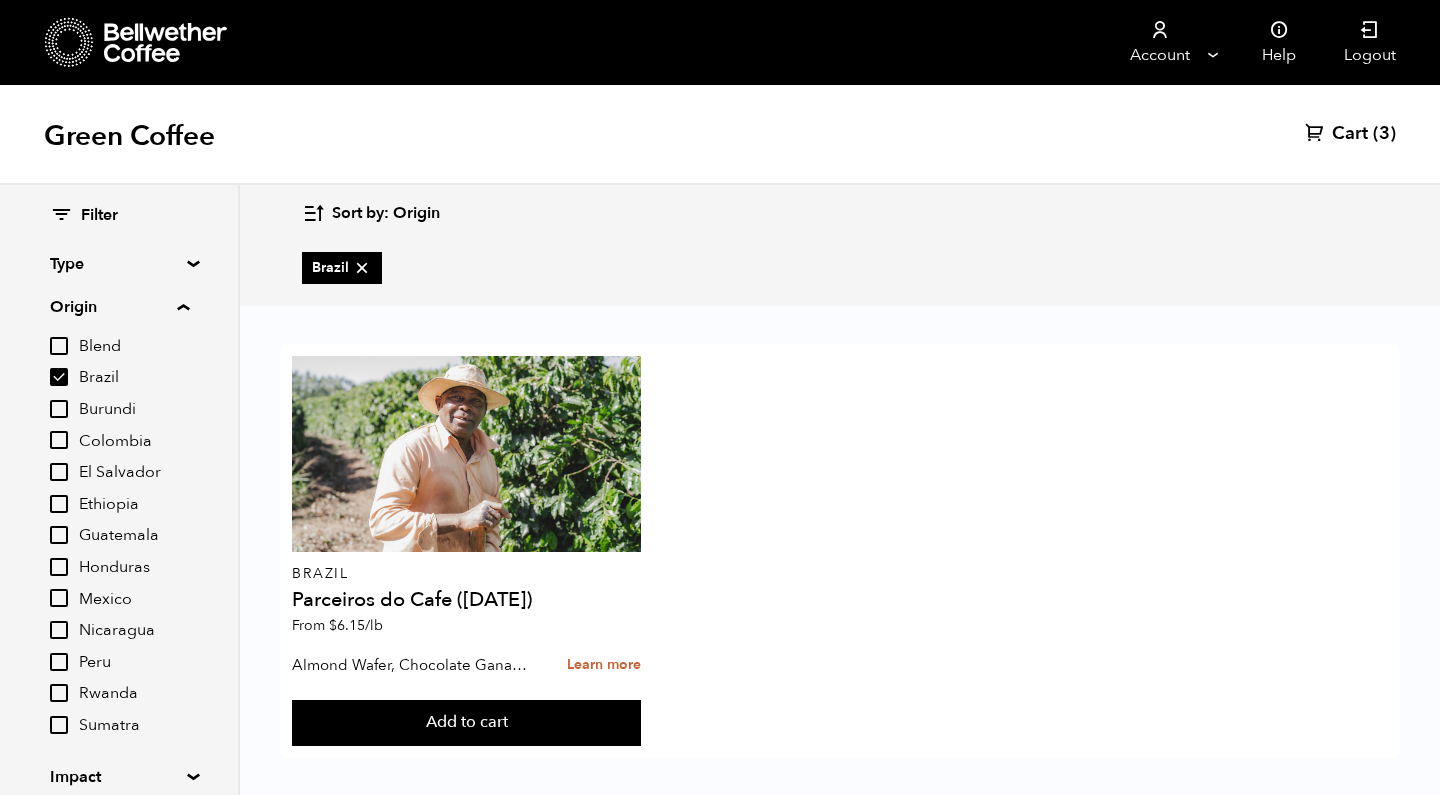 scroll, scrollTop: 13, scrollLeft: 0, axis: vertical 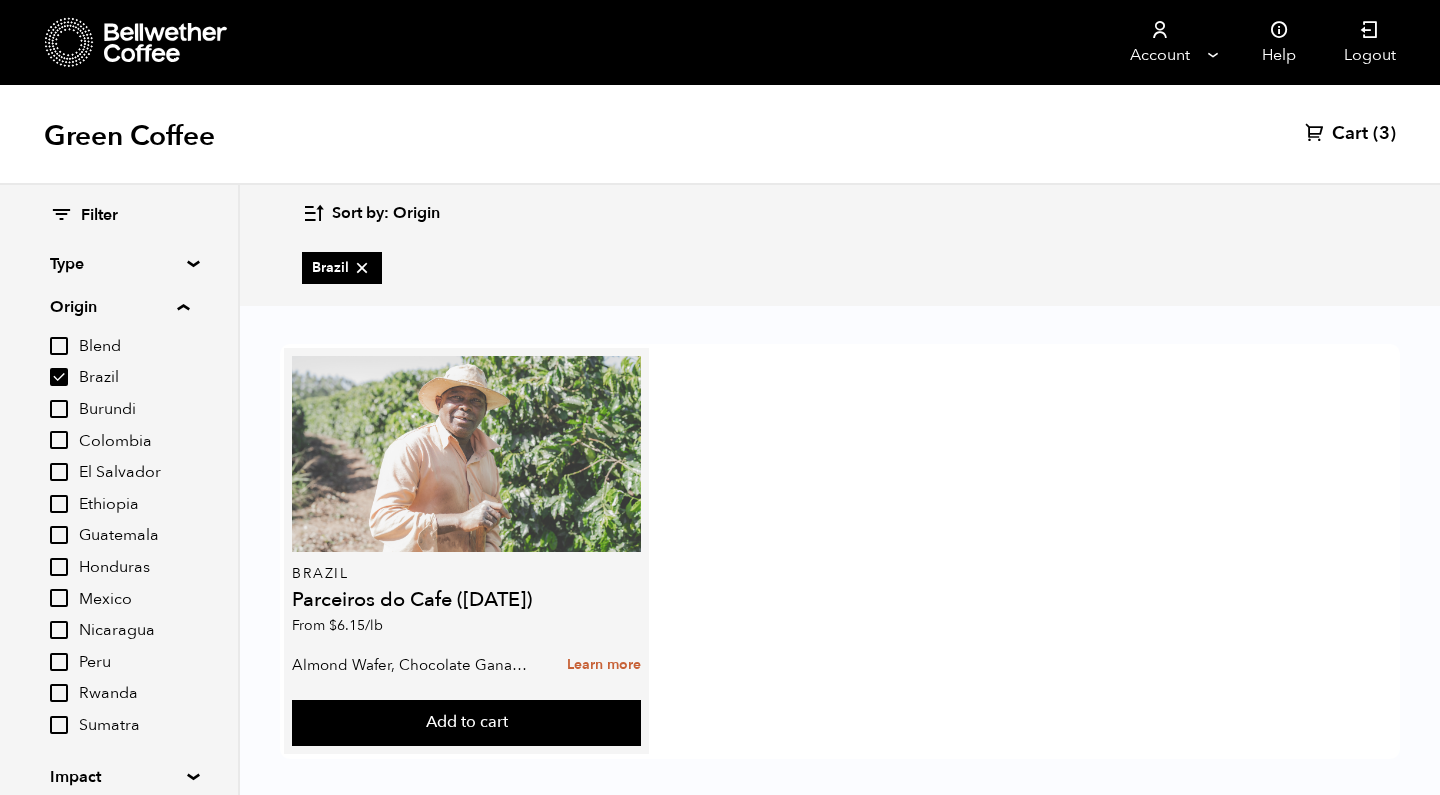 click at bounding box center [466, 454] 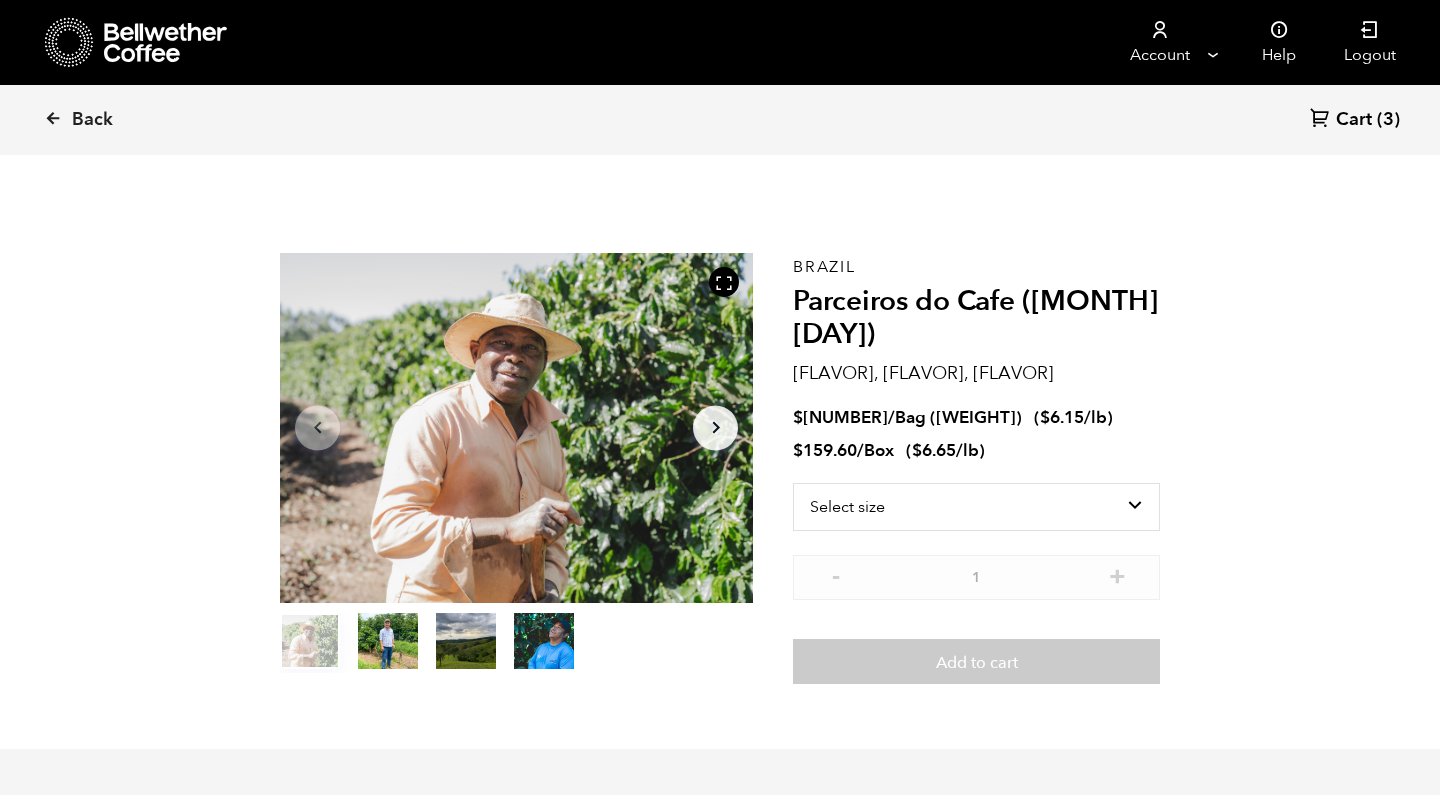 scroll, scrollTop: 0, scrollLeft: 0, axis: both 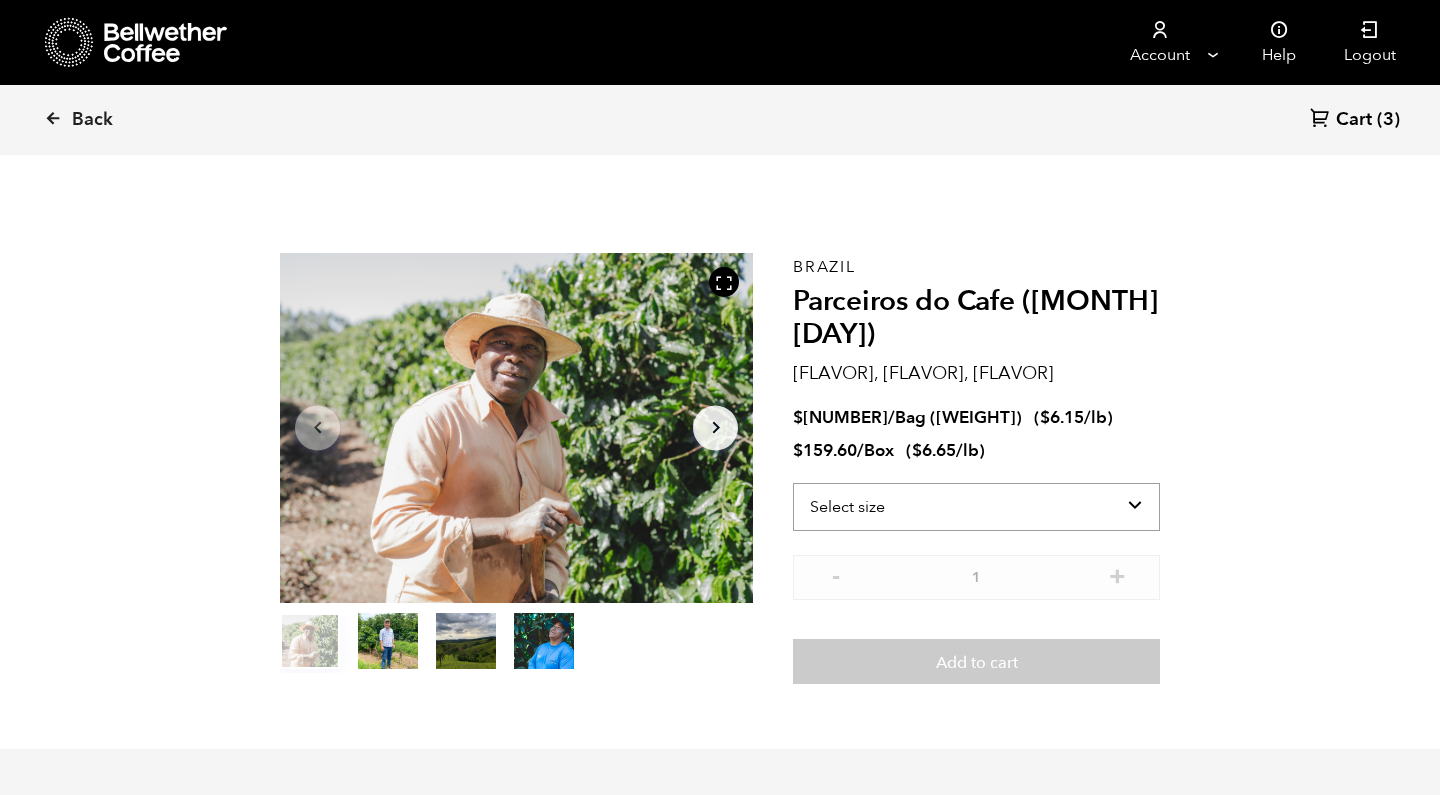 select on "bag-3" 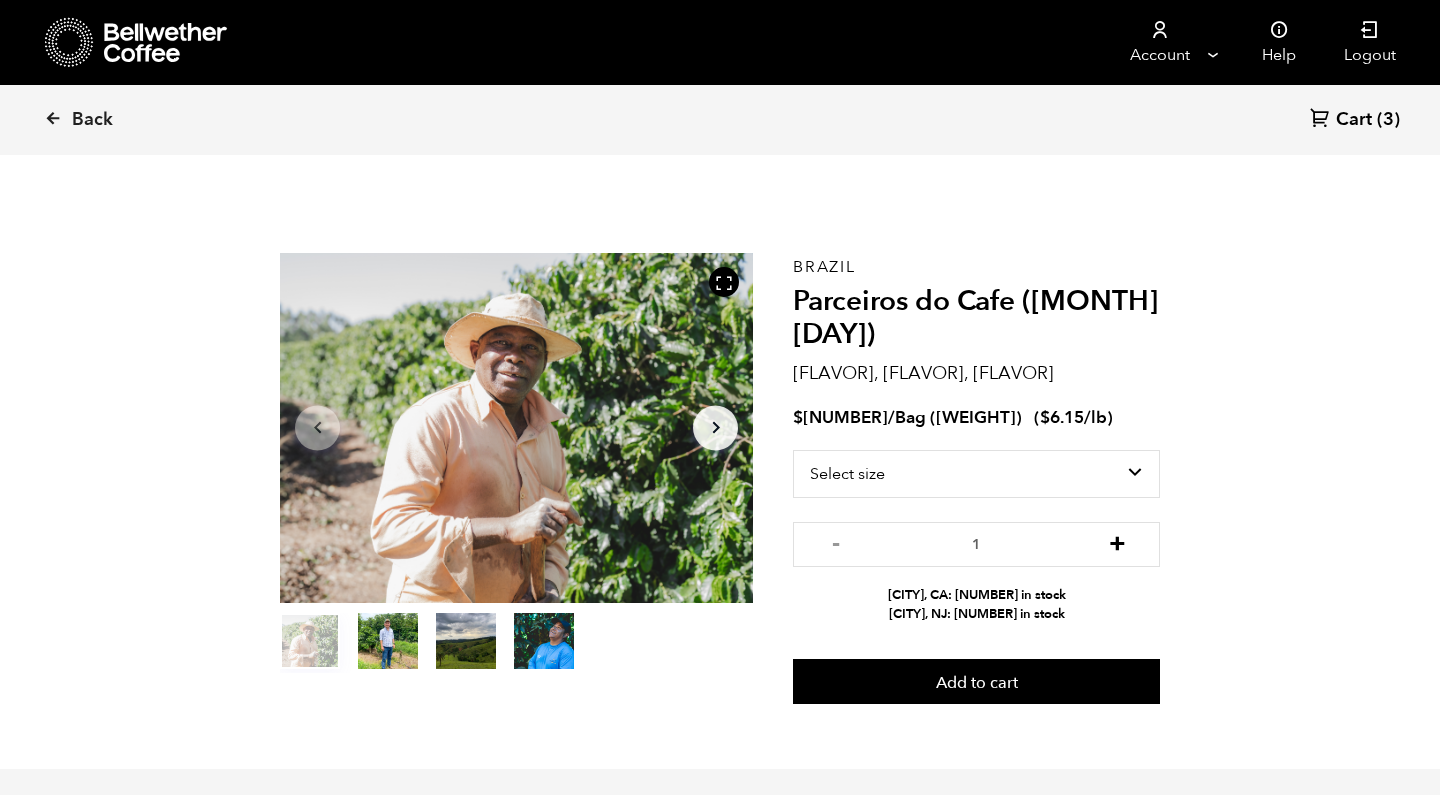 click on "+" at bounding box center (1117, 542) 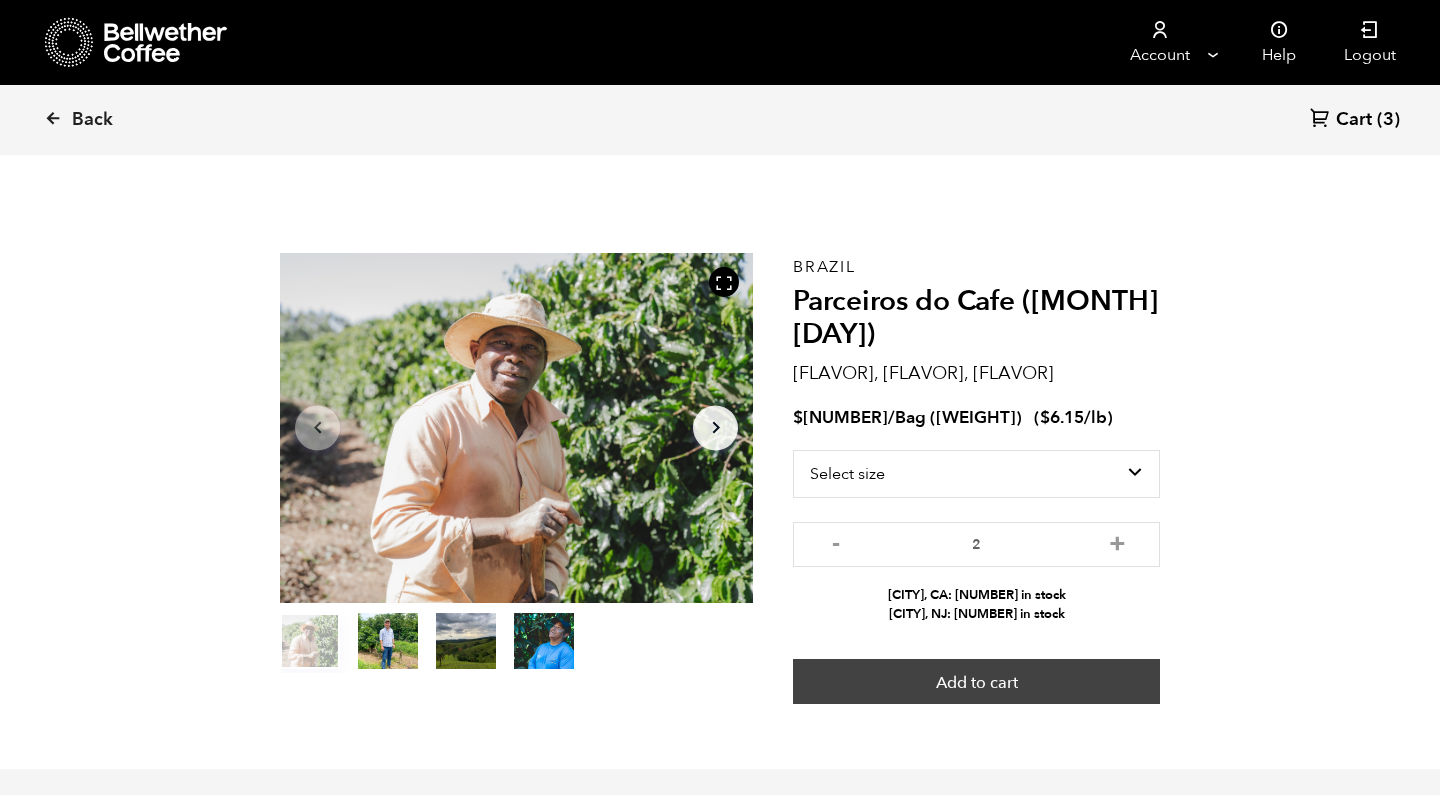 click on "Add to cart" at bounding box center [976, 682] 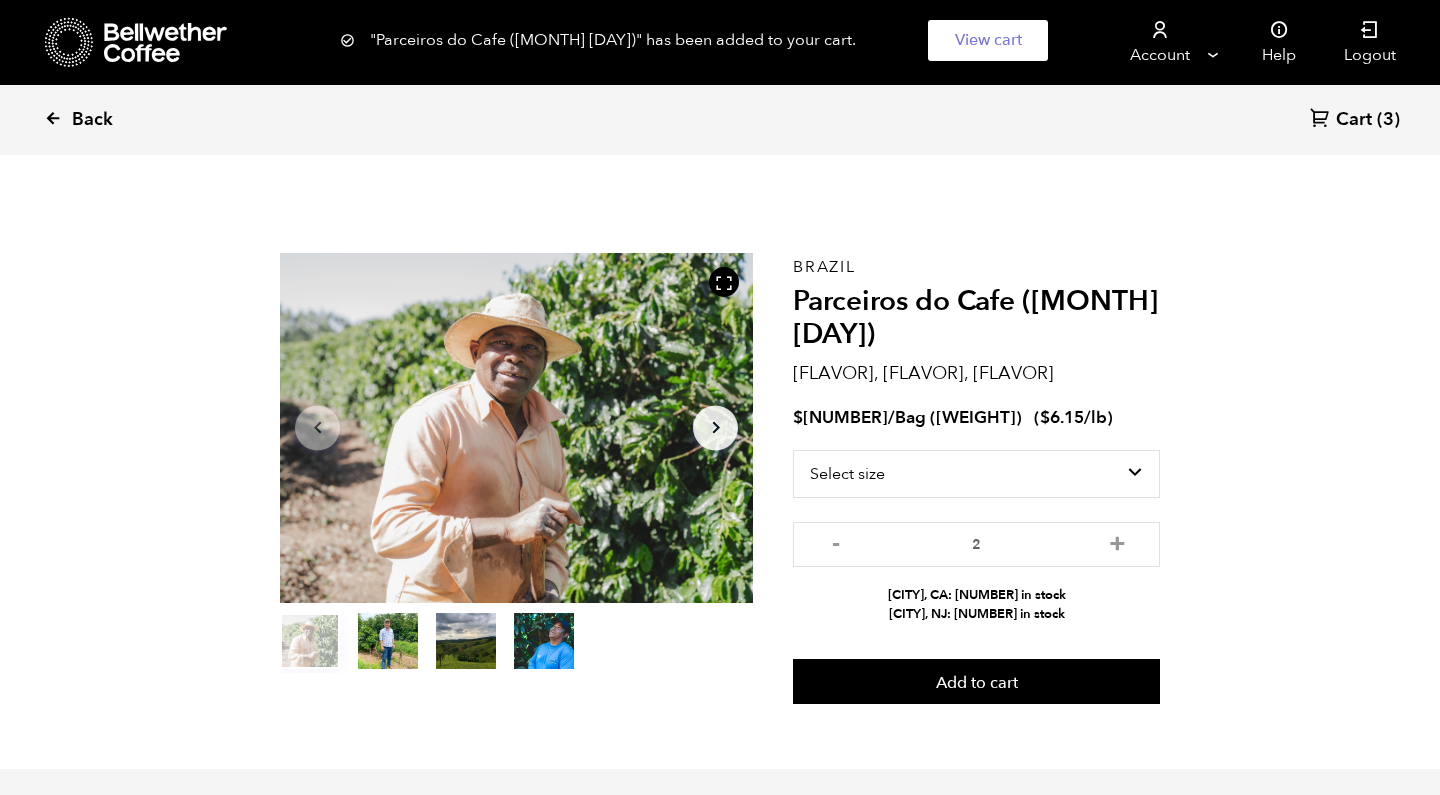 click on "Back" at bounding box center (92, 120) 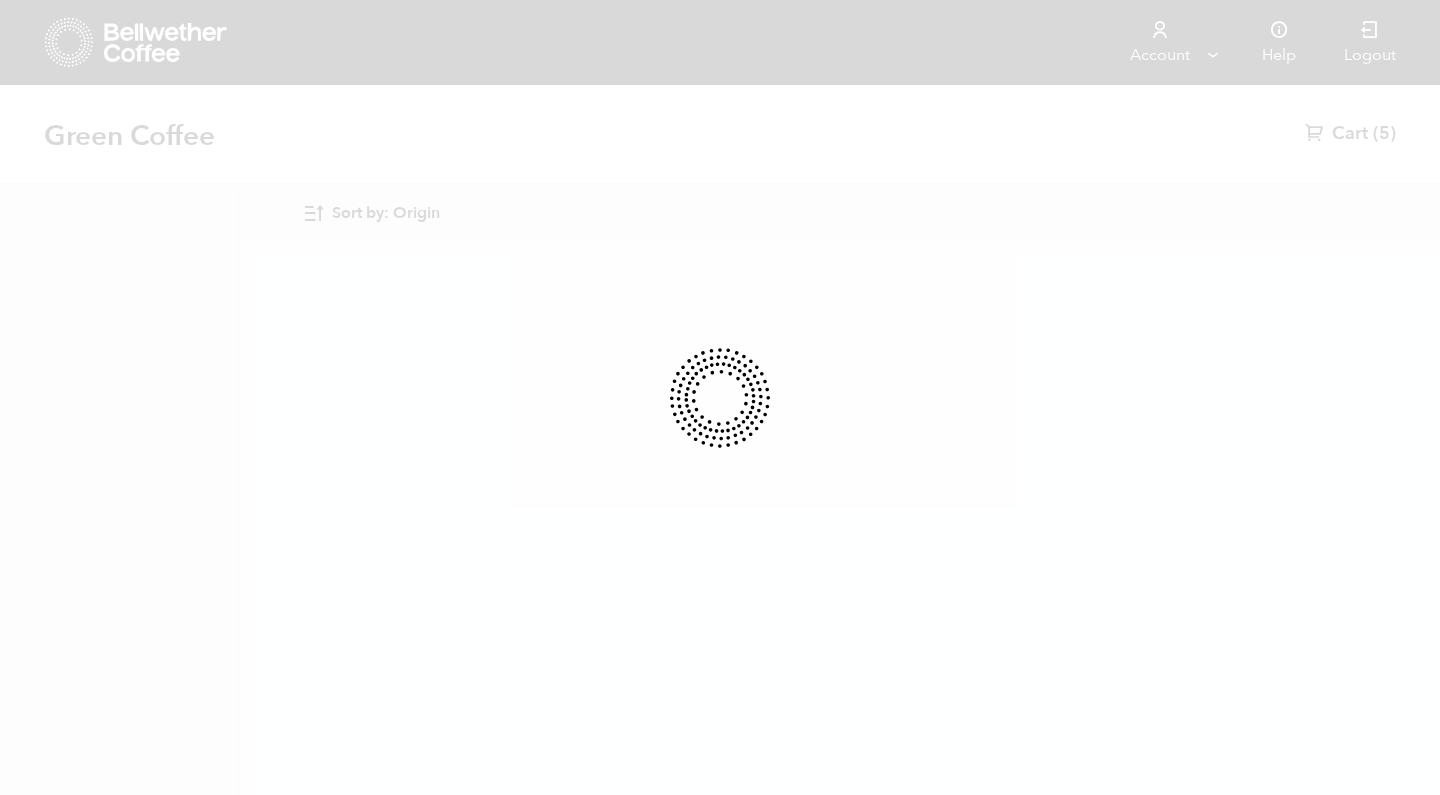 scroll, scrollTop: 0, scrollLeft: 0, axis: both 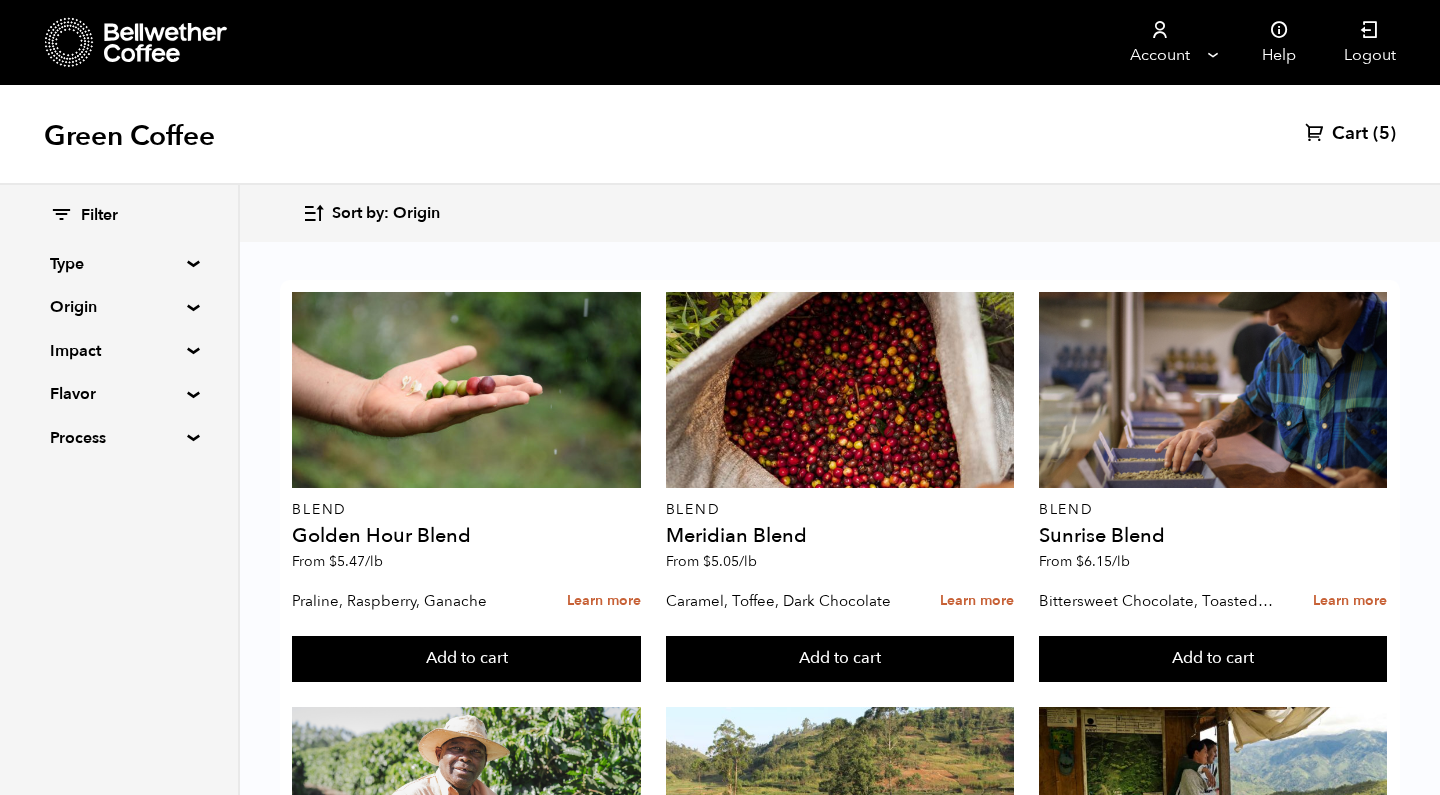click on "Origin" at bounding box center [119, 264] 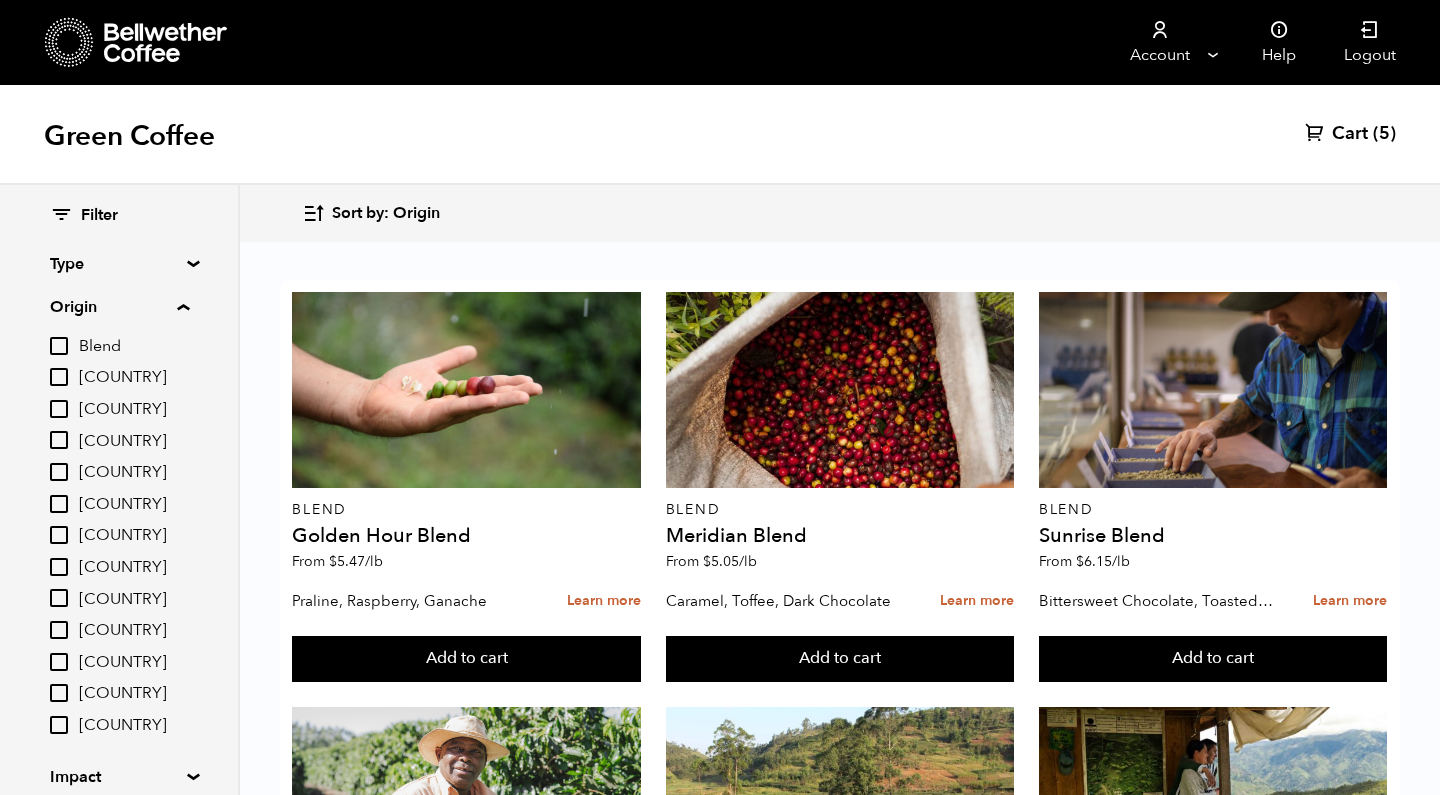 click on "Guatemala" at bounding box center [134, 536] 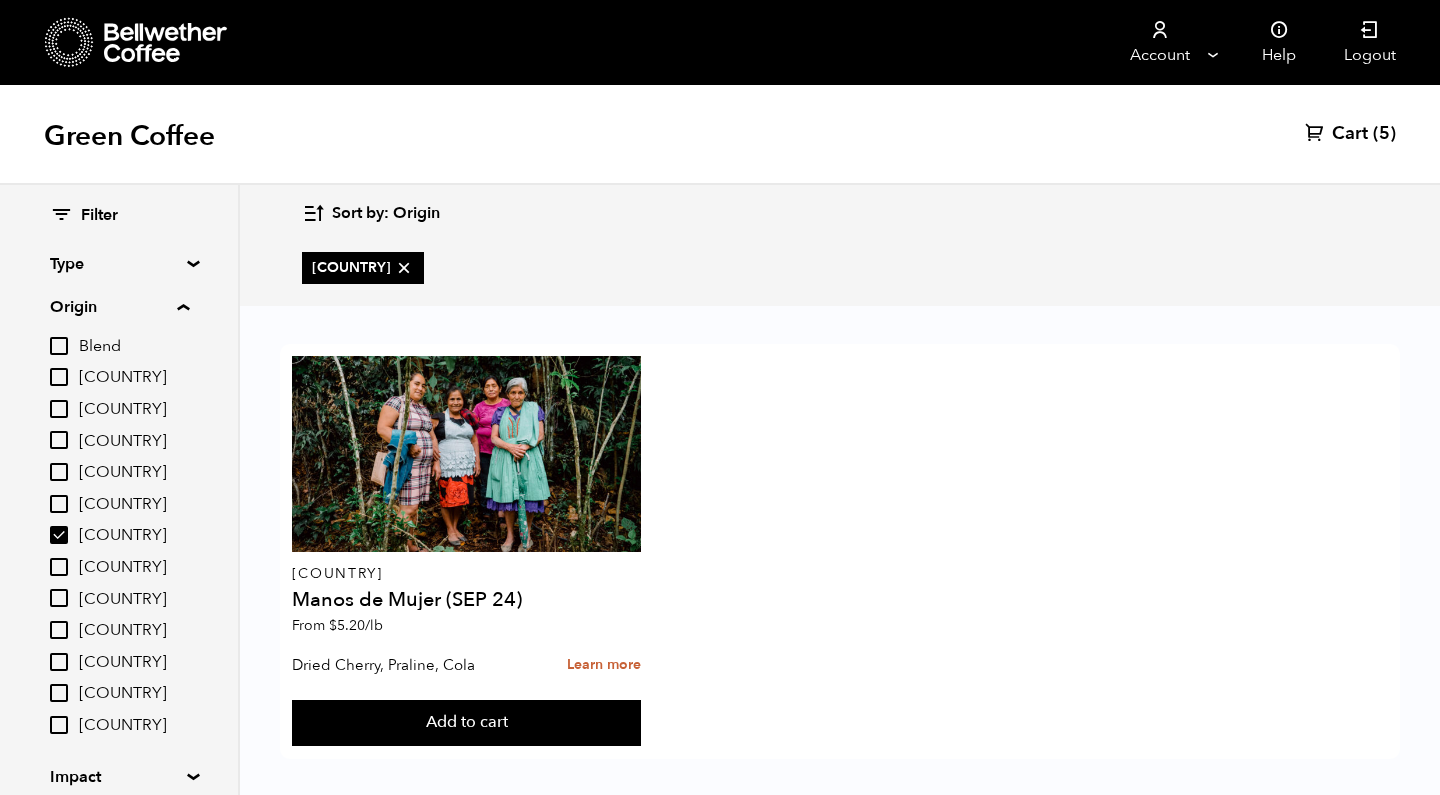 scroll, scrollTop: 13, scrollLeft: 0, axis: vertical 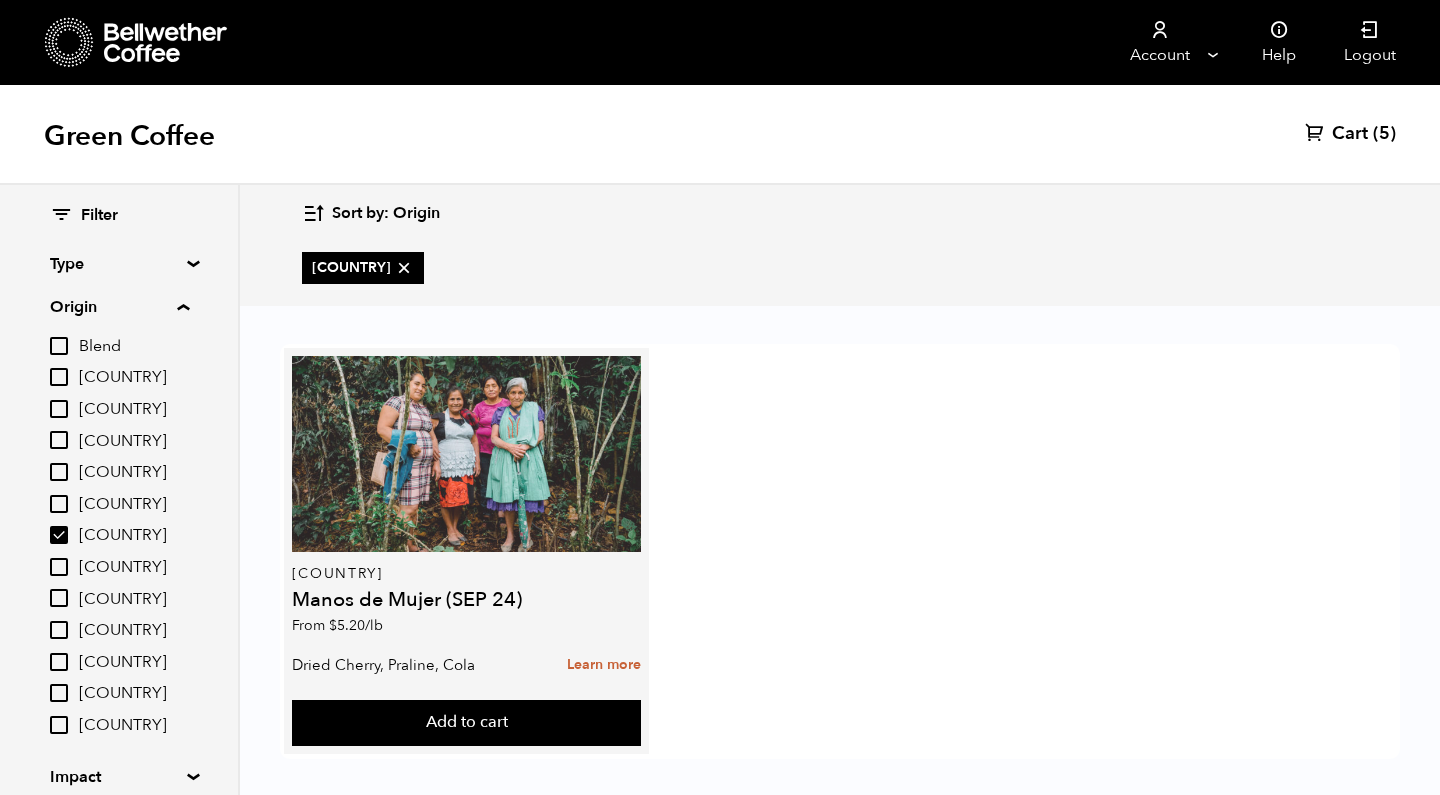 click at bounding box center (466, 454) 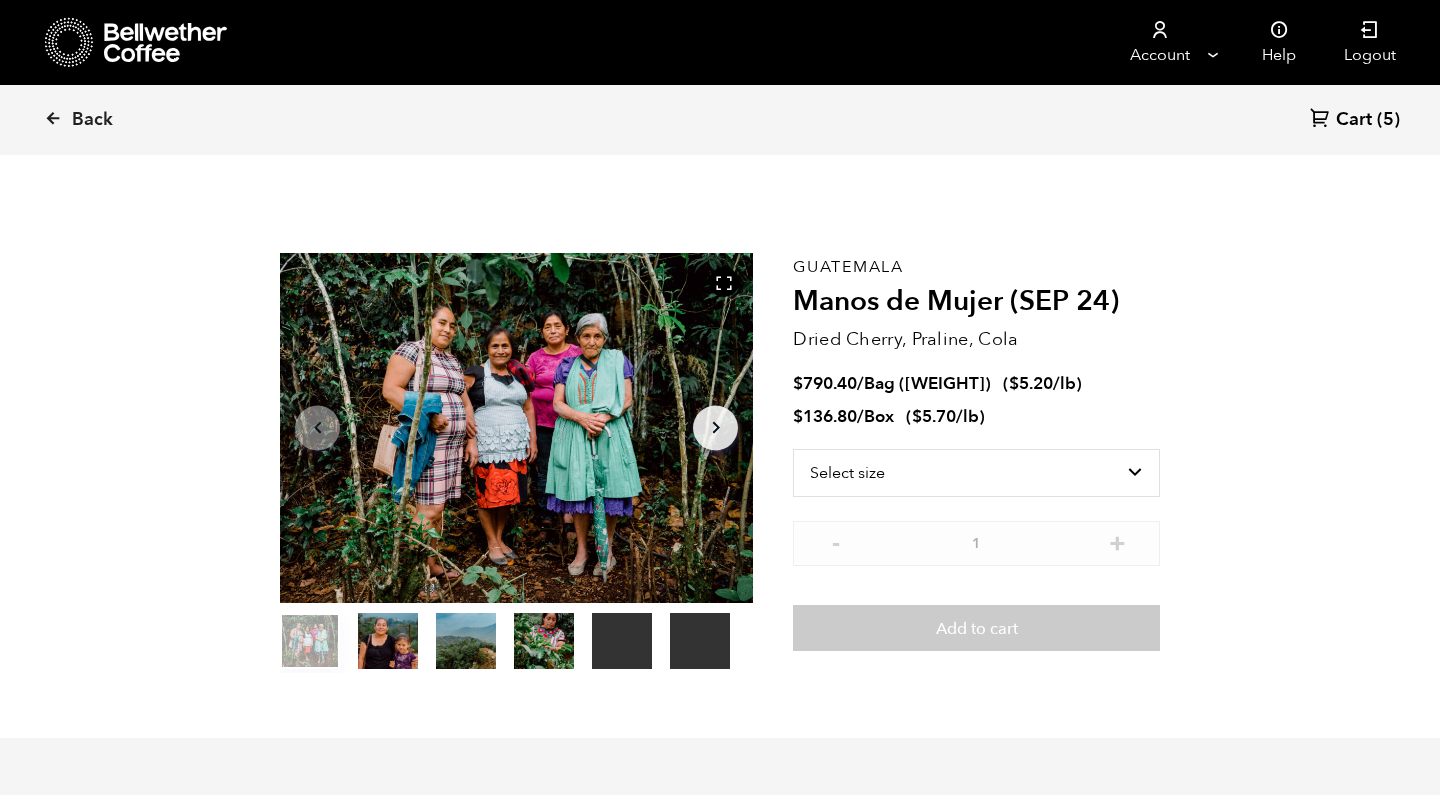 scroll, scrollTop: 0, scrollLeft: 0, axis: both 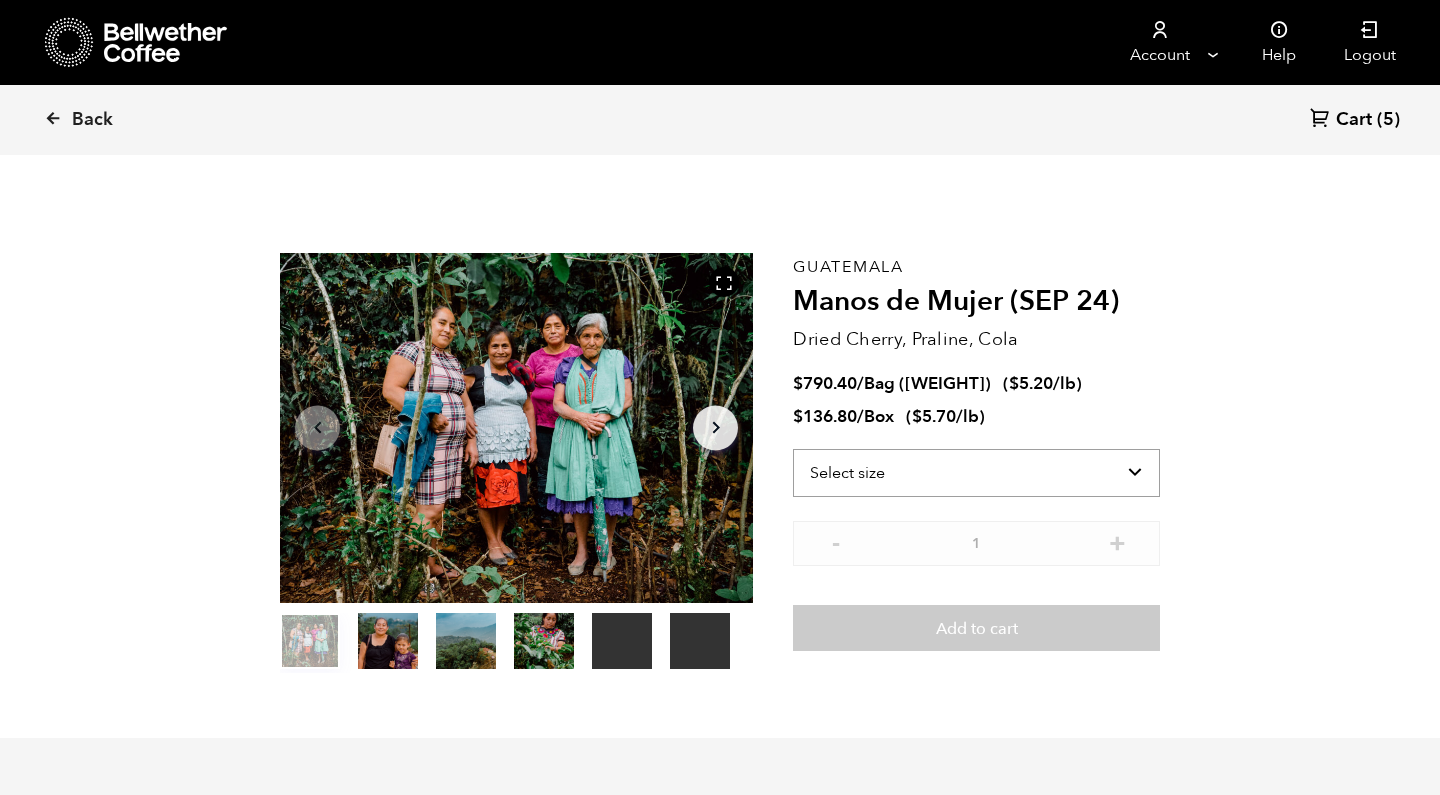 select on "bag-2" 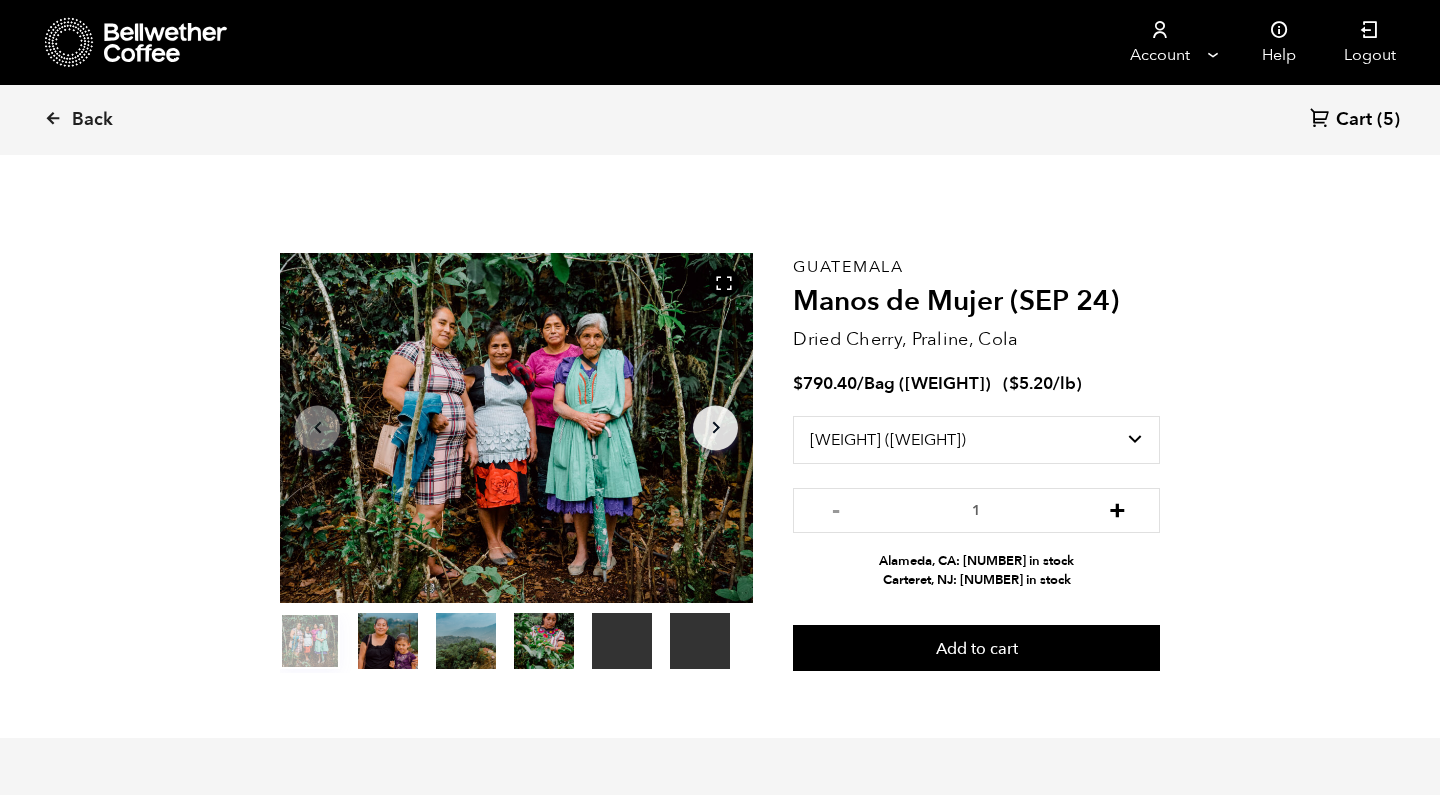 click on "+" at bounding box center (1117, 508) 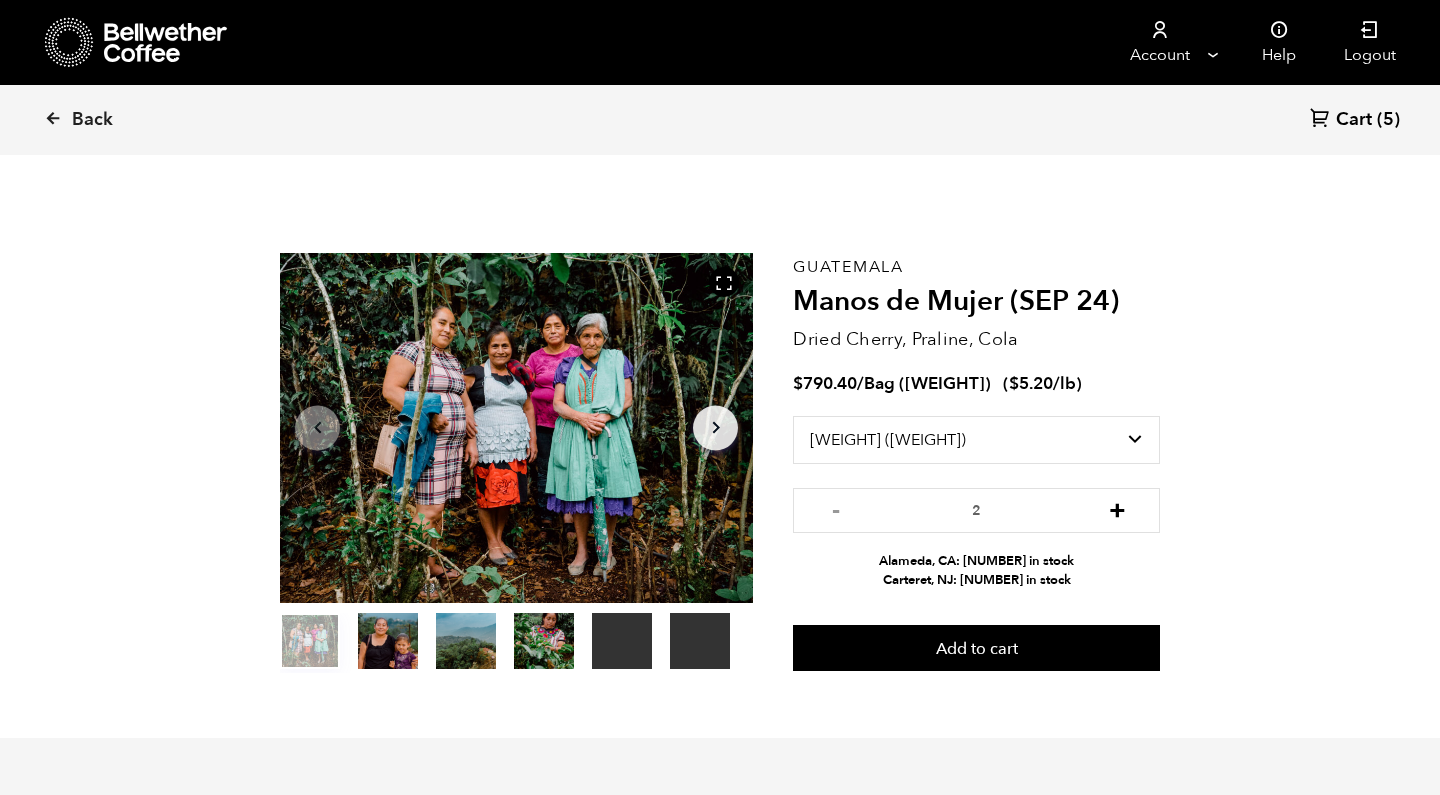 click on "+" at bounding box center [1117, 508] 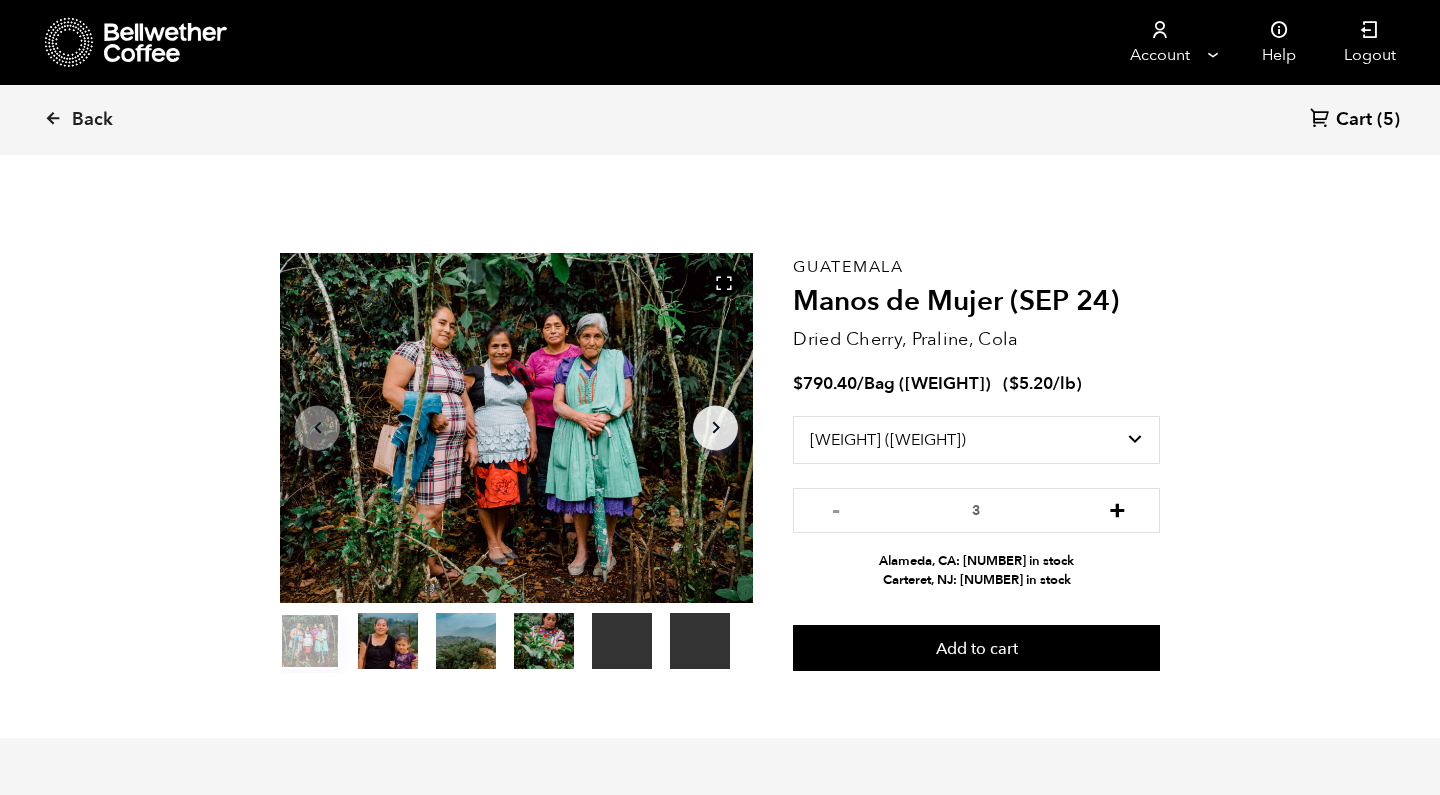 click on "+" at bounding box center (1117, 508) 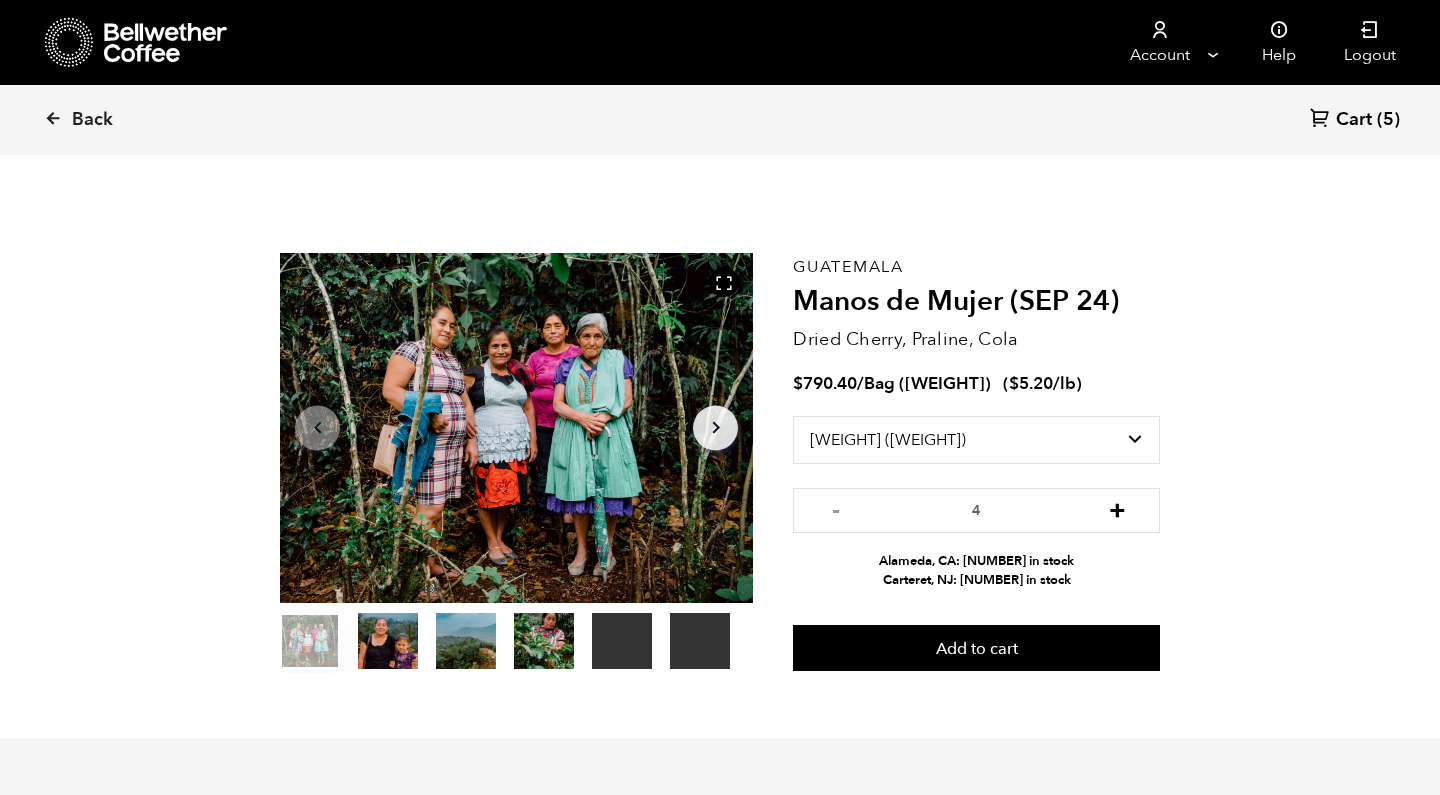 click on "+" at bounding box center [1117, 508] 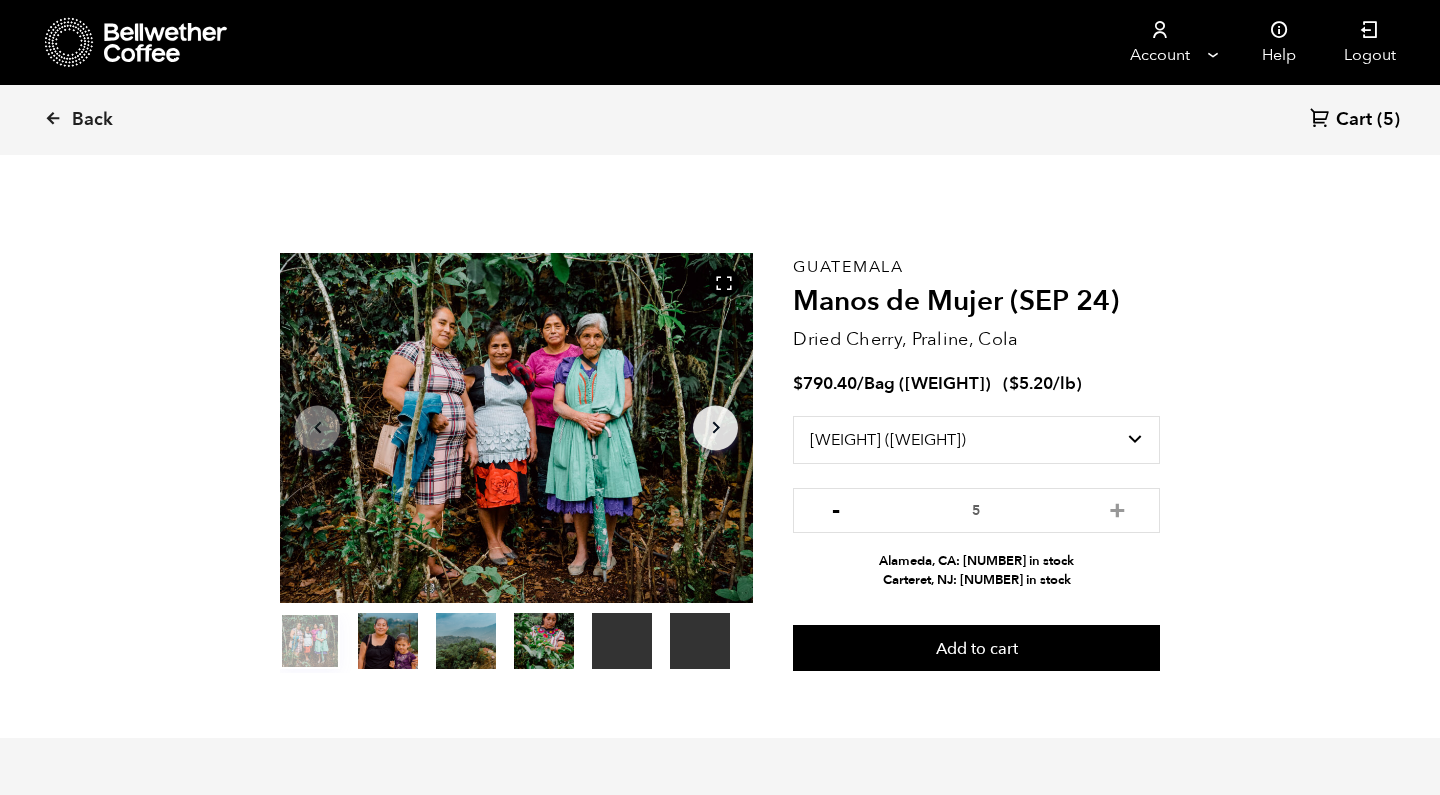 click on "-" at bounding box center (835, 508) 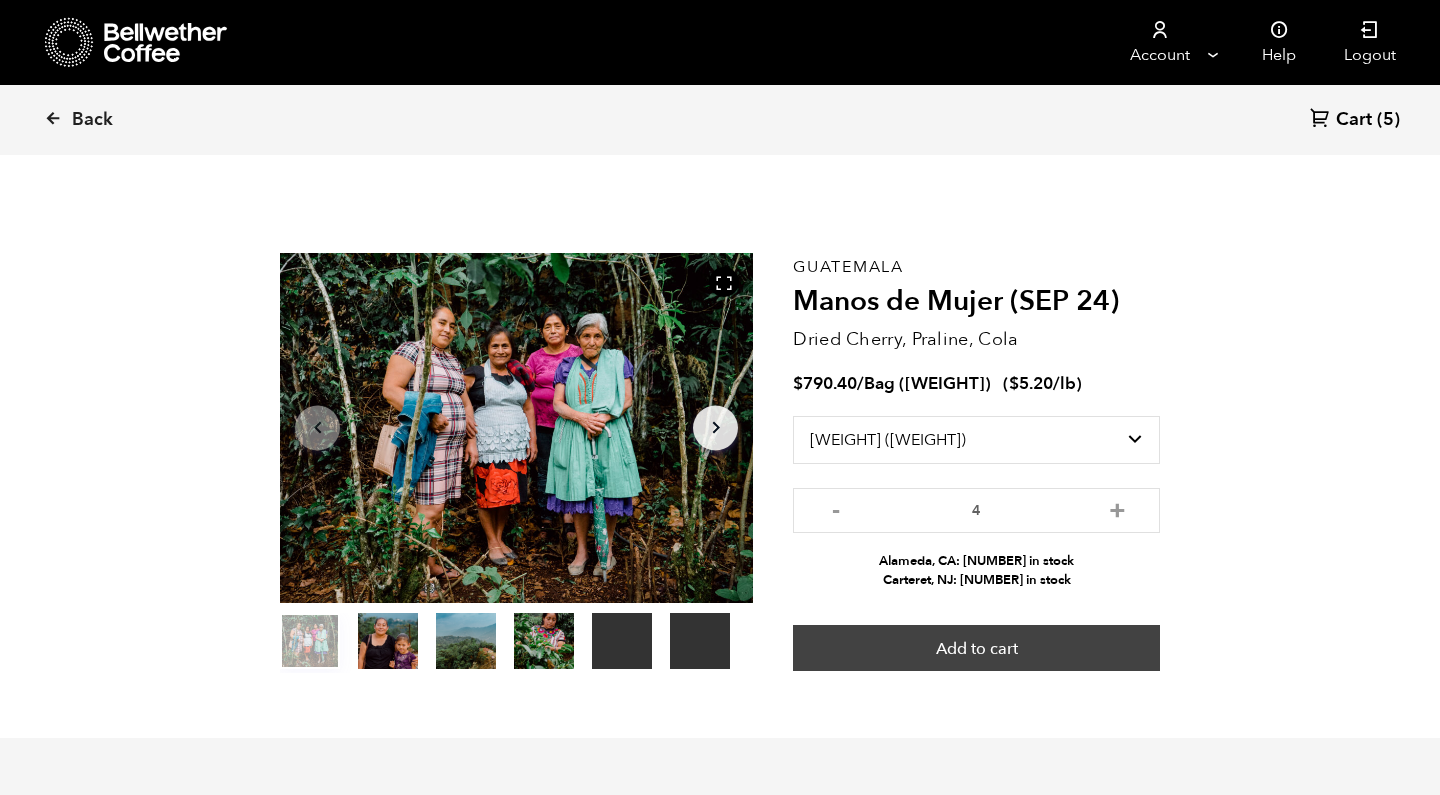 click on "Add to cart" at bounding box center [976, 648] 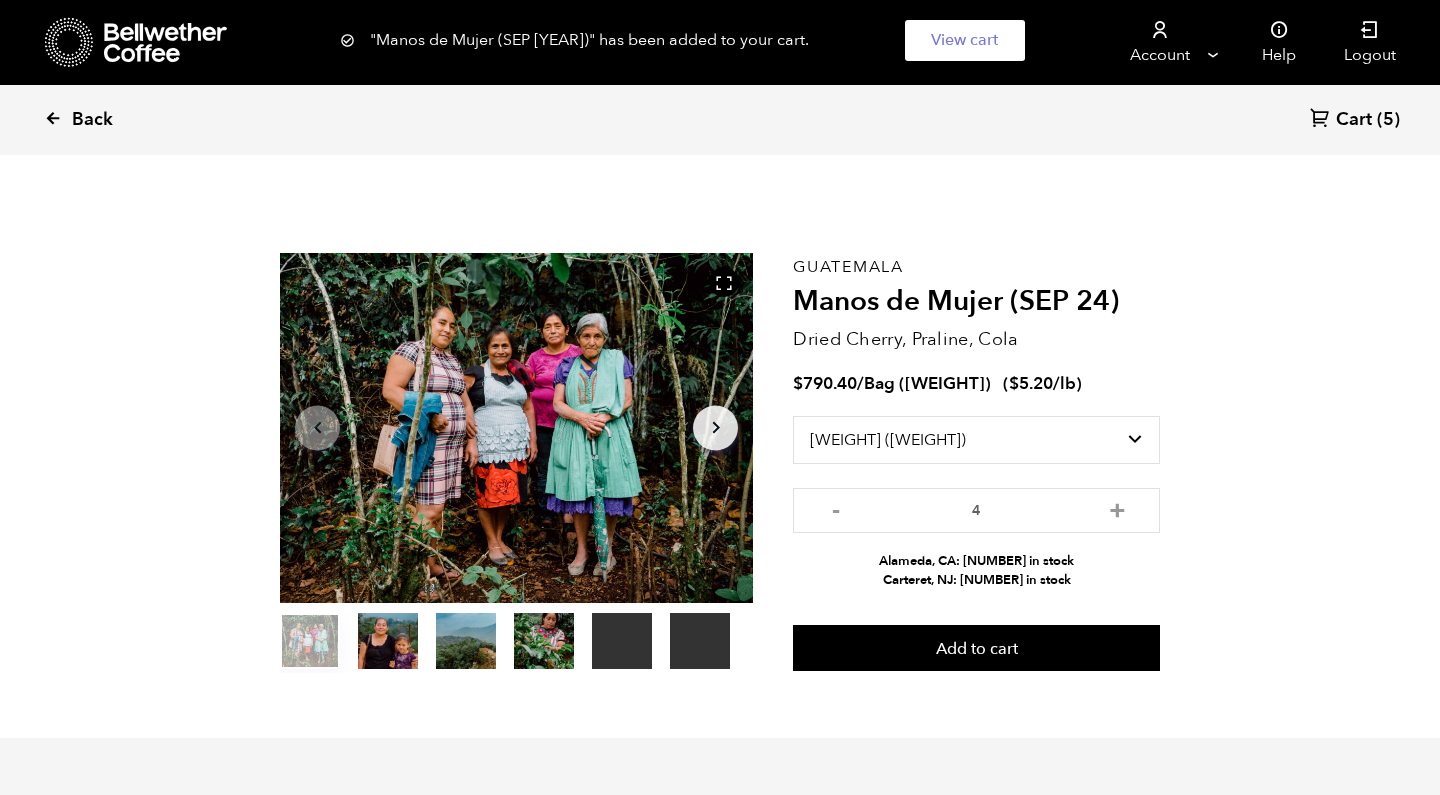 click on "Back" at bounding box center [106, 120] 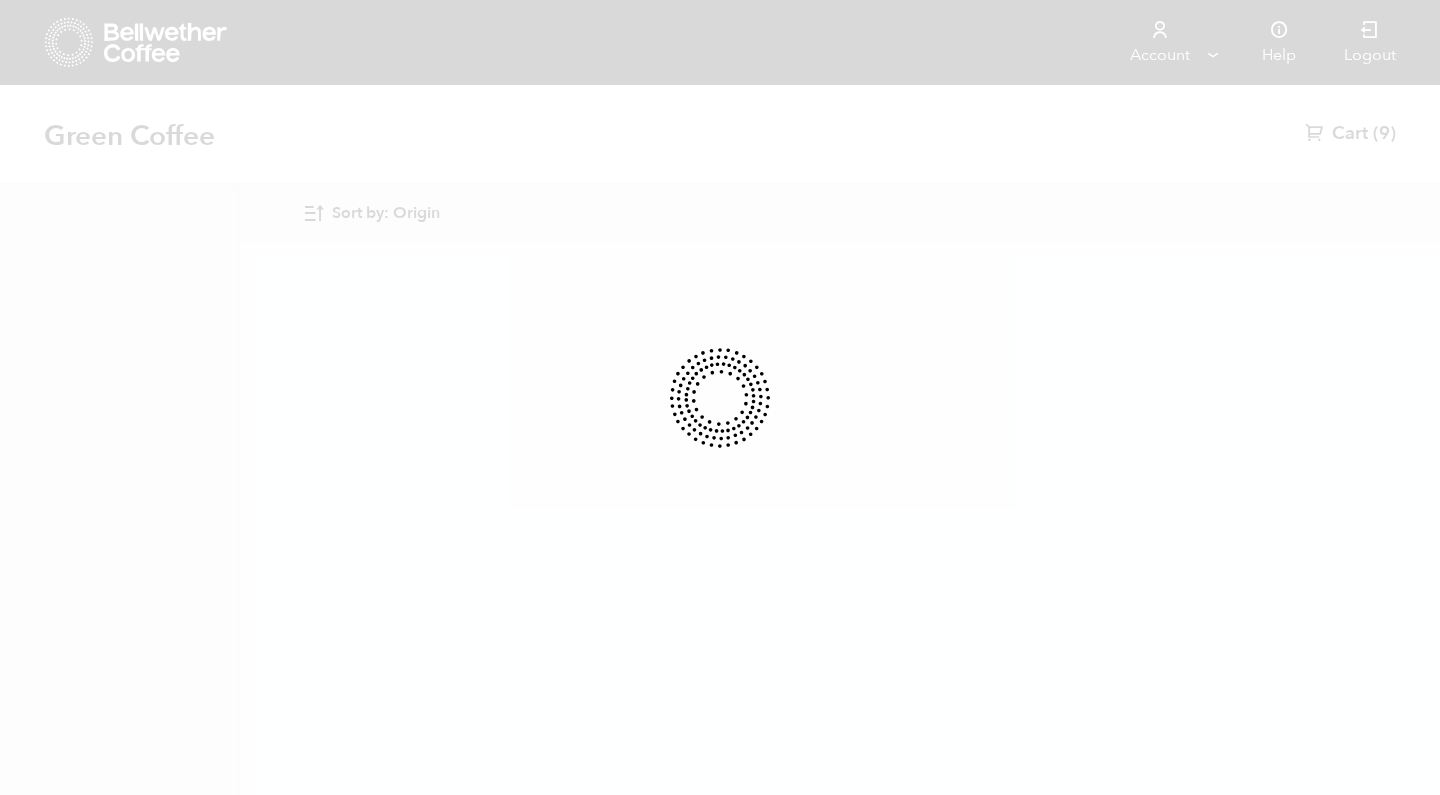 scroll, scrollTop: 0, scrollLeft: 0, axis: both 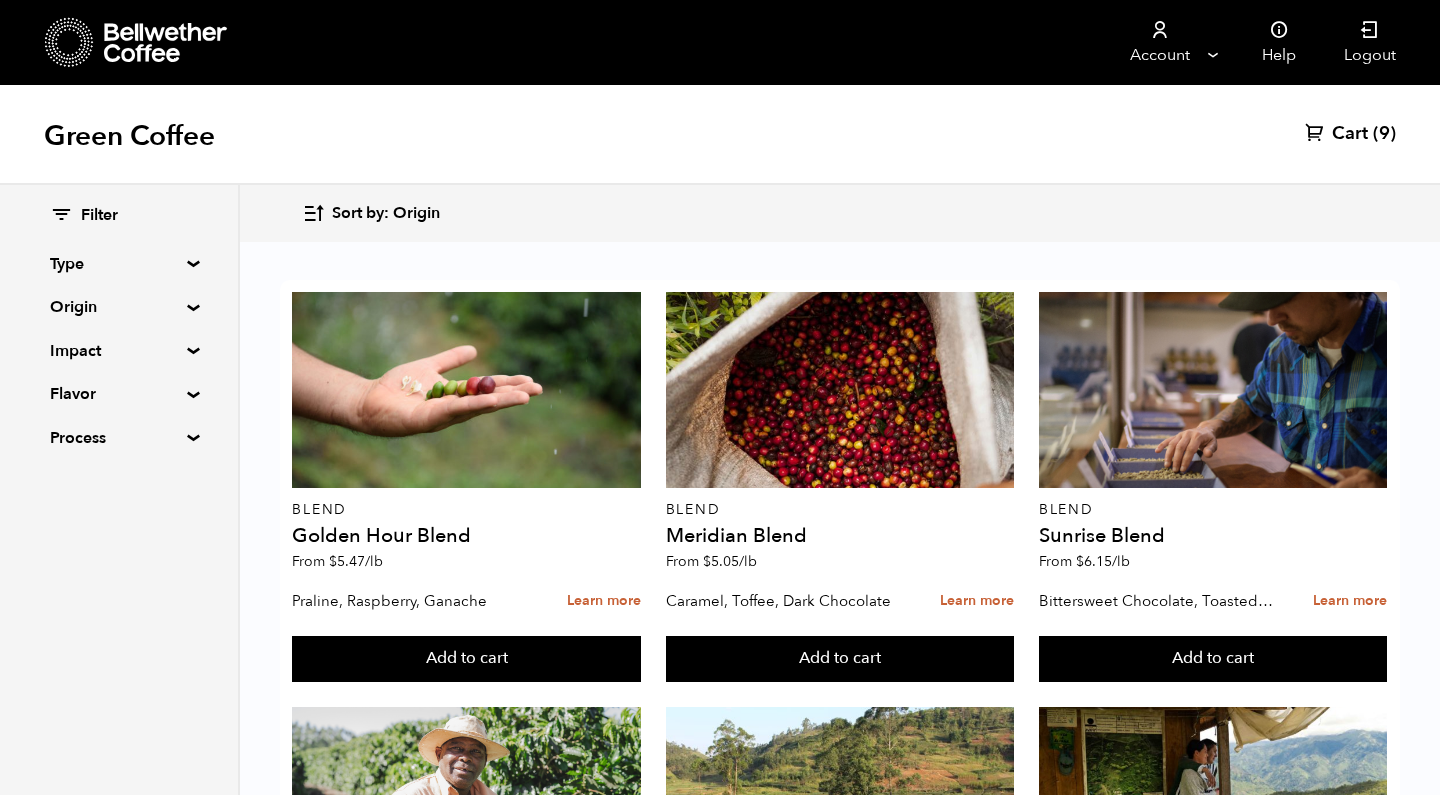 click on "Origin" at bounding box center [119, 264] 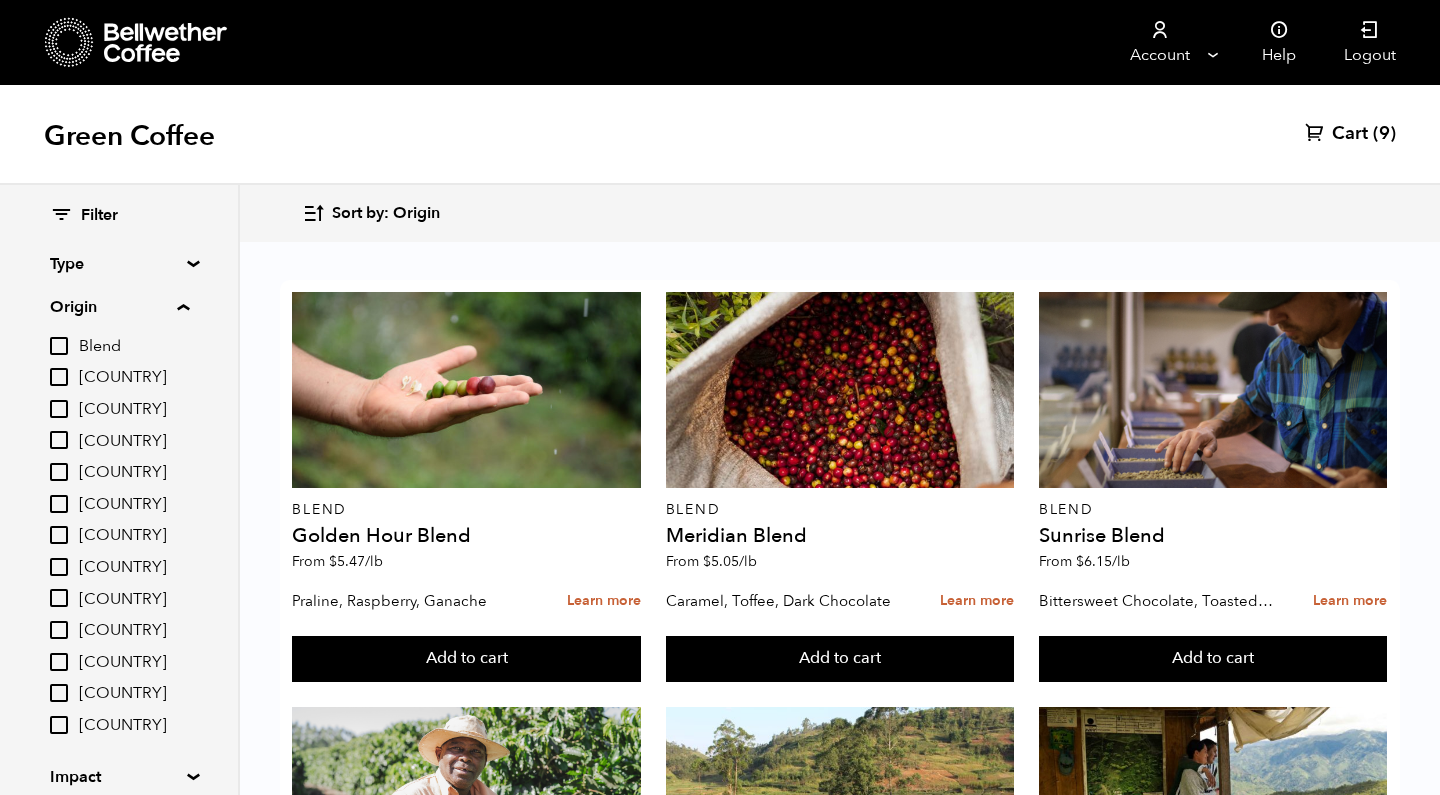 click on "Origin" at bounding box center [119, 264] 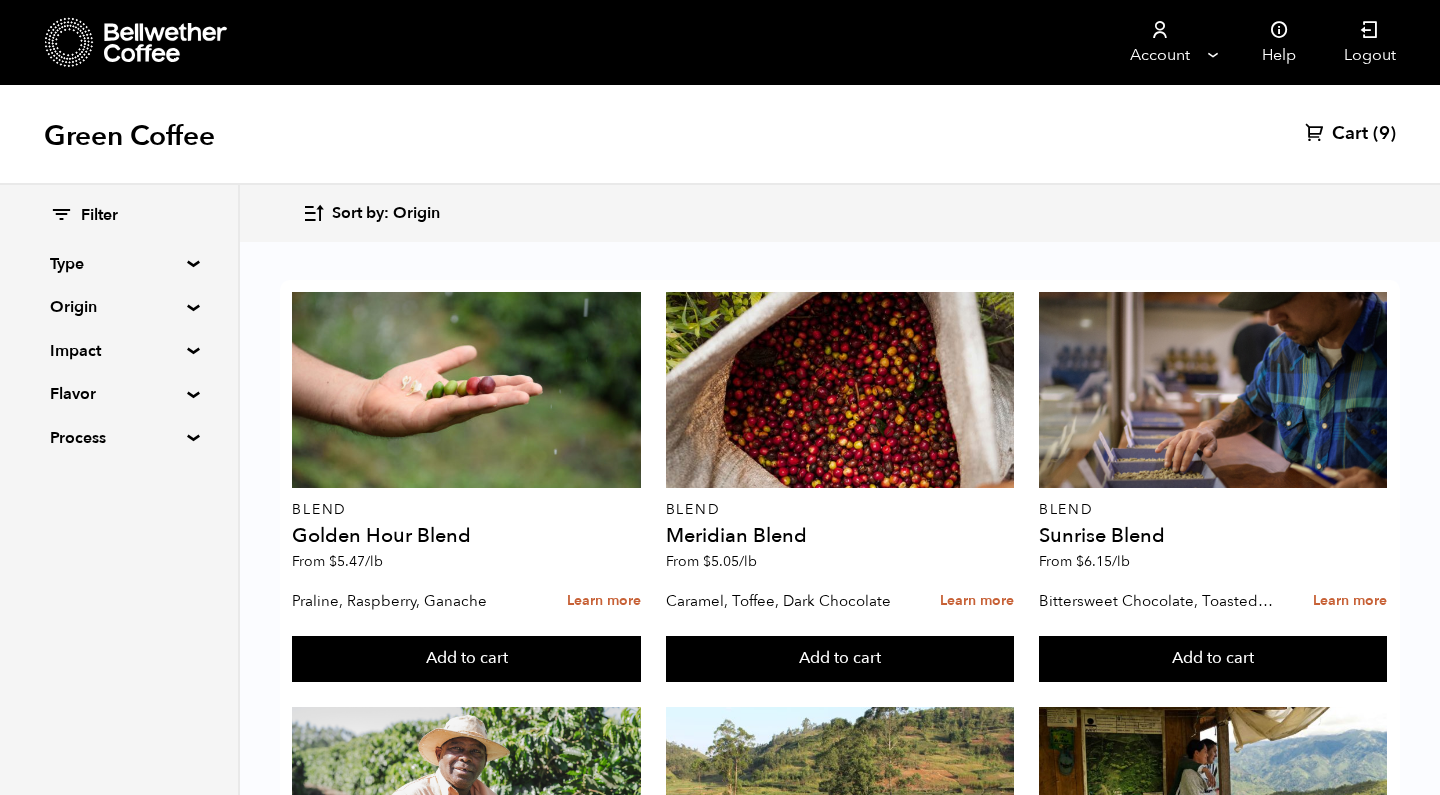 click on "Type" at bounding box center [119, 264] 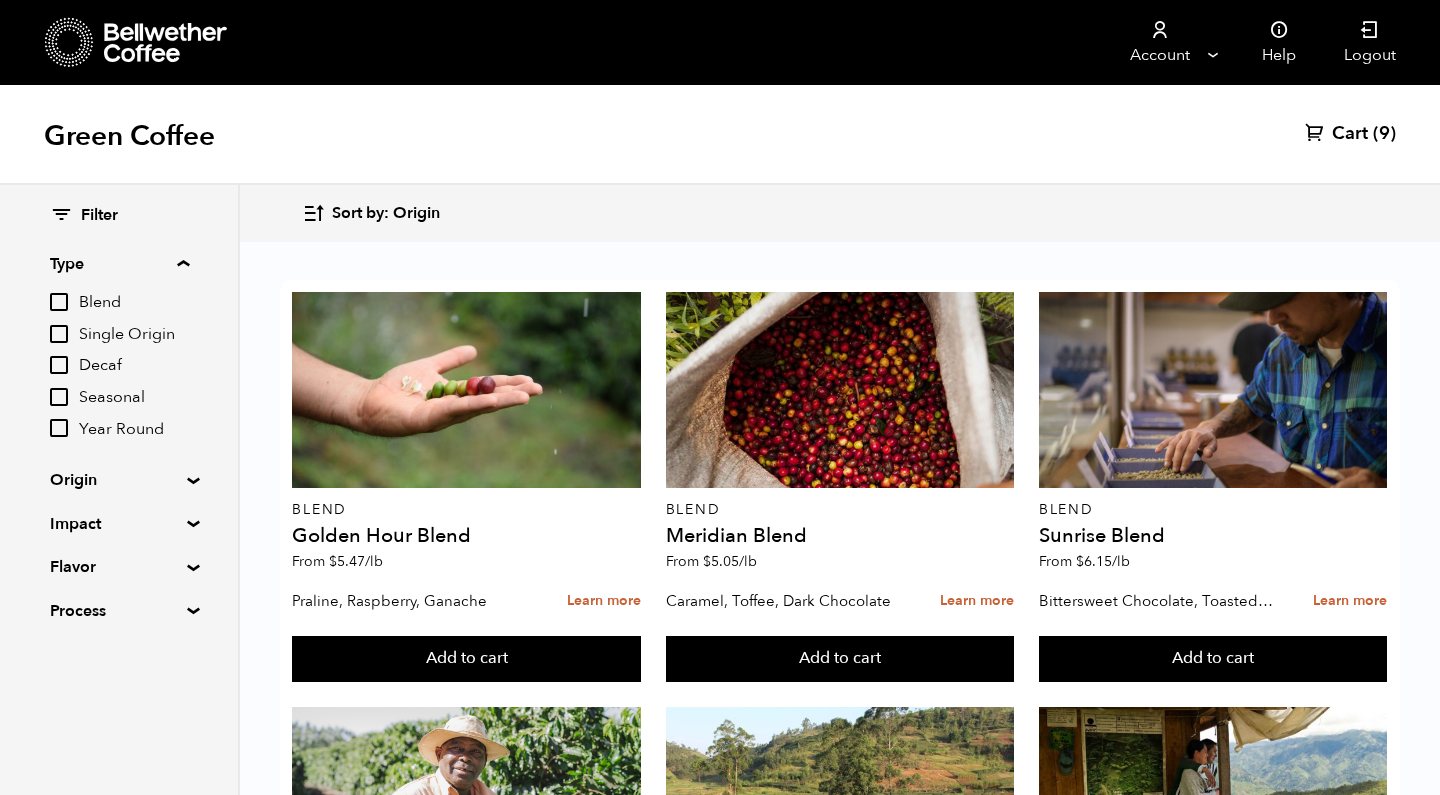 click on "Decaf" at bounding box center (134, 366) 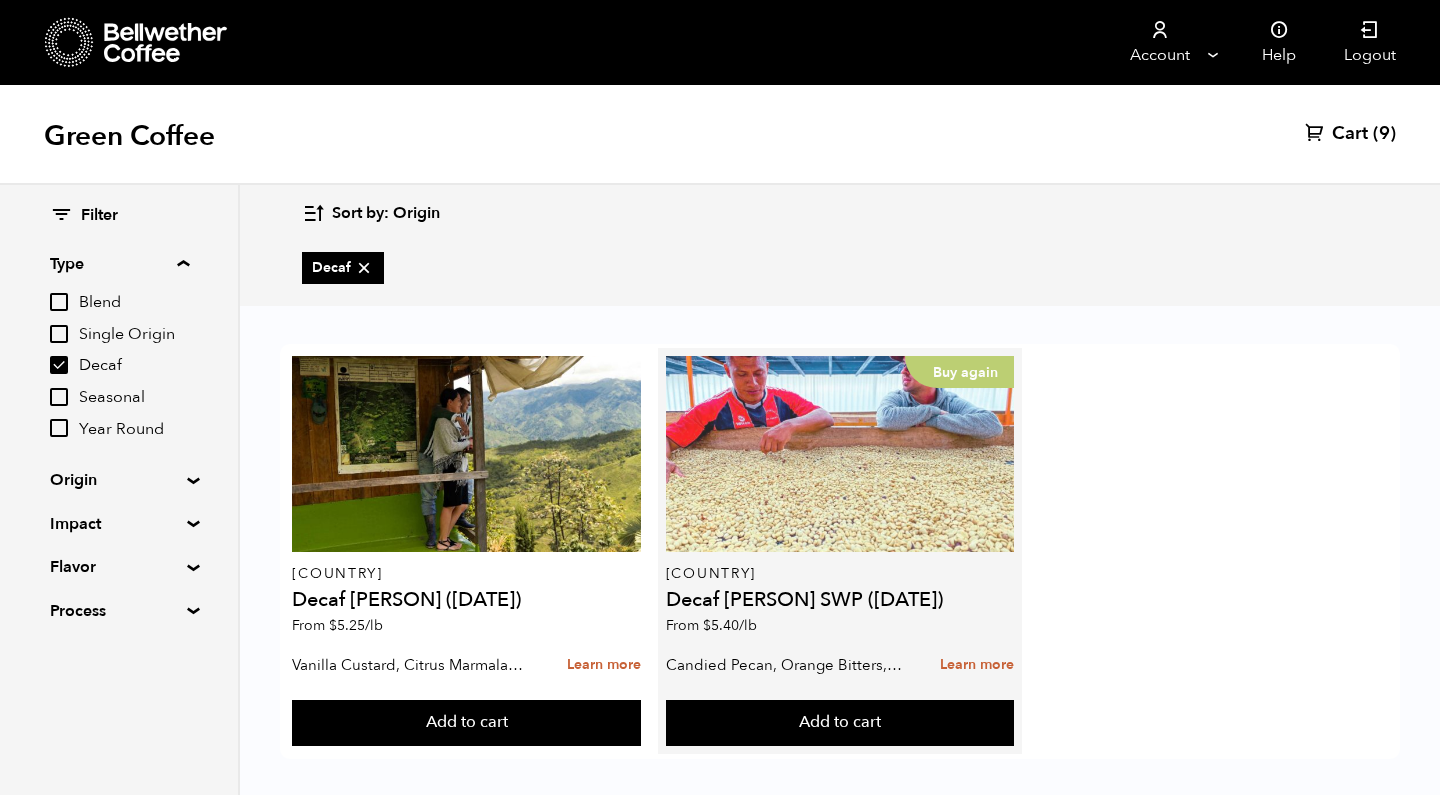 click on "Buy again" at bounding box center [840, 454] 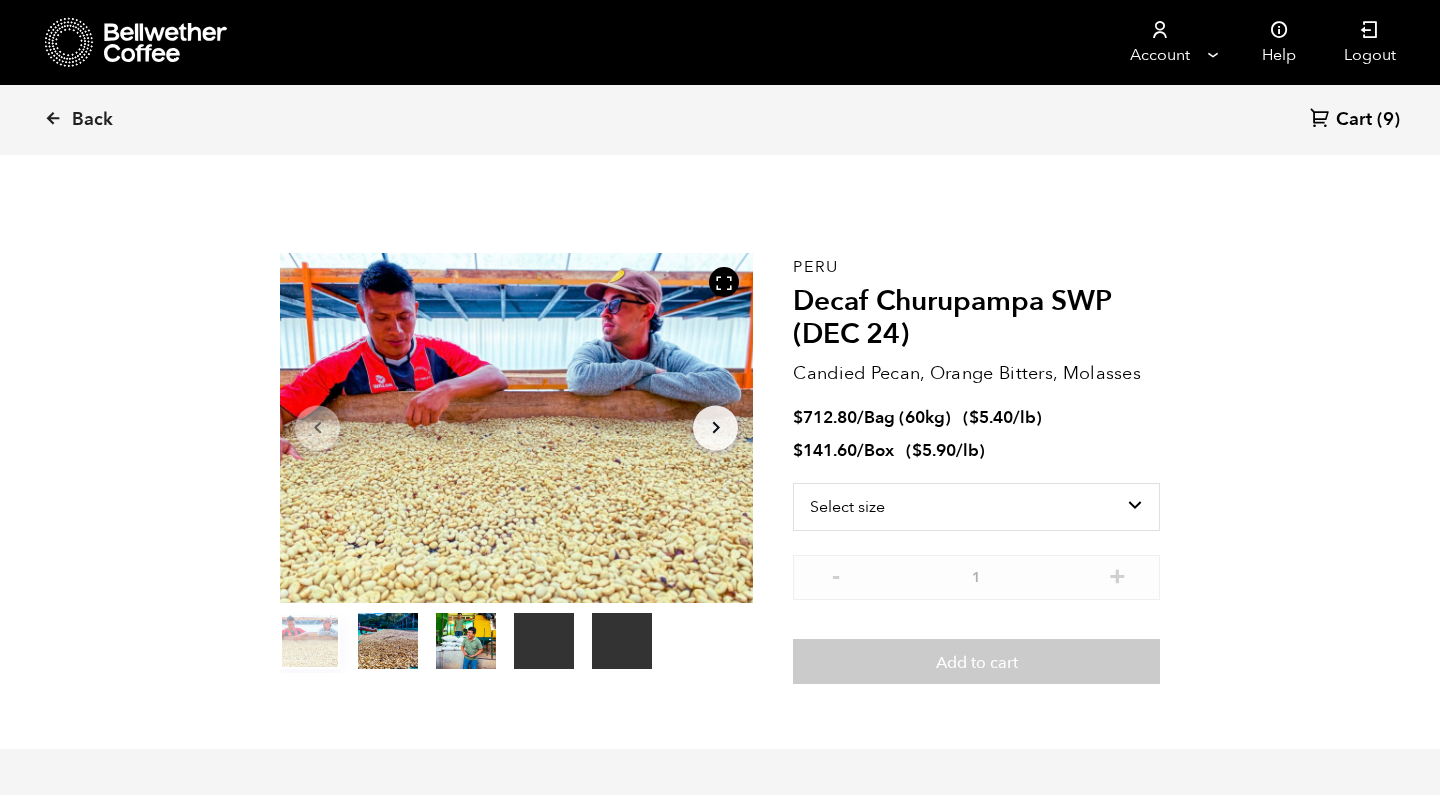 scroll, scrollTop: 0, scrollLeft: 0, axis: both 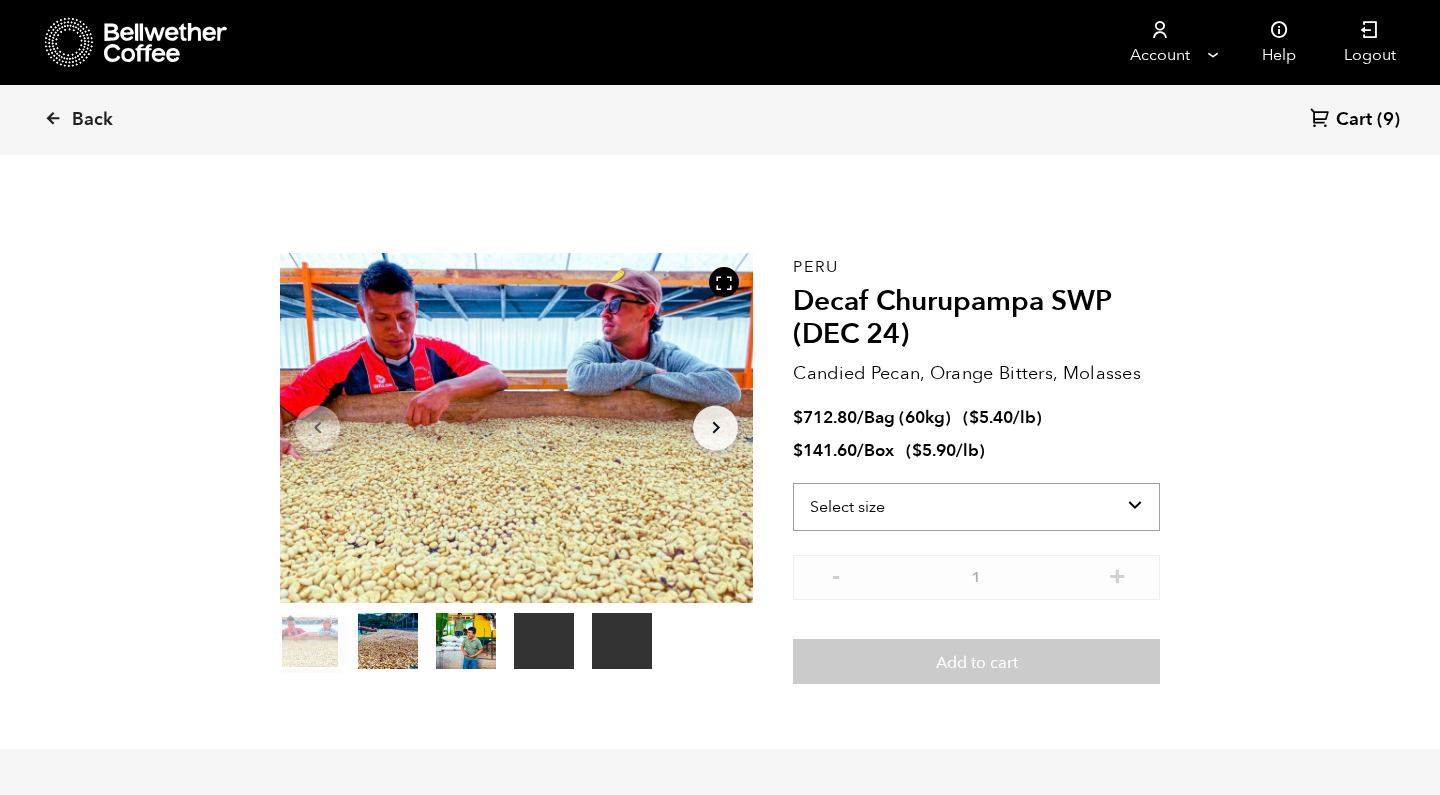 select on "bag-3" 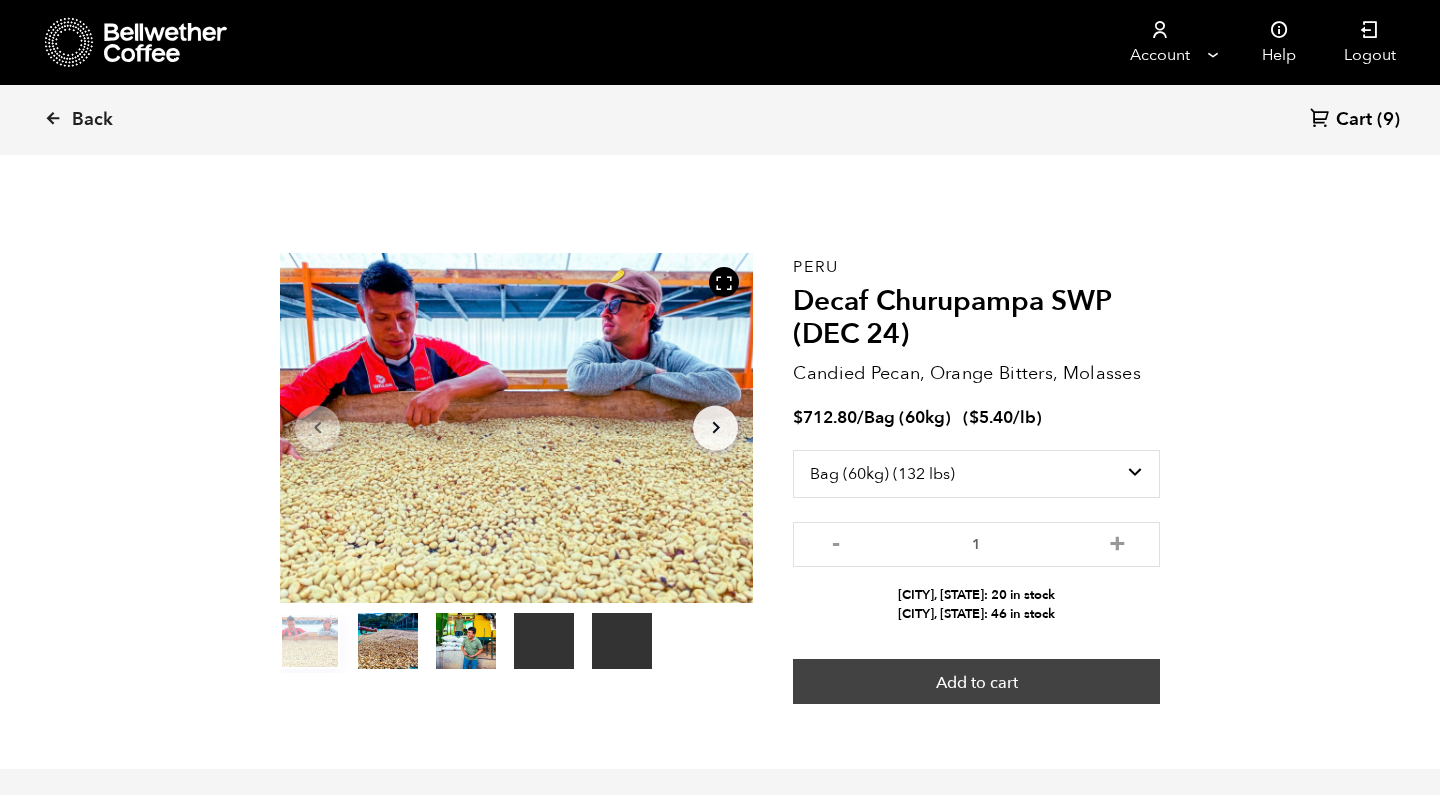 click on "Add to cart" at bounding box center (976, 682) 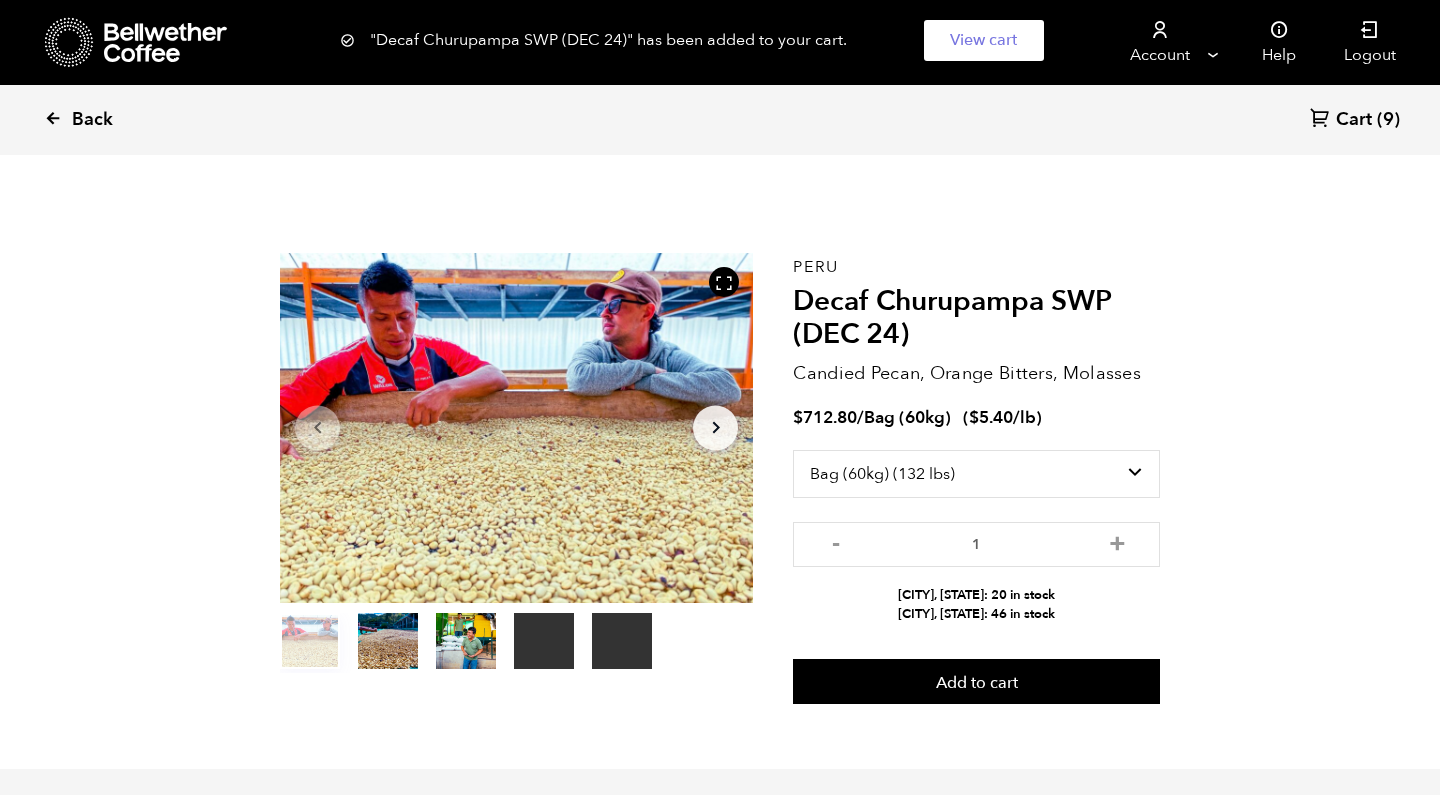 click on "Back" at bounding box center [106, 120] 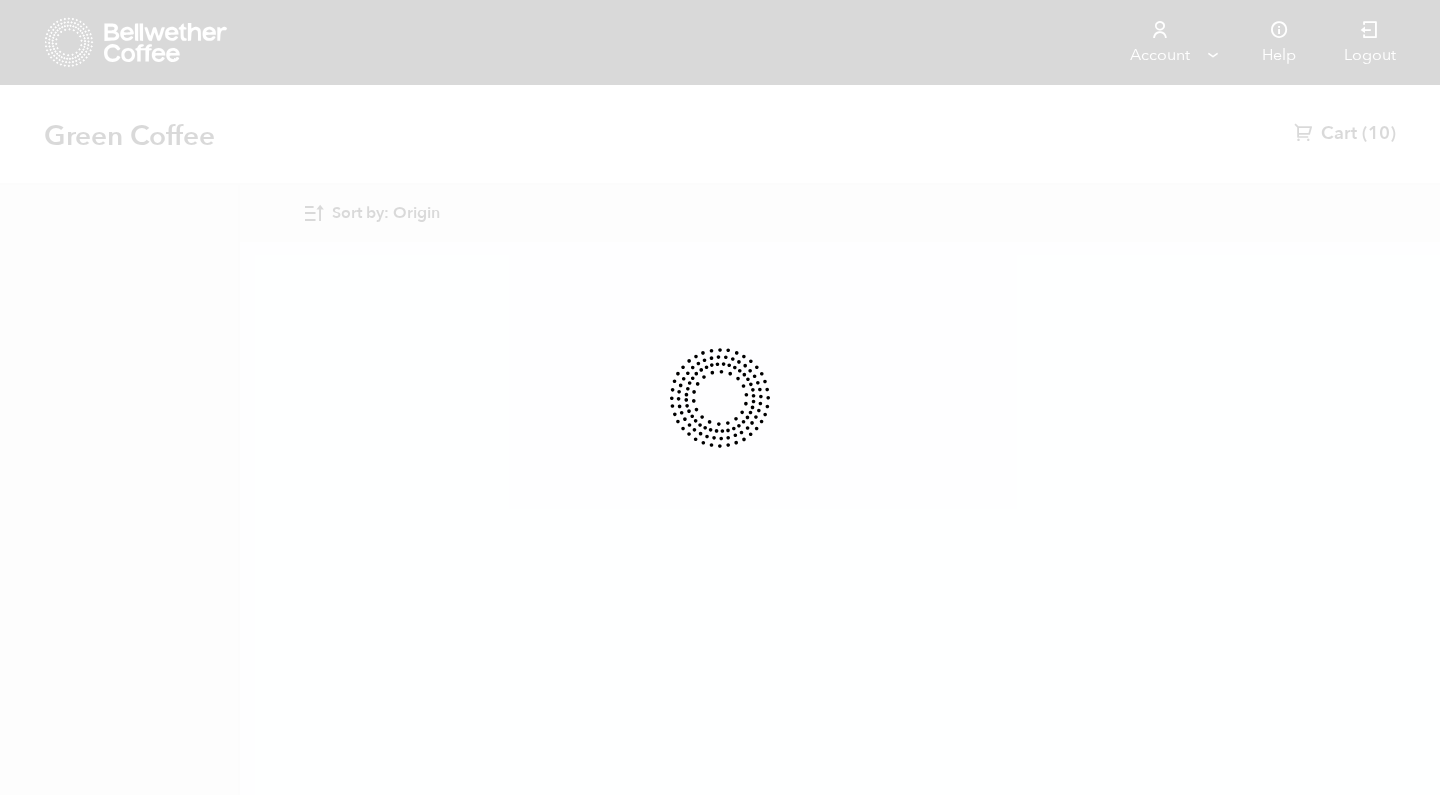scroll, scrollTop: 0, scrollLeft: 0, axis: both 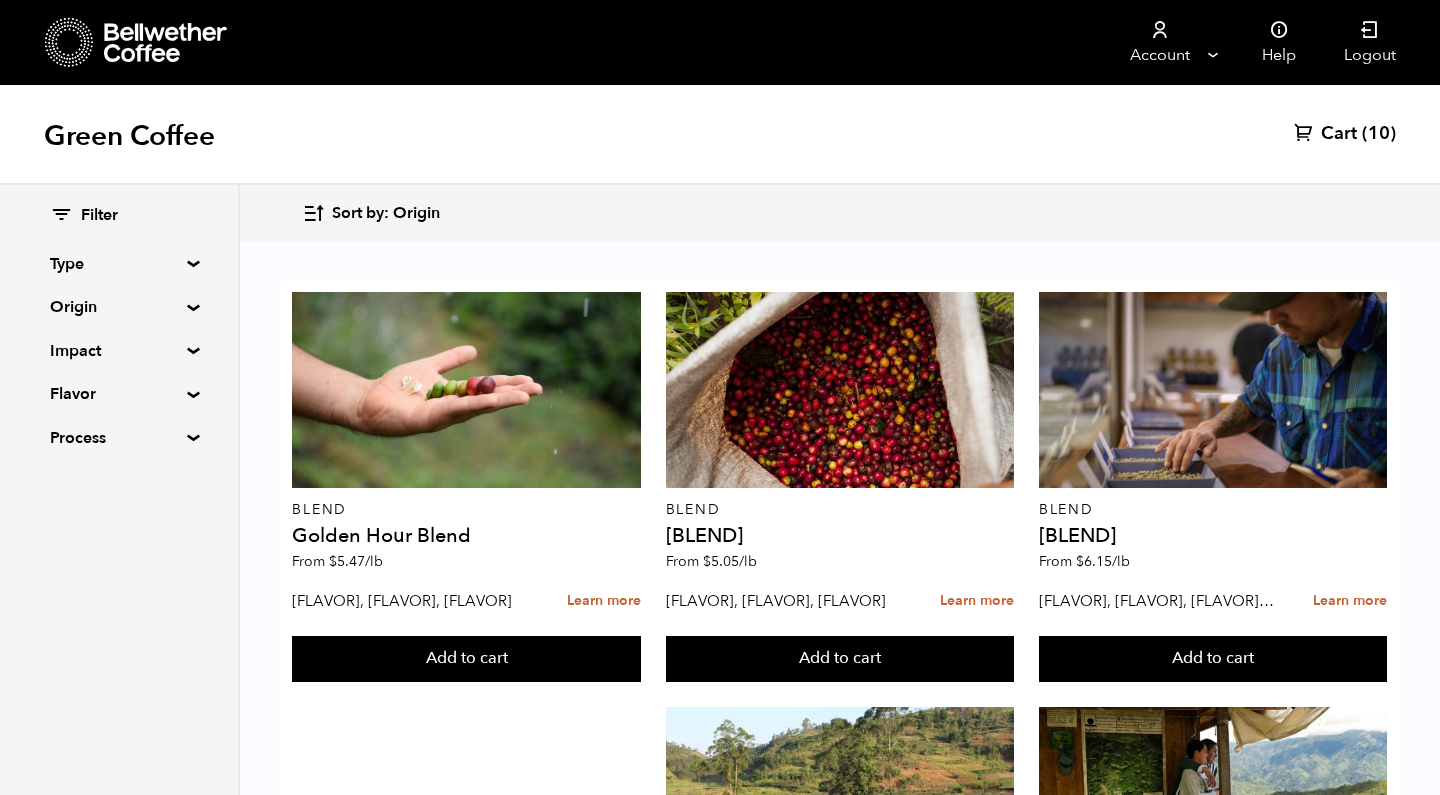 click on "Filter and sort Blend Single Origin Decaf Seasonal Year Round Origin Blend Brazil Burundi Colombia El Salvador Ethiopia Guatemala Honduras Mexico Nicaragua Peru Rwanda Sumatra Impact Organic Women's Lot Living Income Pricing Farmer Impact Fund Flavor Chocolate Citrus Fruit Floral Fruity Nutty Sweet Process Natural Washed Wet-hulled" at bounding box center [119, 327] 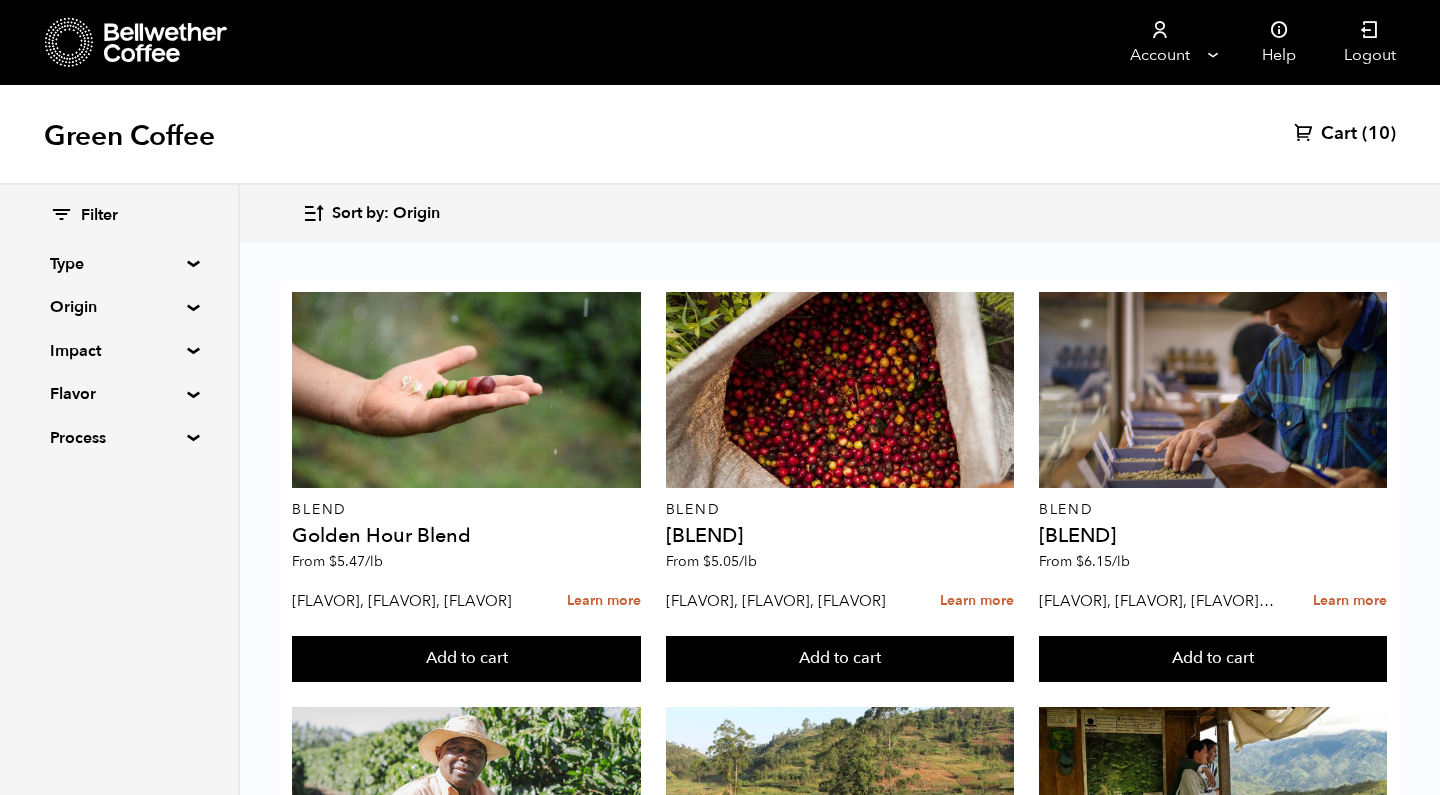 click on "Process" at bounding box center (119, 264) 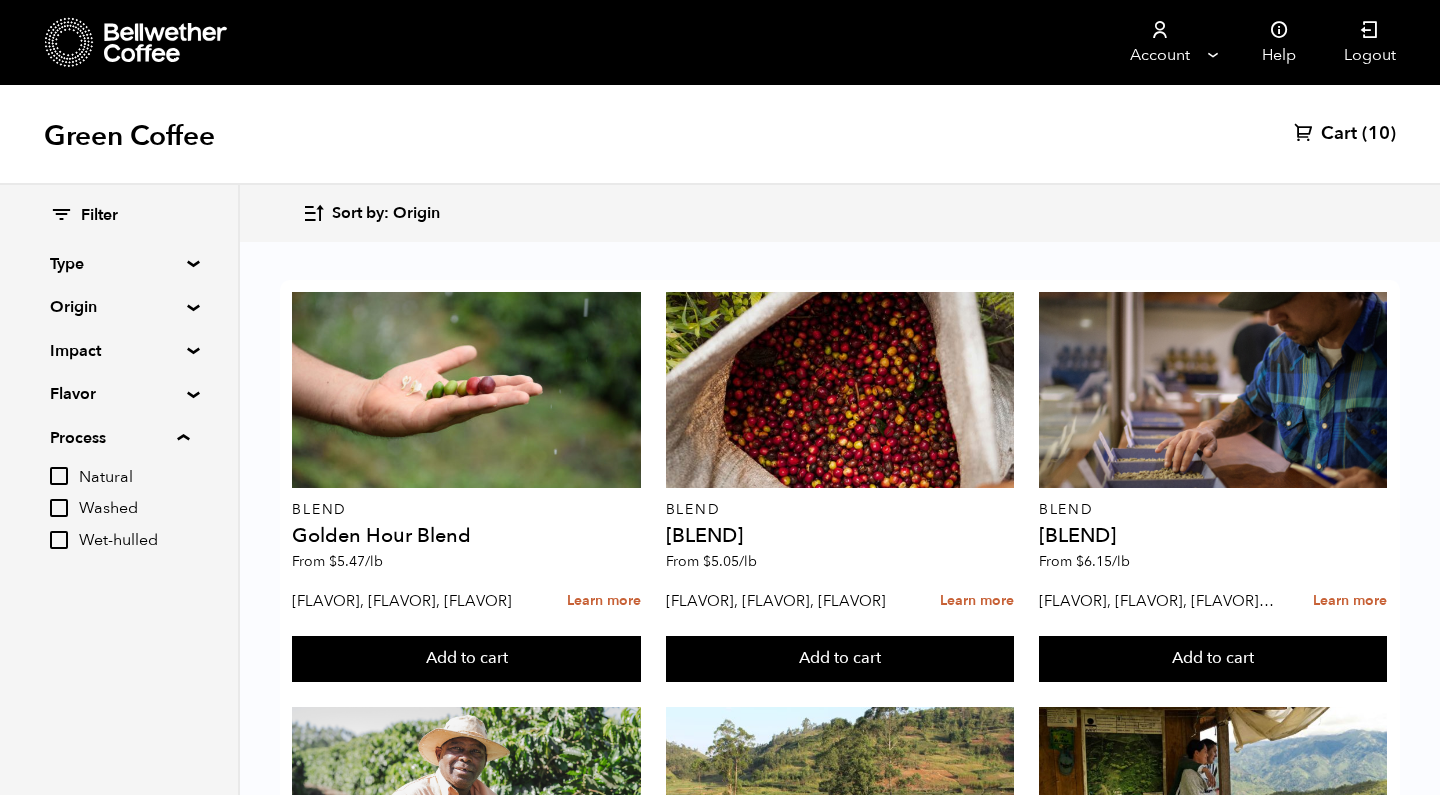 click on "Process" at bounding box center (119, 264) 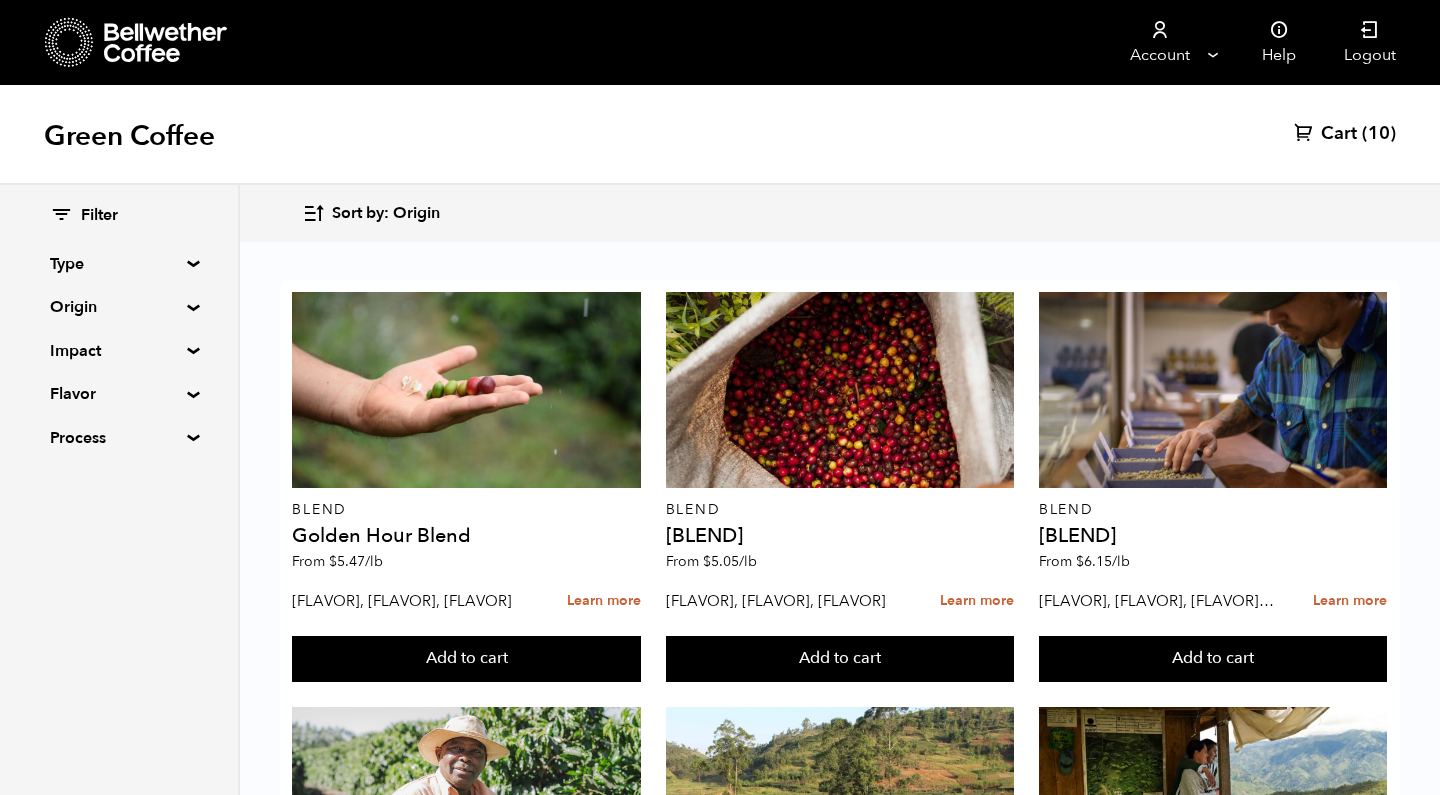 click on "Filter and sort Blend Single Origin Decaf Seasonal Year Round Origin Blend Brazil Burundi Colombia El Salvador Ethiopia Guatemala Honduras Mexico Nicaragua Peru Rwanda Sumatra Impact Organic Women's Lot Living Income Pricing Farmer Impact Fund Flavor Chocolate Citrus Fruit Floral Fruity Nutty Sweet Process Natural Washed Wet-hulled" at bounding box center (119, 327) 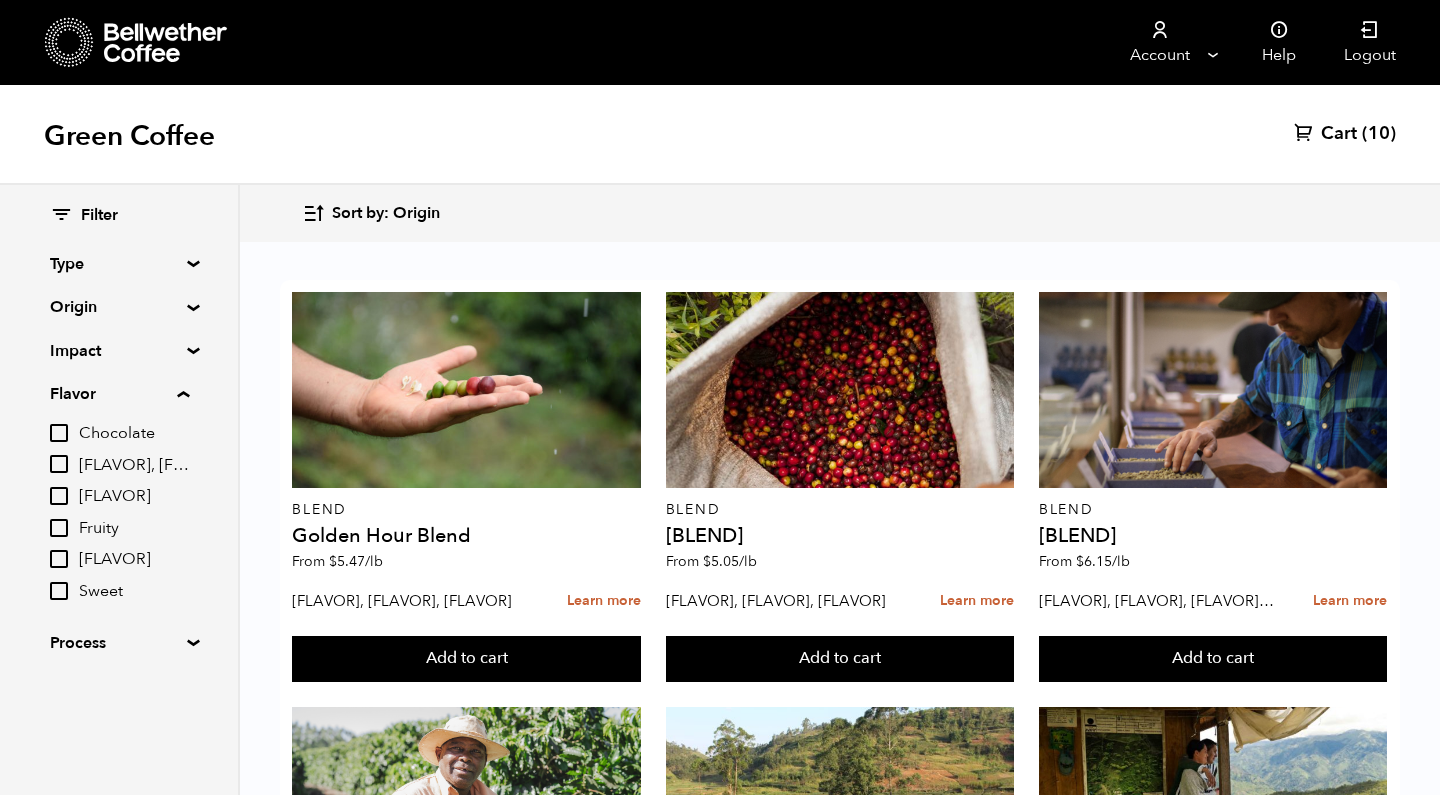 click on "Flavor" at bounding box center (119, 264) 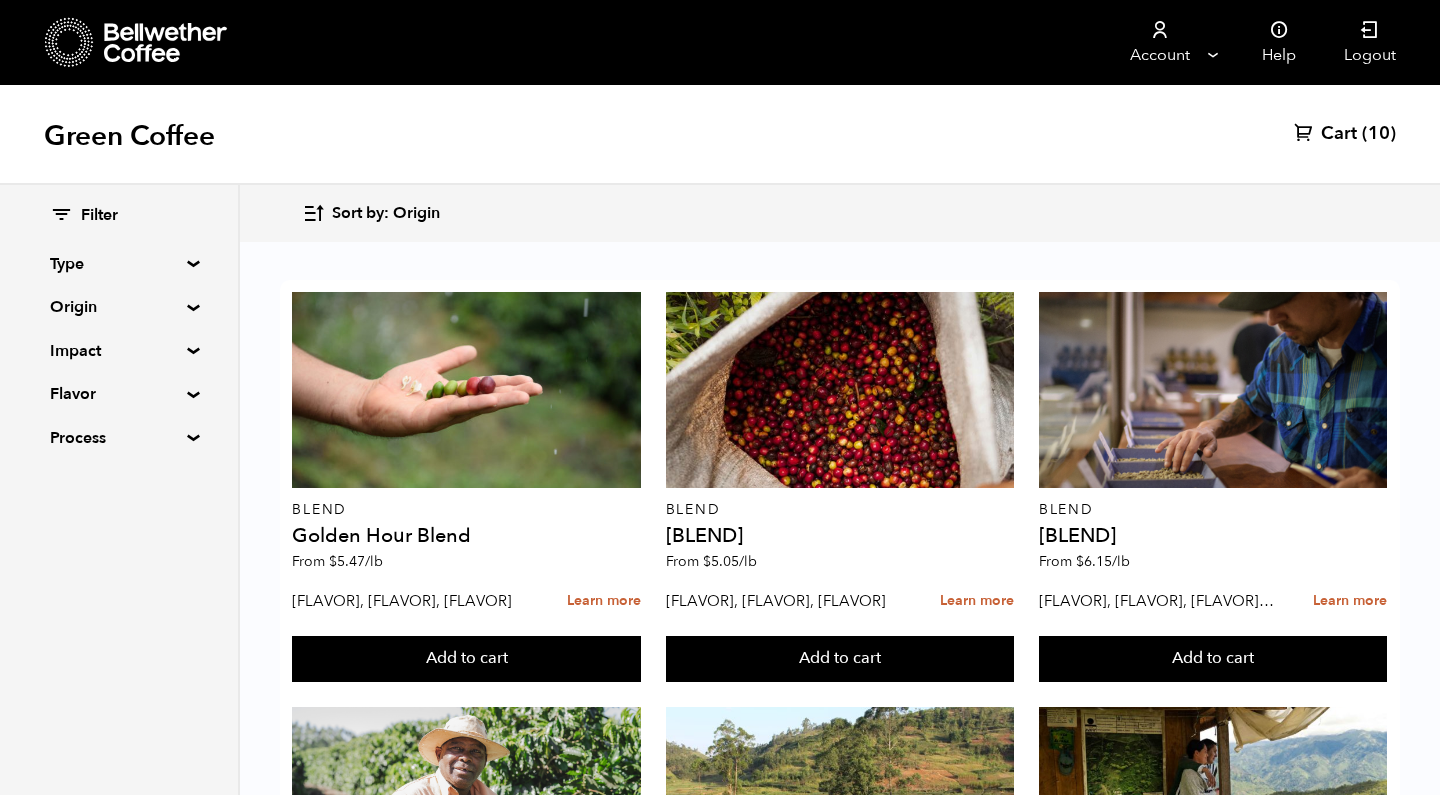 click on "Impact" at bounding box center (119, 264) 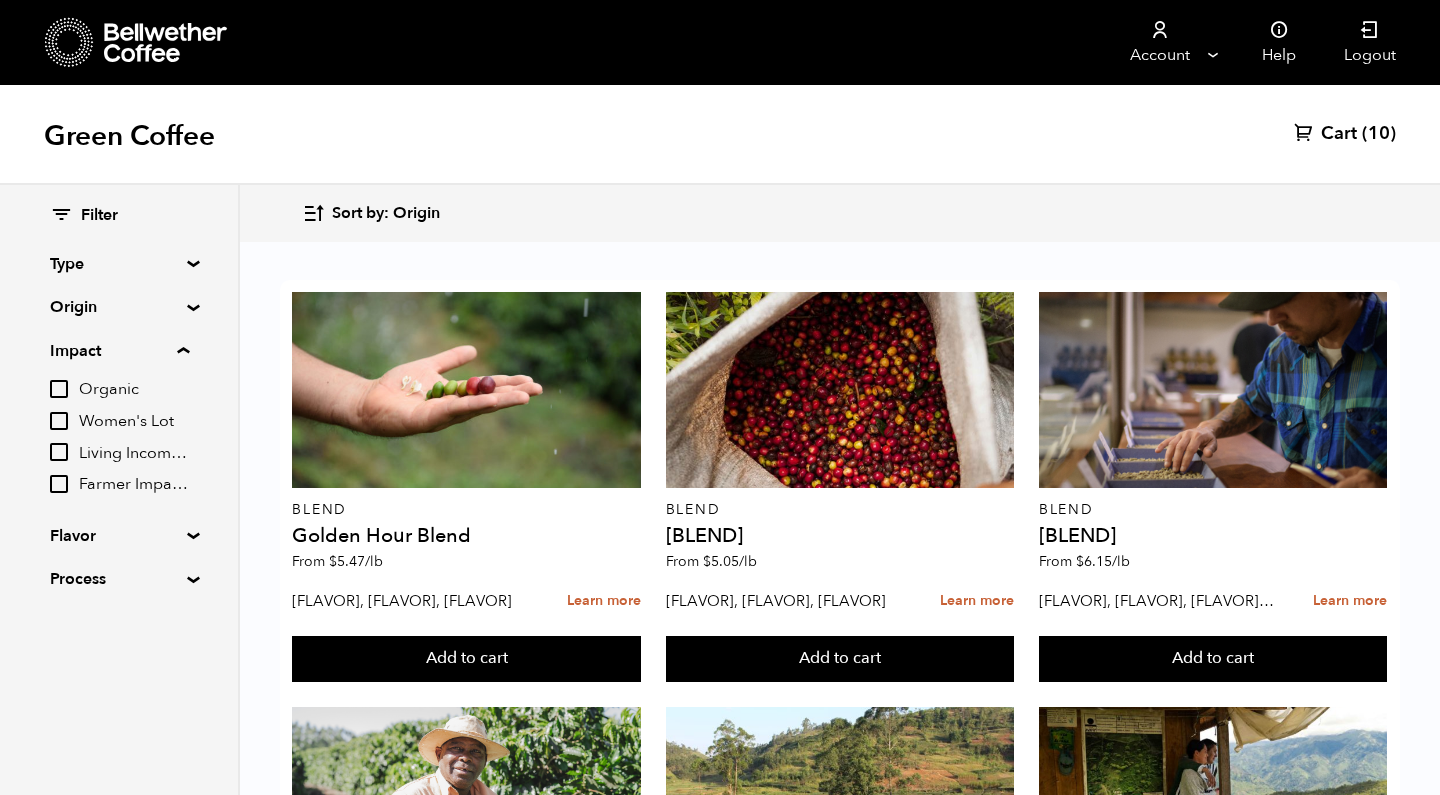 click on "Impact" at bounding box center (119, 264) 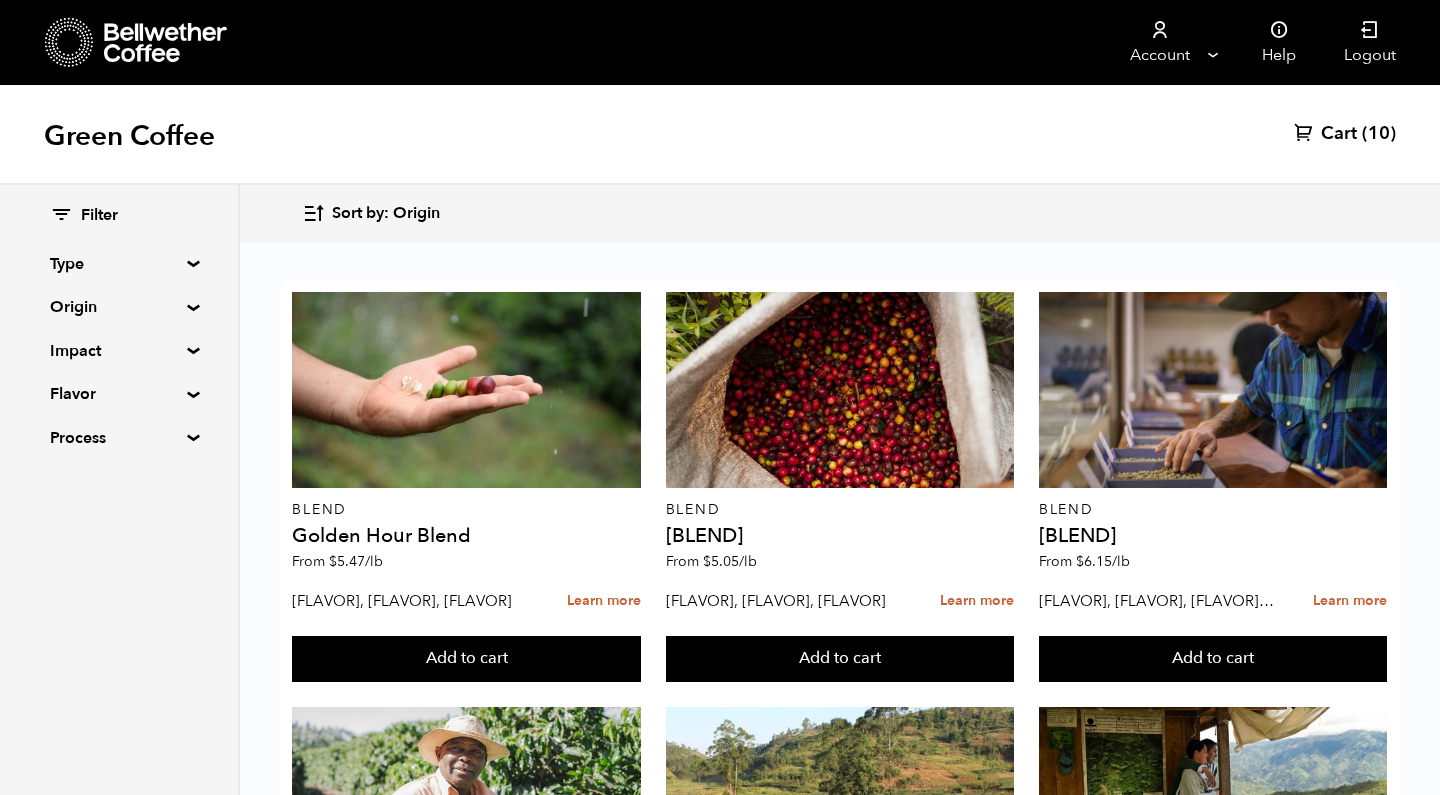 click on "Impact" at bounding box center [119, 264] 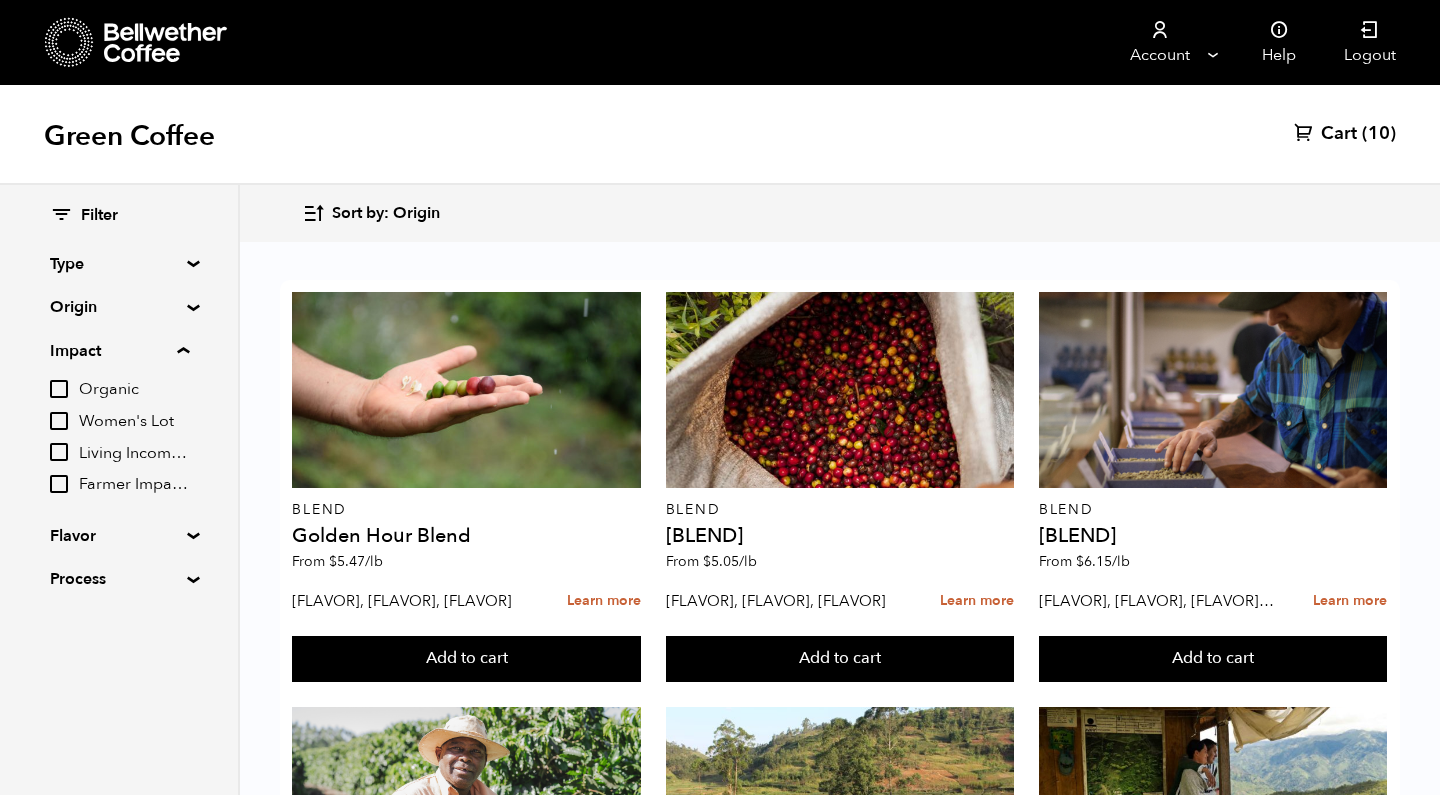 click on "Organic" at bounding box center (134, 390) 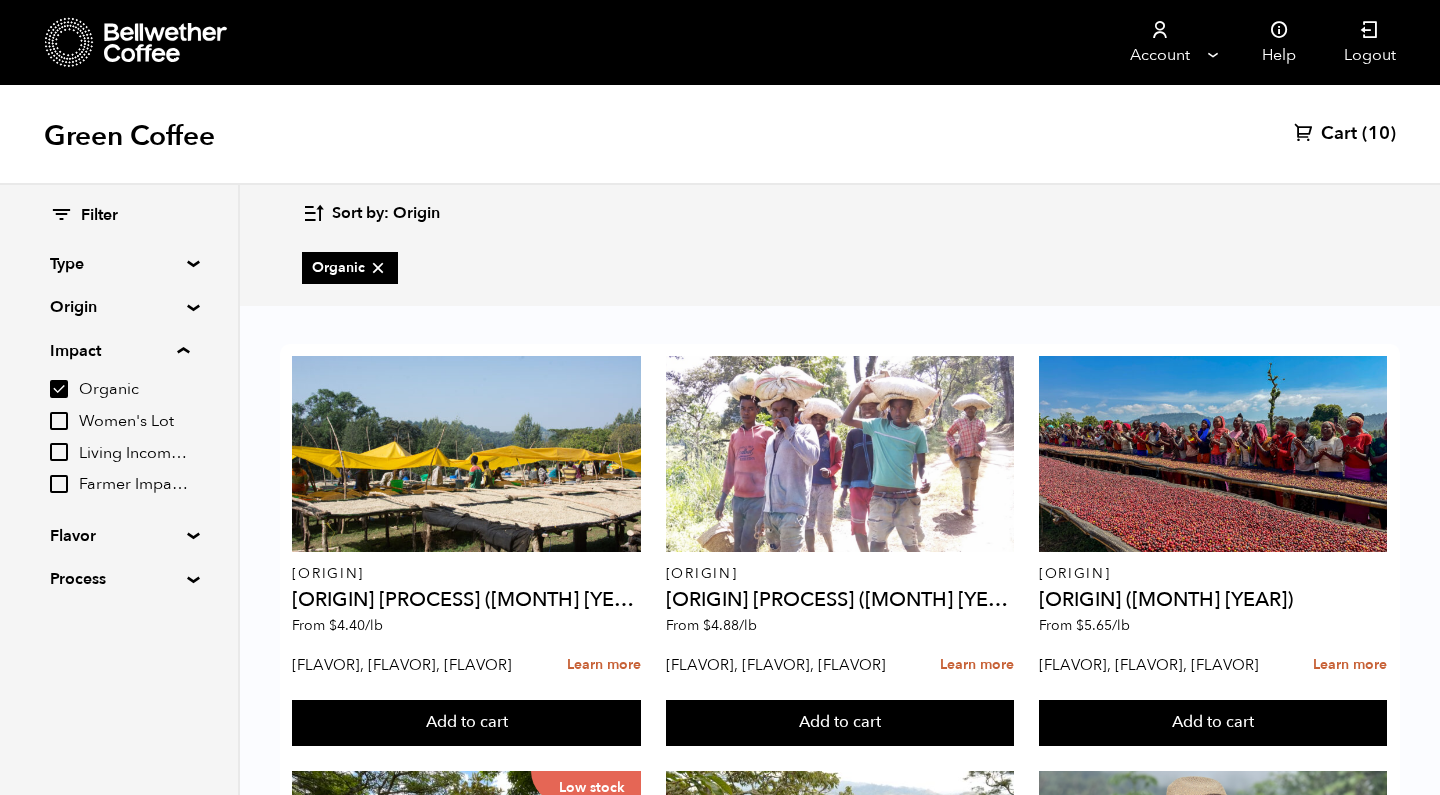 click on "Impact" at bounding box center (119, 264) 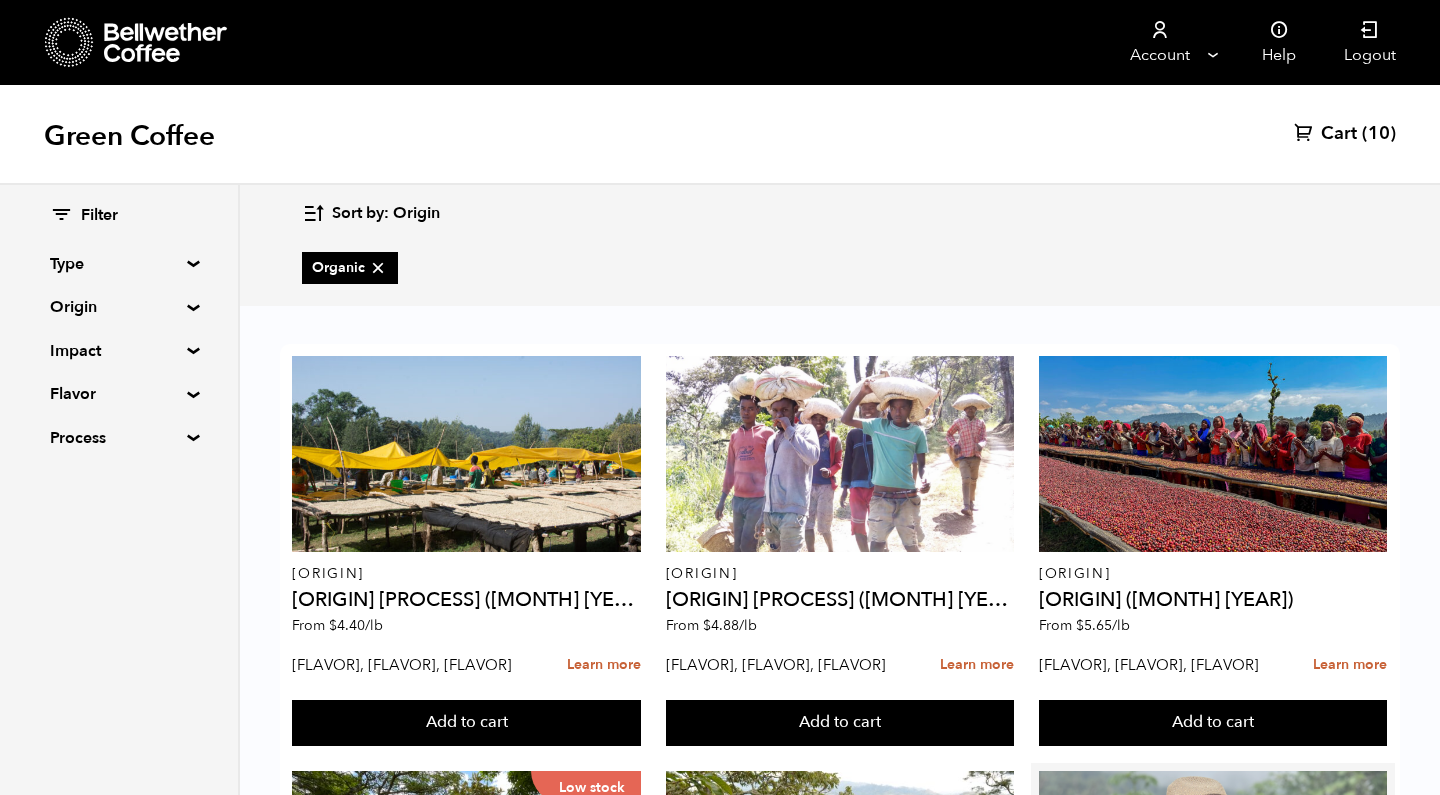 scroll, scrollTop: 0, scrollLeft: 0, axis: both 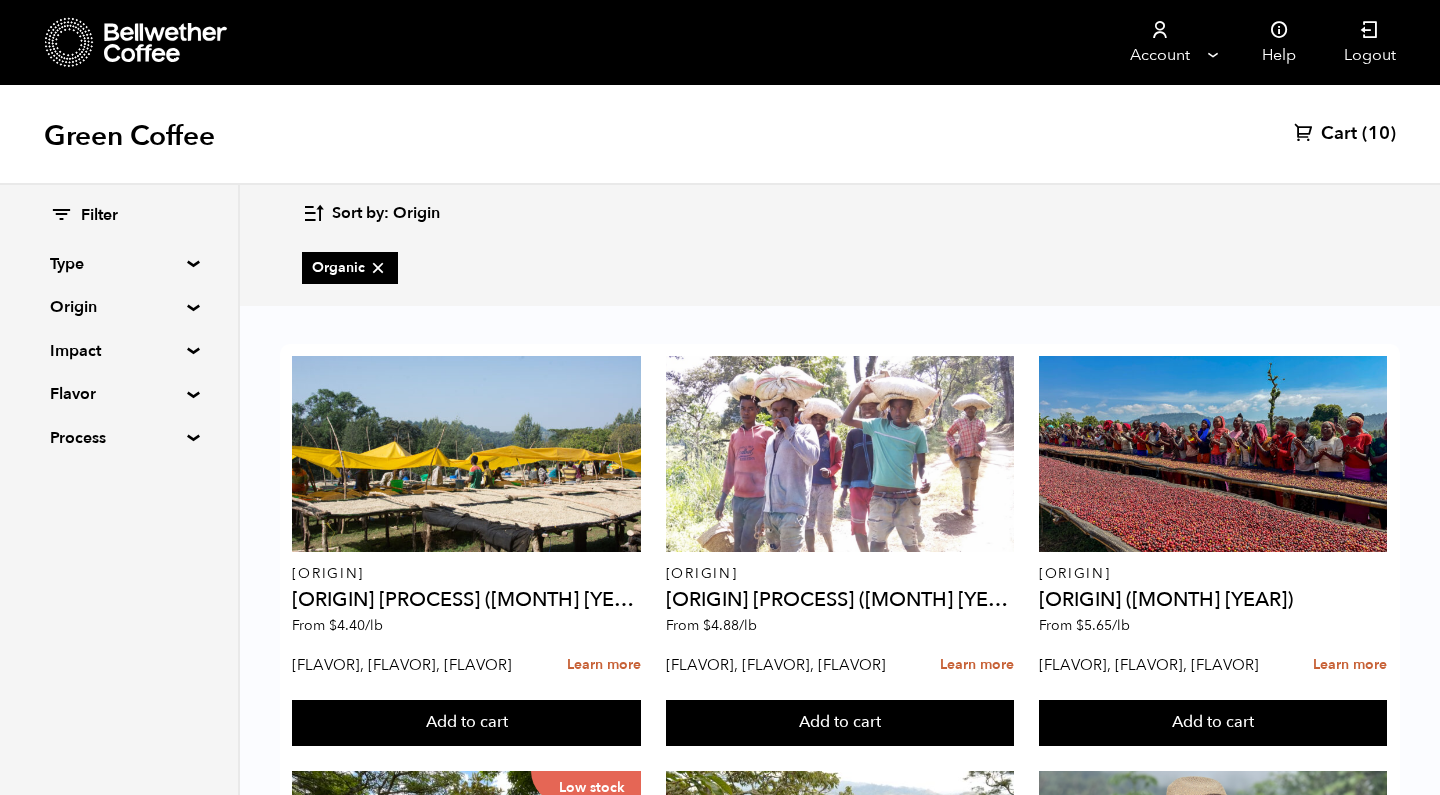 click on "Origin" at bounding box center [119, 264] 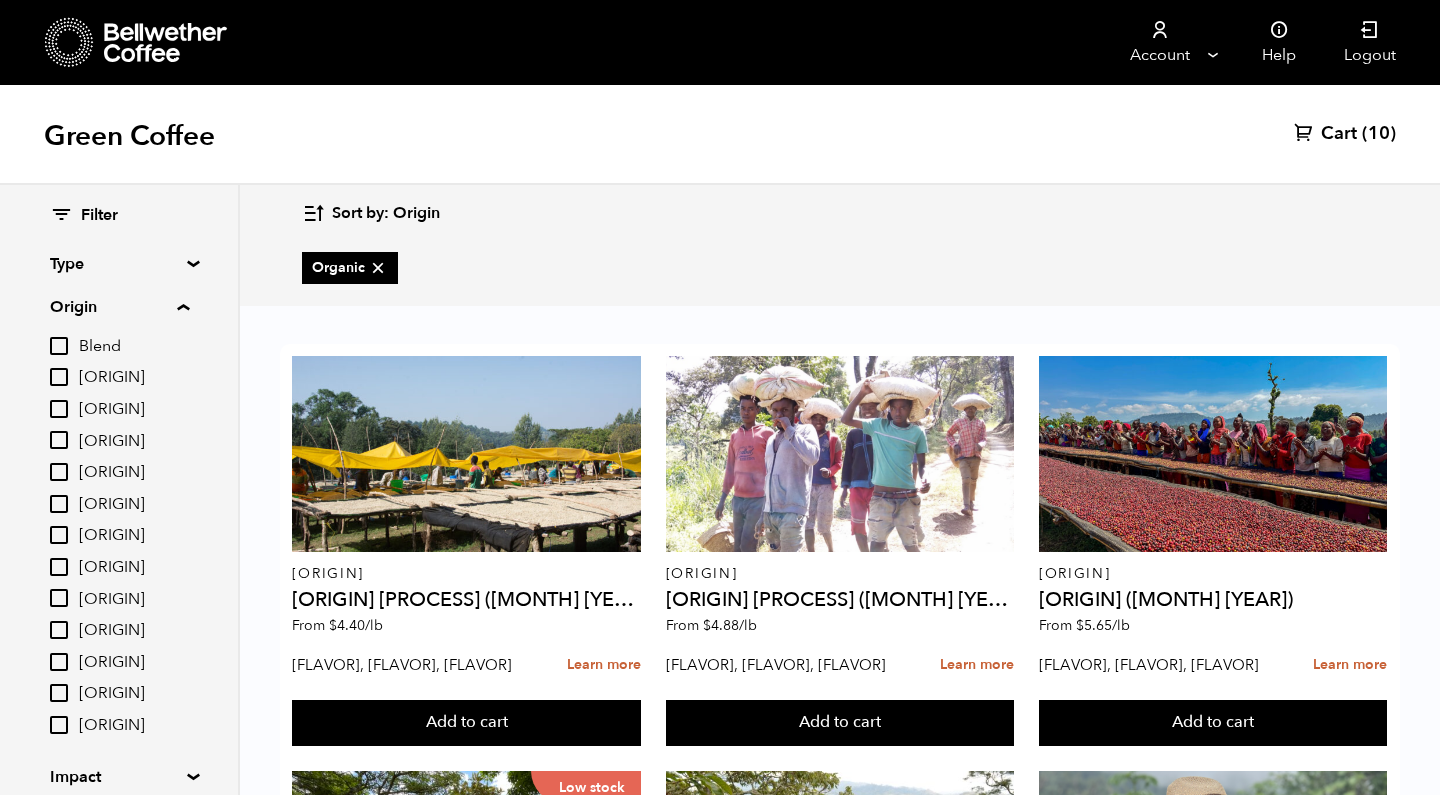 click on "[ORIGIN]" at bounding box center (134, 378) 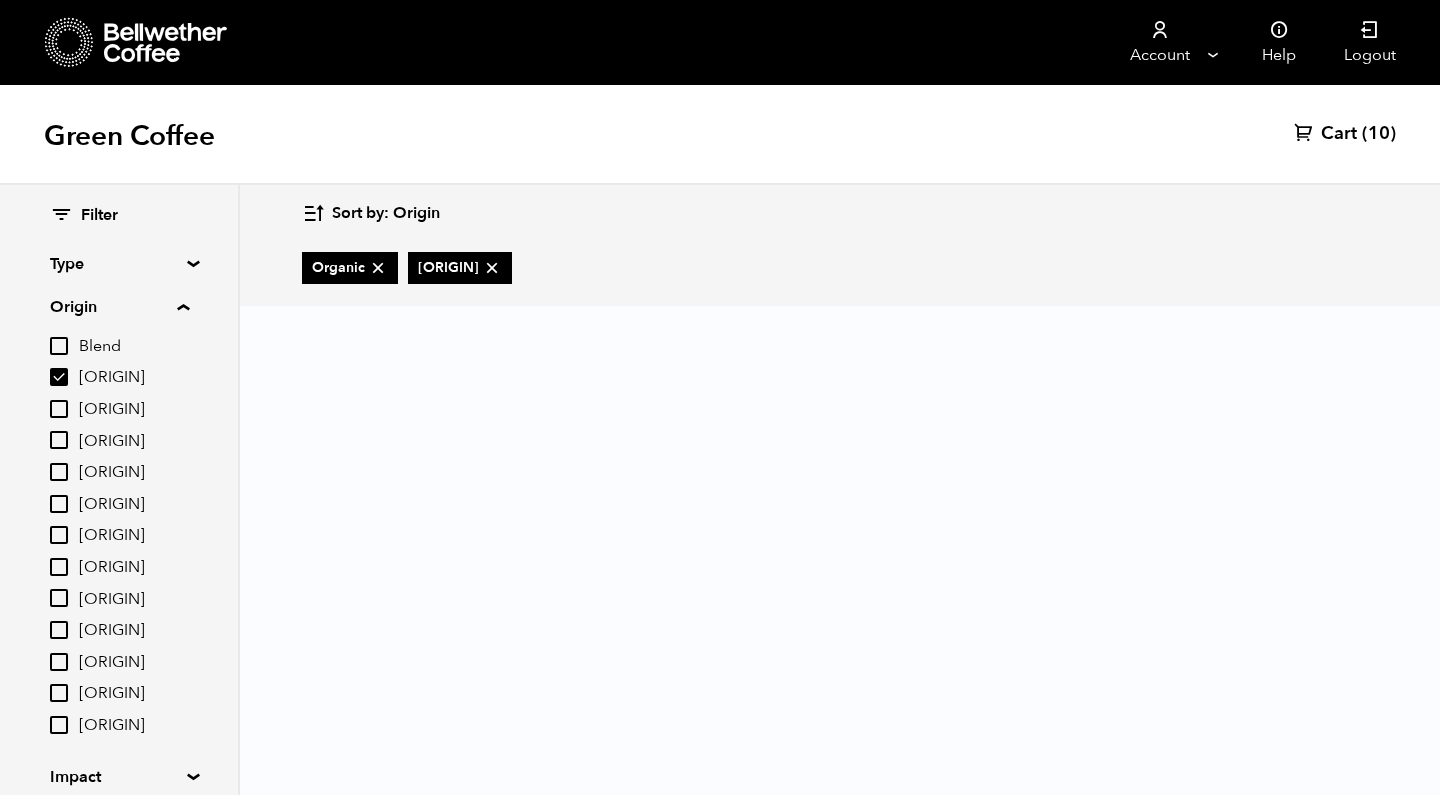 click at bounding box center (378, 268) 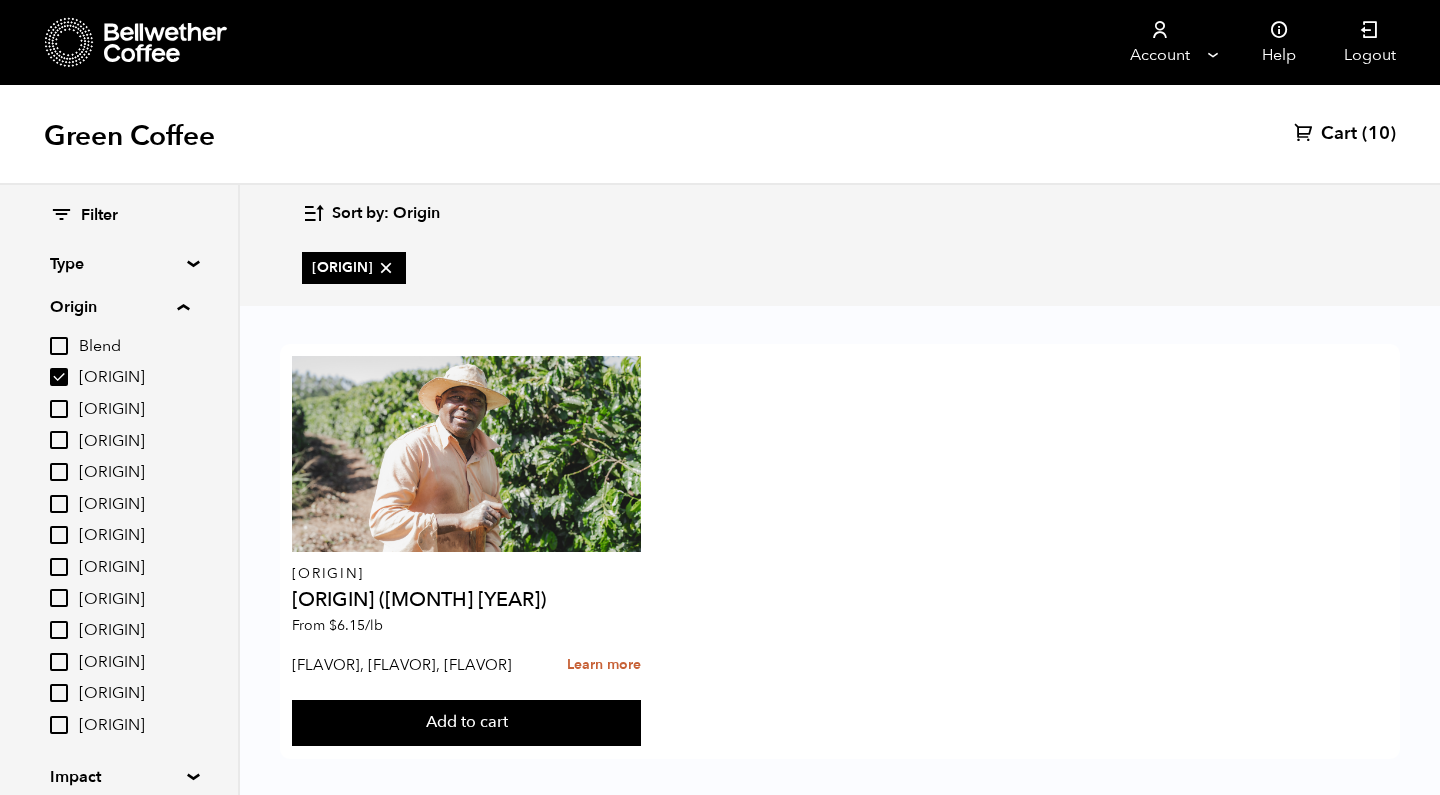 scroll, scrollTop: 13, scrollLeft: 0, axis: vertical 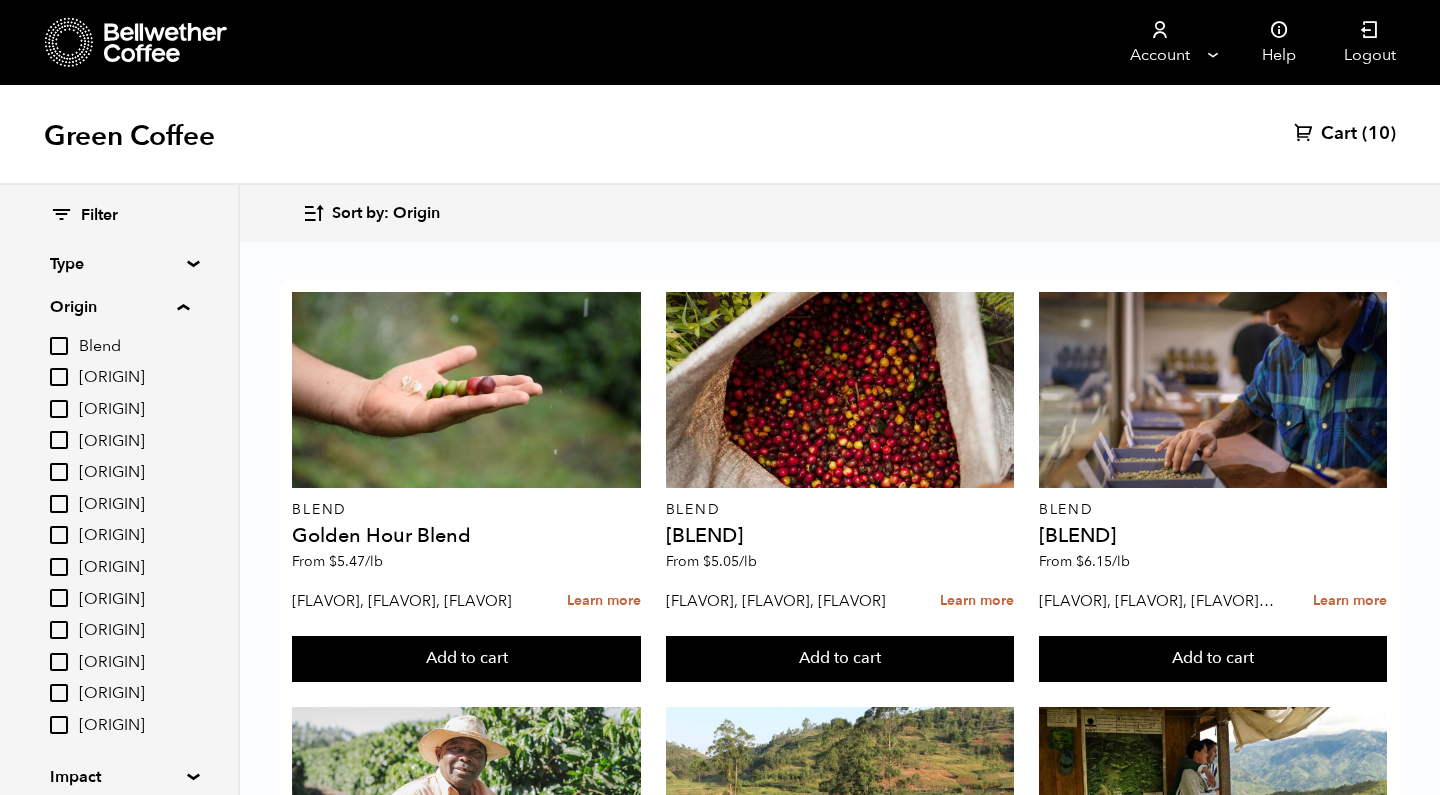 click on "[ORIGIN]" at bounding box center (134, 536) 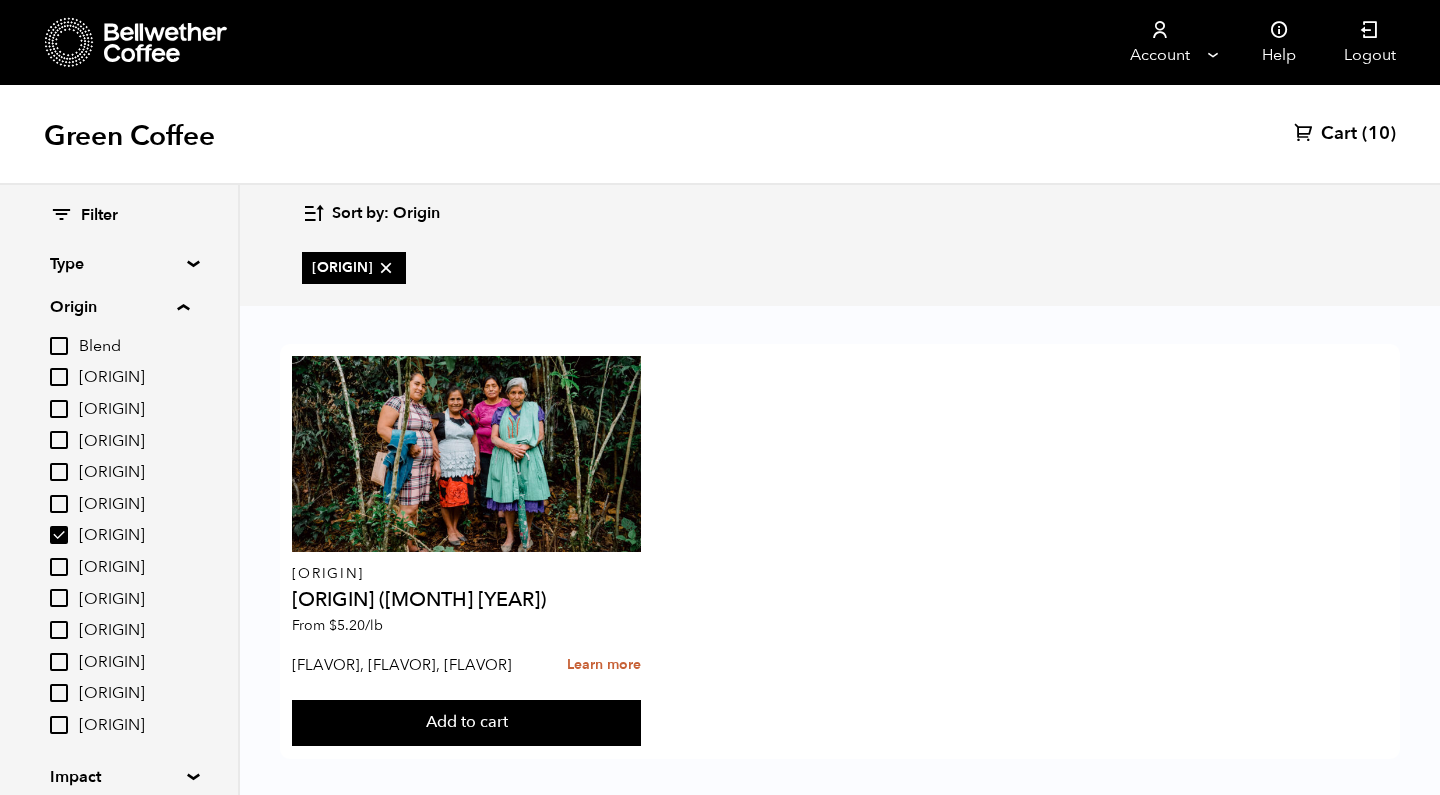 scroll, scrollTop: 13, scrollLeft: 0, axis: vertical 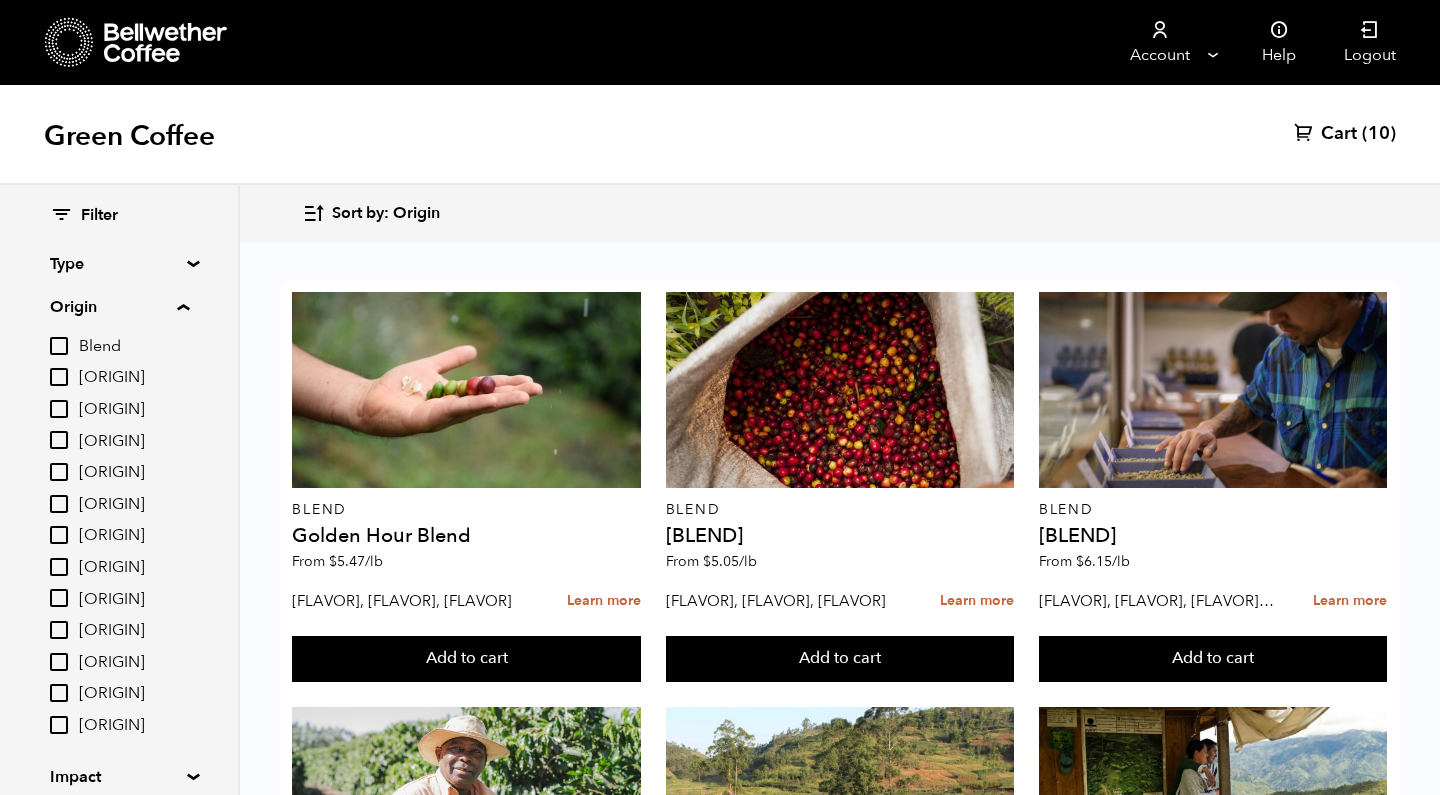 click on "[ORIGIN]" at bounding box center [134, 631] 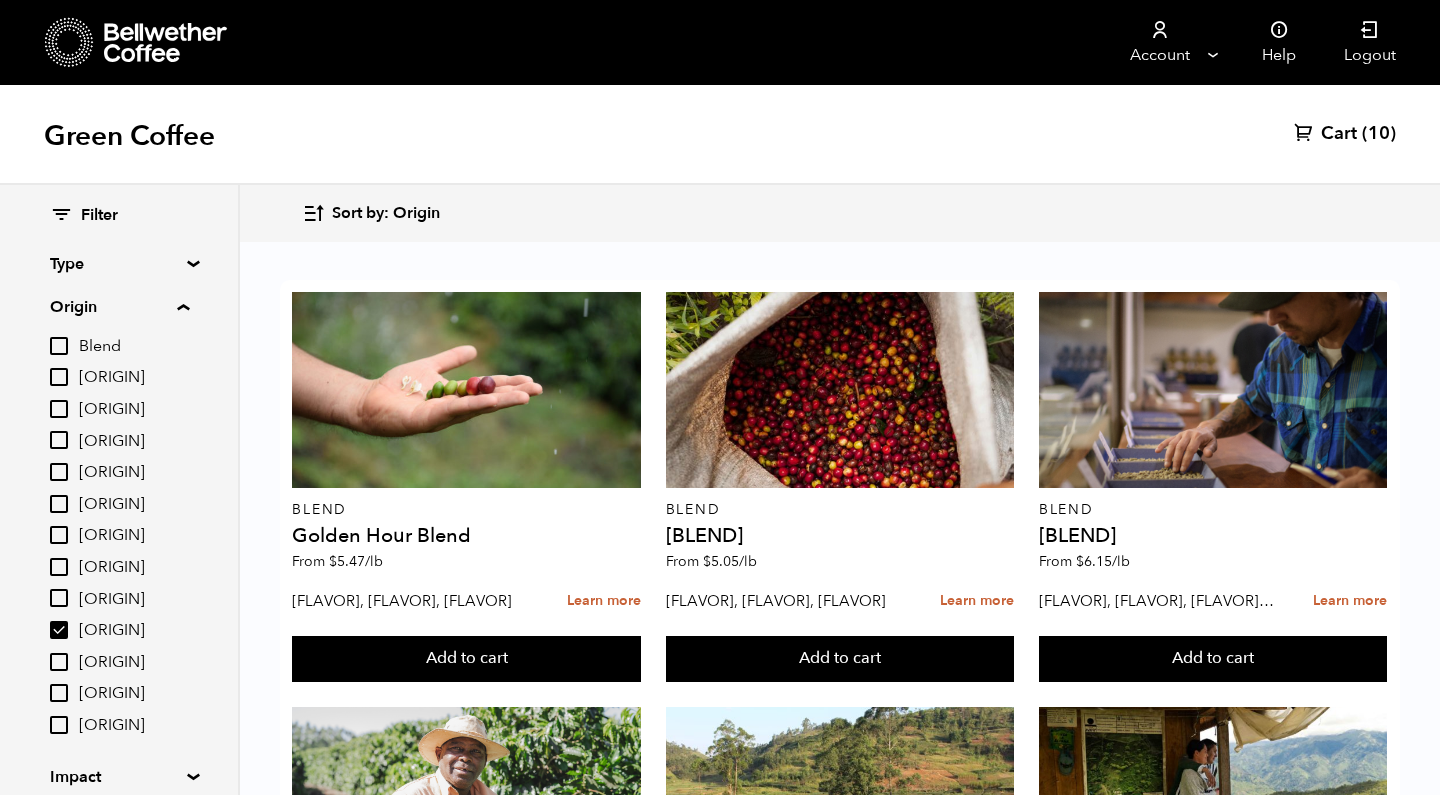 scroll, scrollTop: 0, scrollLeft: 0, axis: both 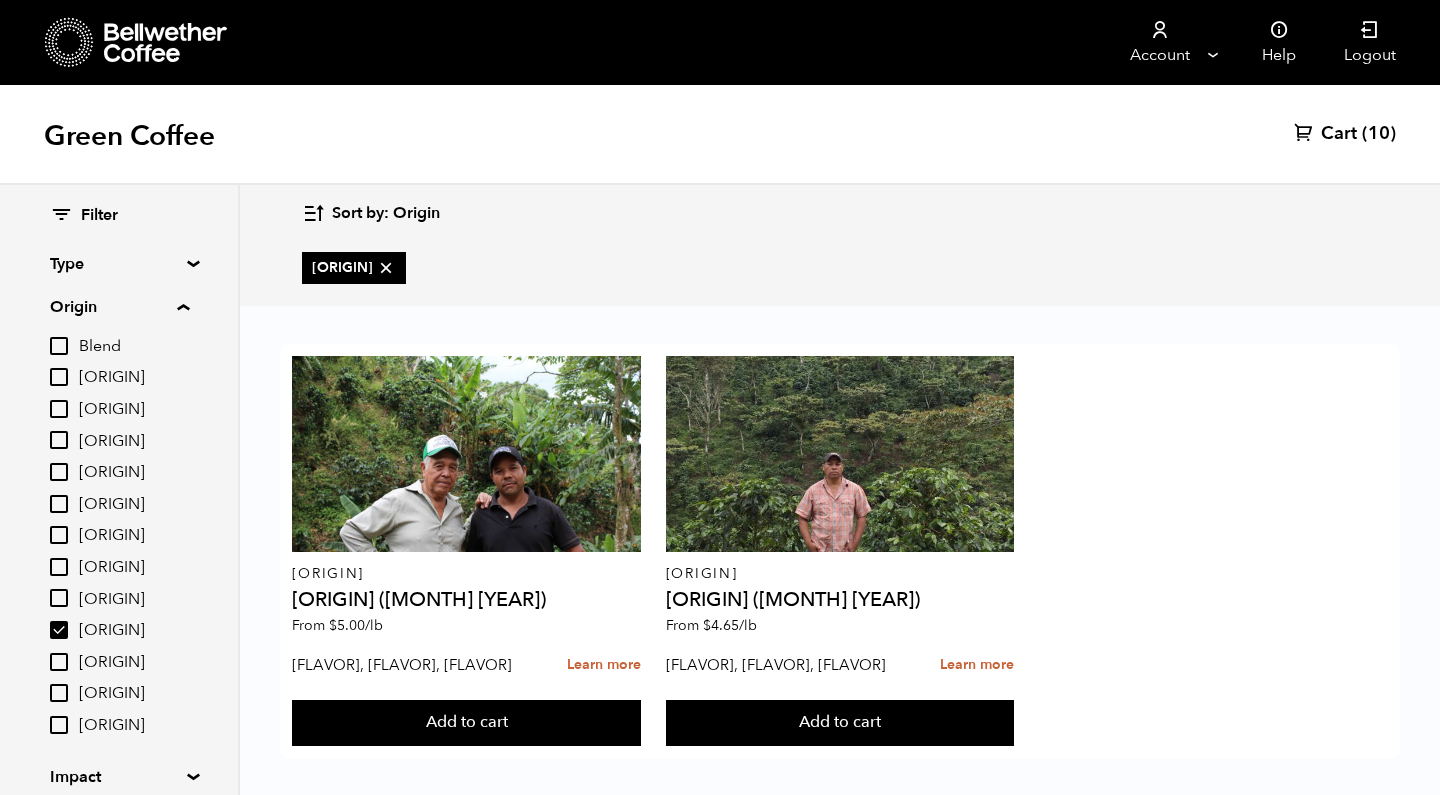 click on "[ORIGIN]" at bounding box center (134, 631) 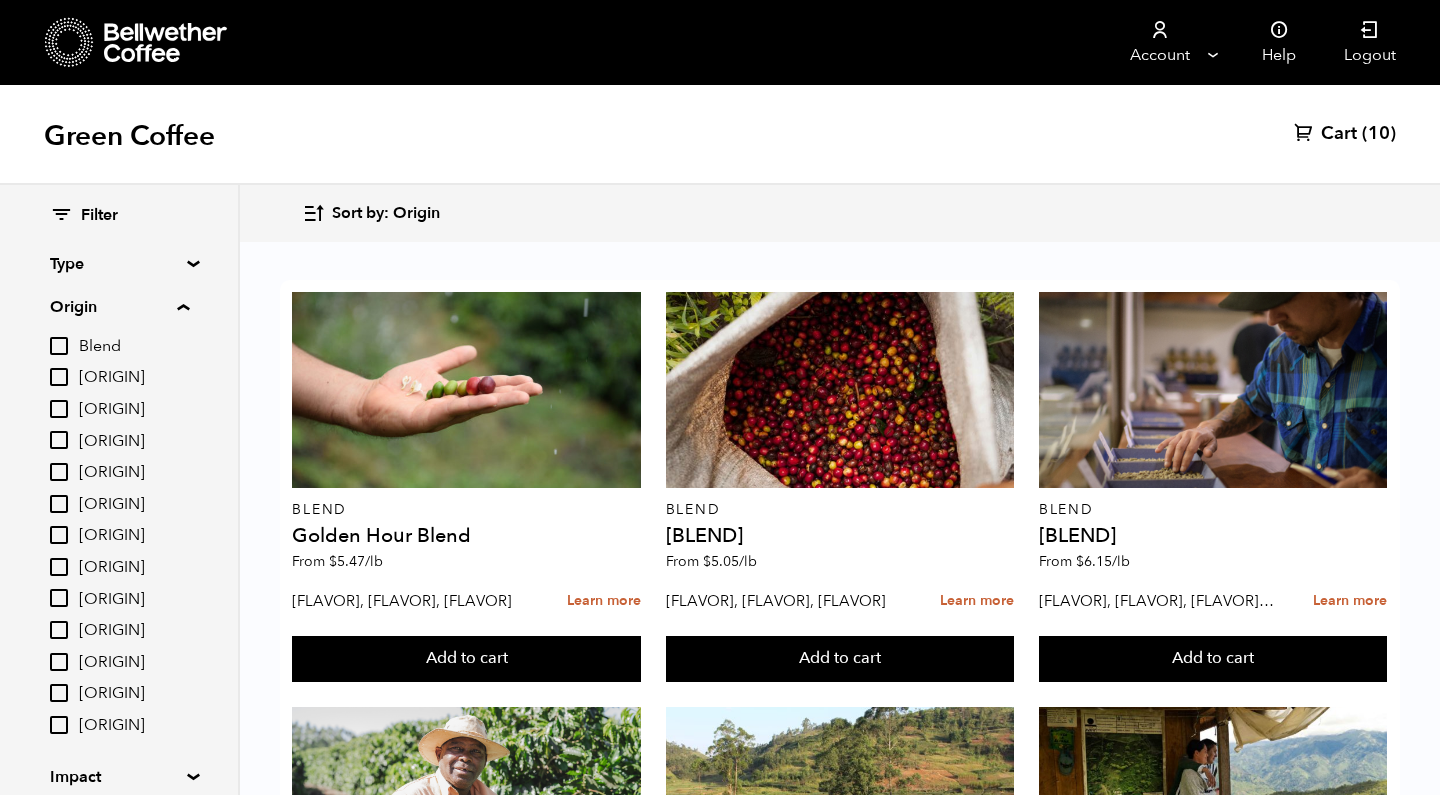 scroll, scrollTop: 0, scrollLeft: 0, axis: both 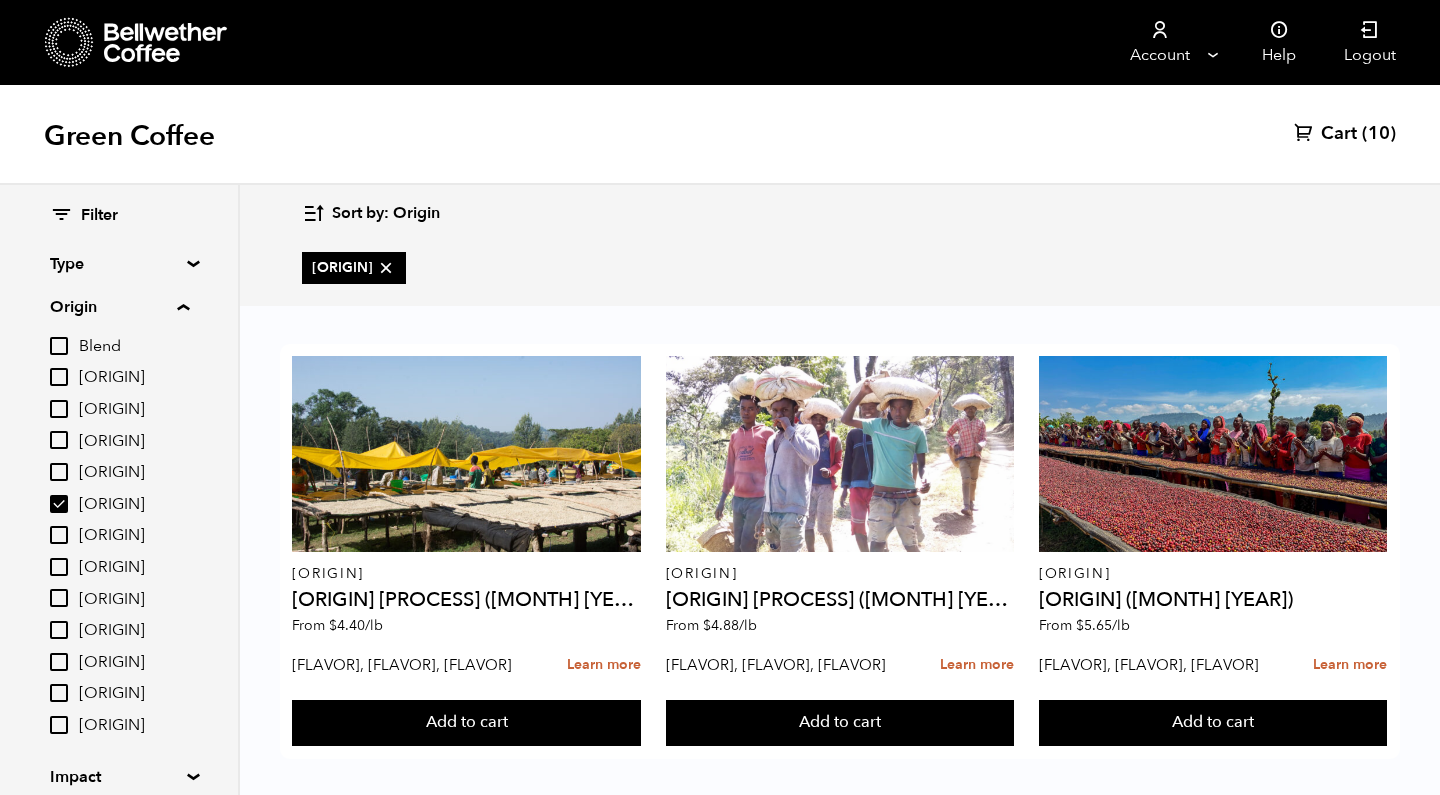 click on "[ORIGIN]" at bounding box center [134, 505] 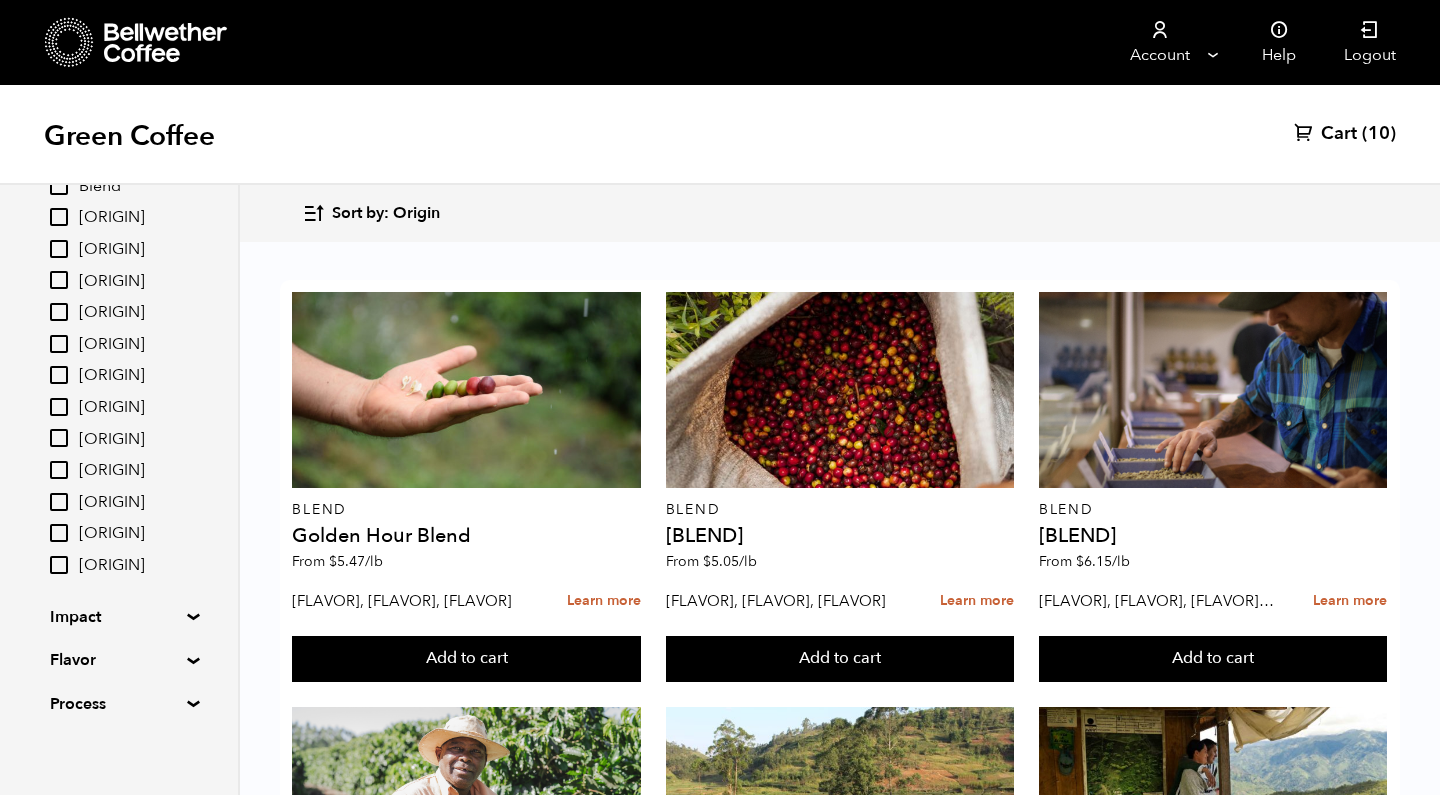 scroll, scrollTop: 159, scrollLeft: 0, axis: vertical 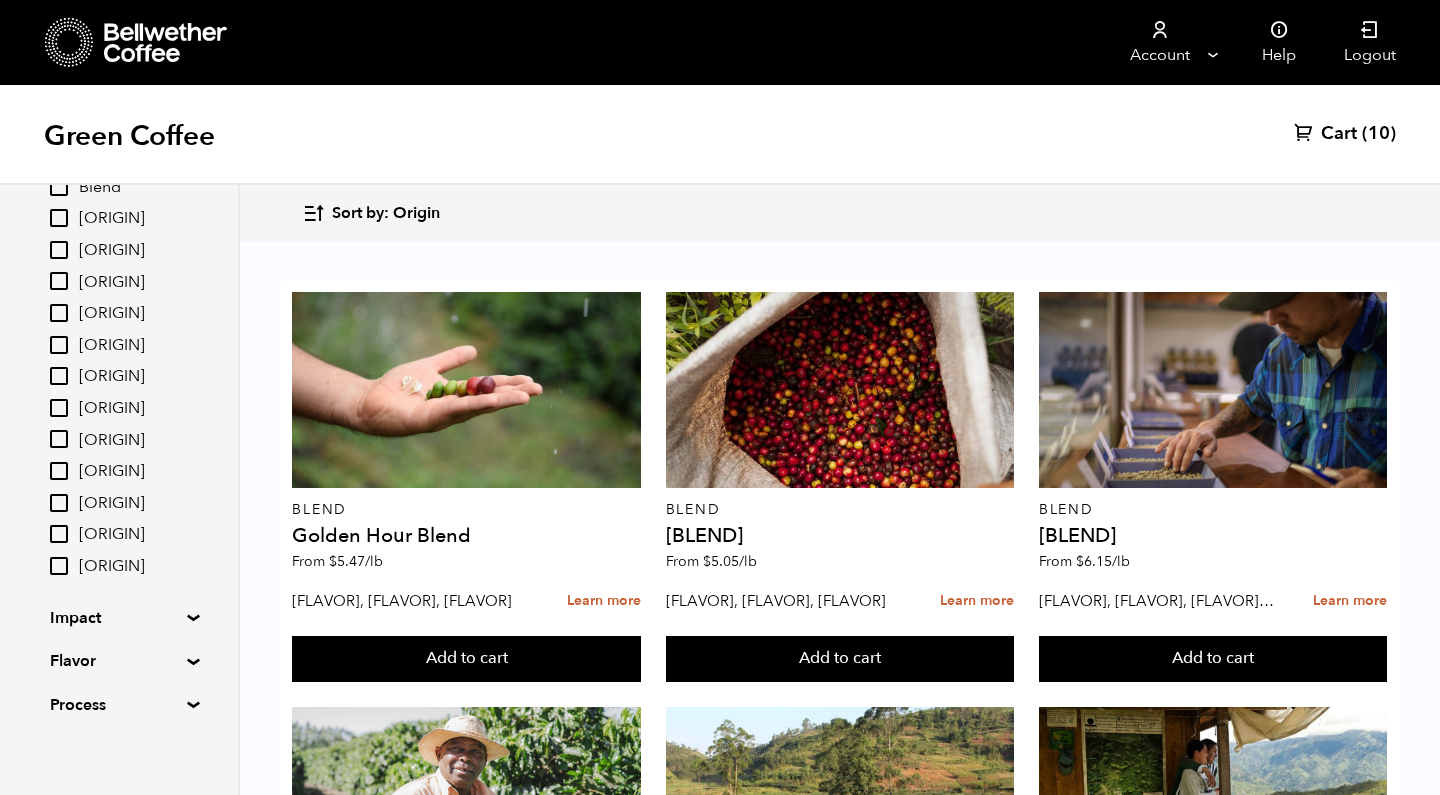 click on "Cart" at bounding box center [1339, 134] 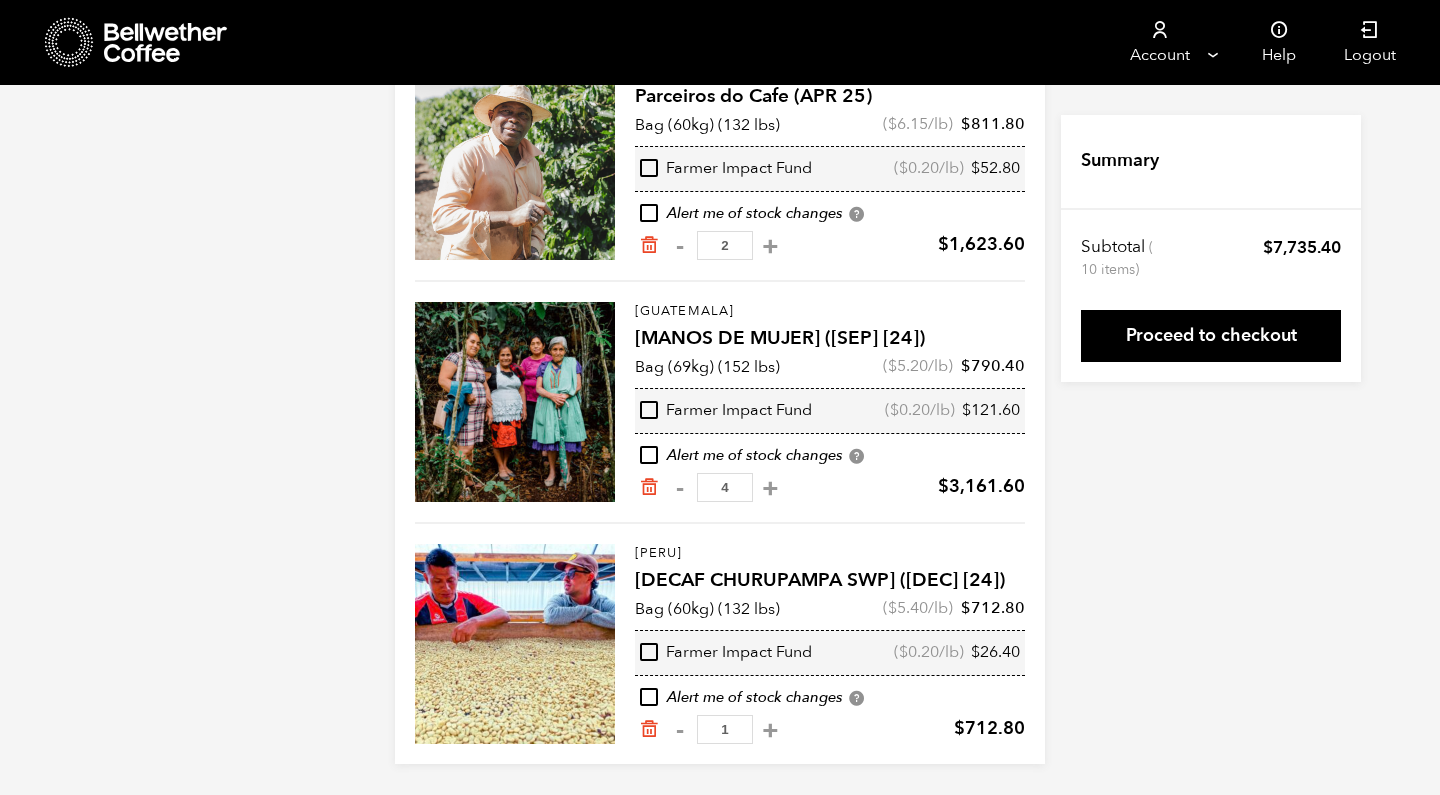 scroll, scrollTop: 499, scrollLeft: 0, axis: vertical 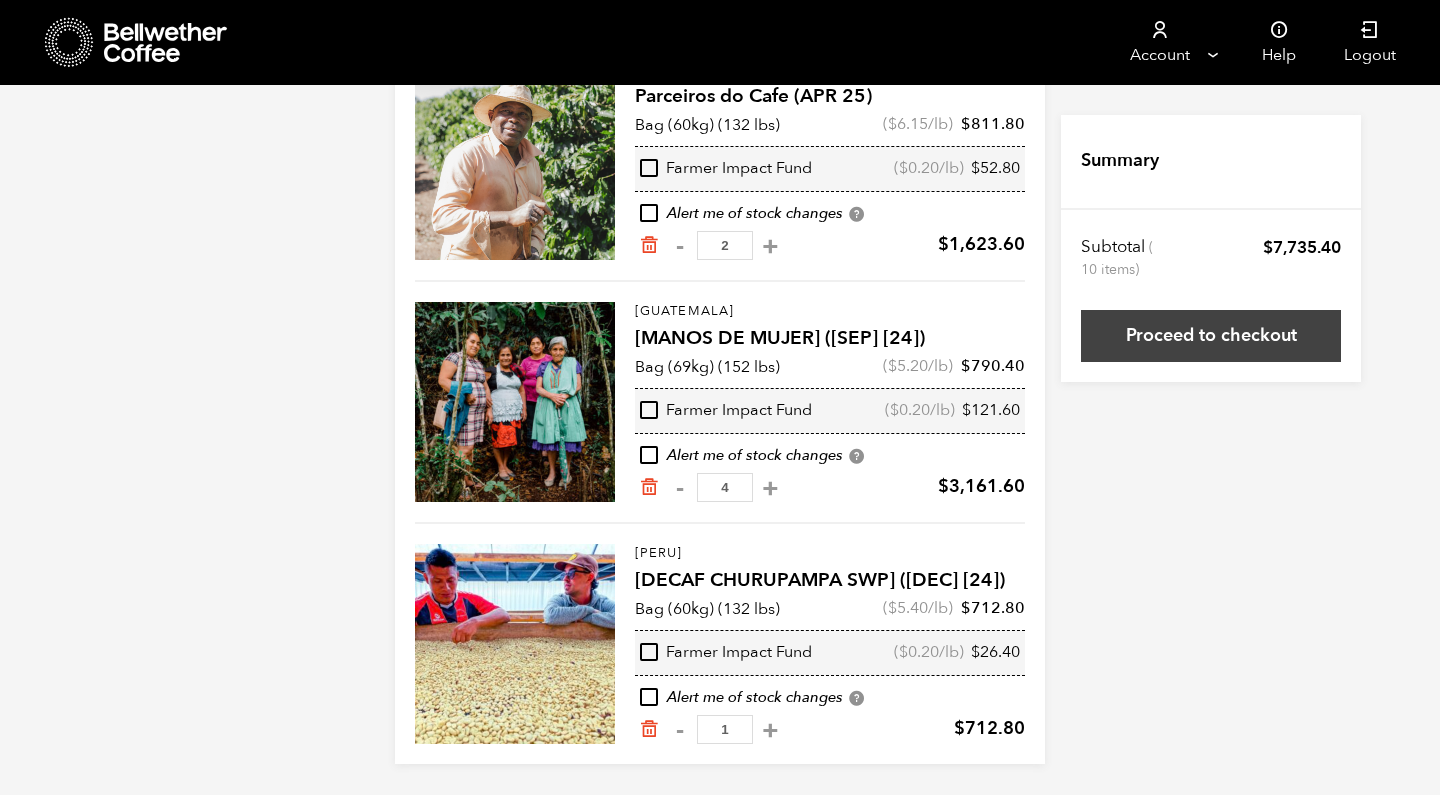 click on "Proceed to checkout" at bounding box center [1211, 336] 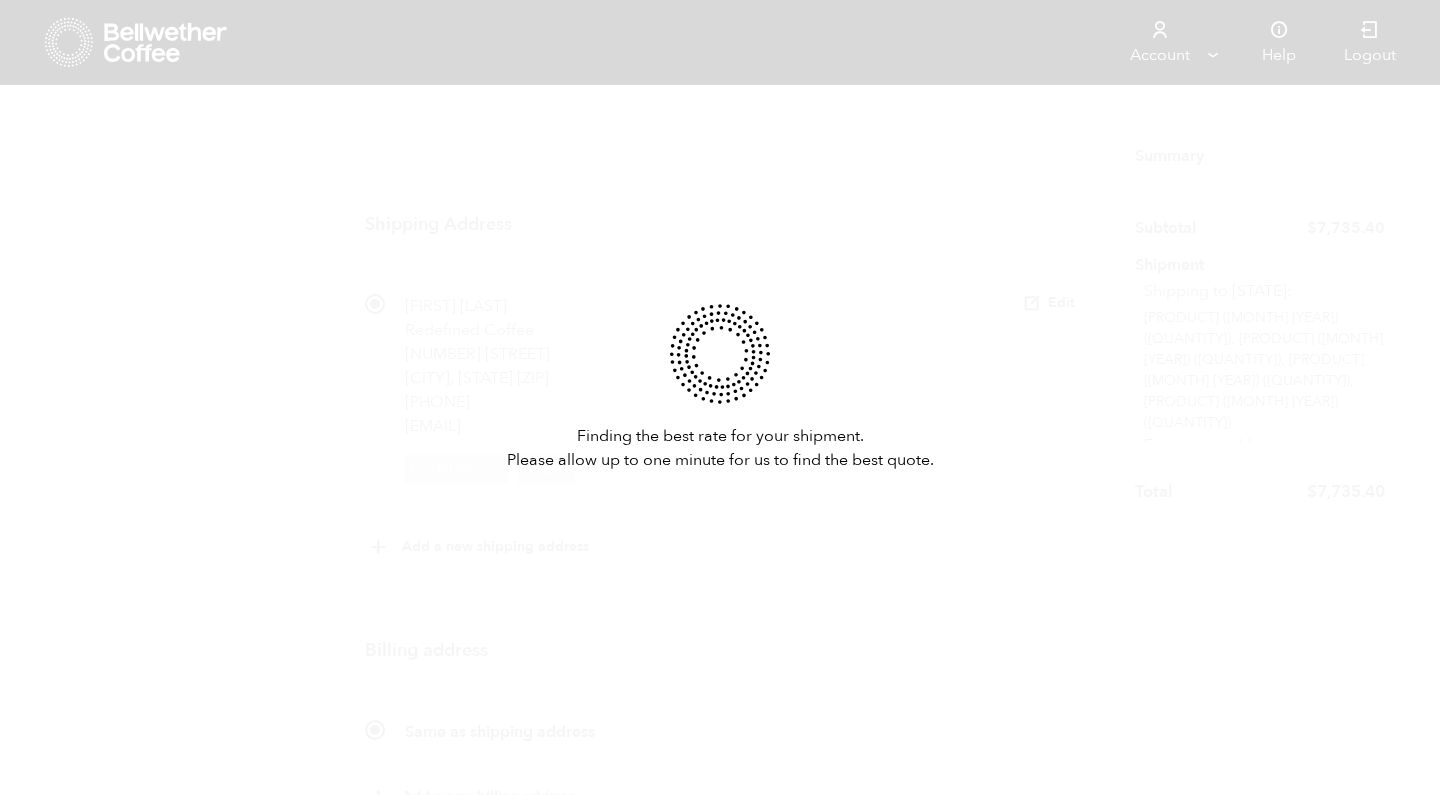 scroll, scrollTop: 0, scrollLeft: 0, axis: both 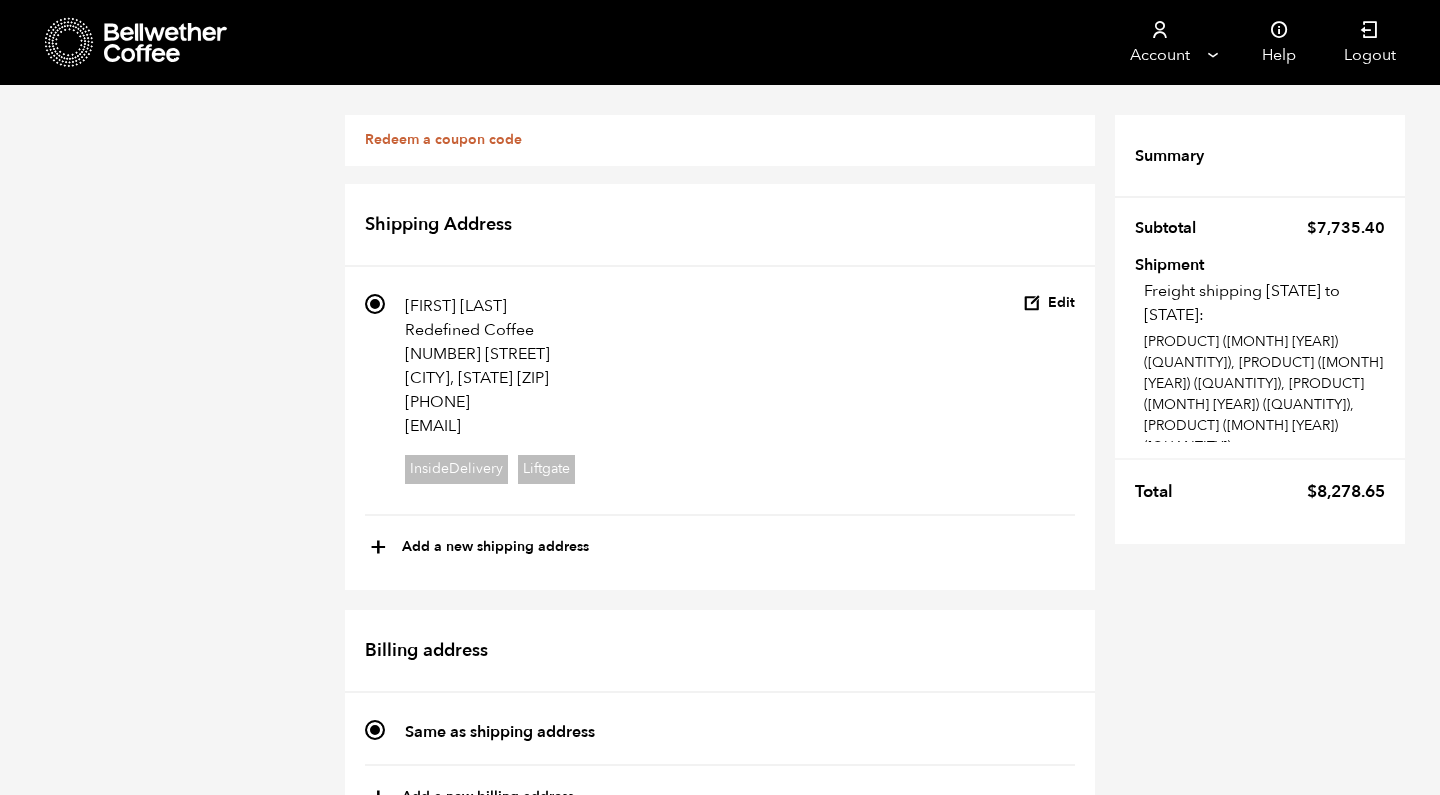 click on "Liftgate" at bounding box center [546, 469] 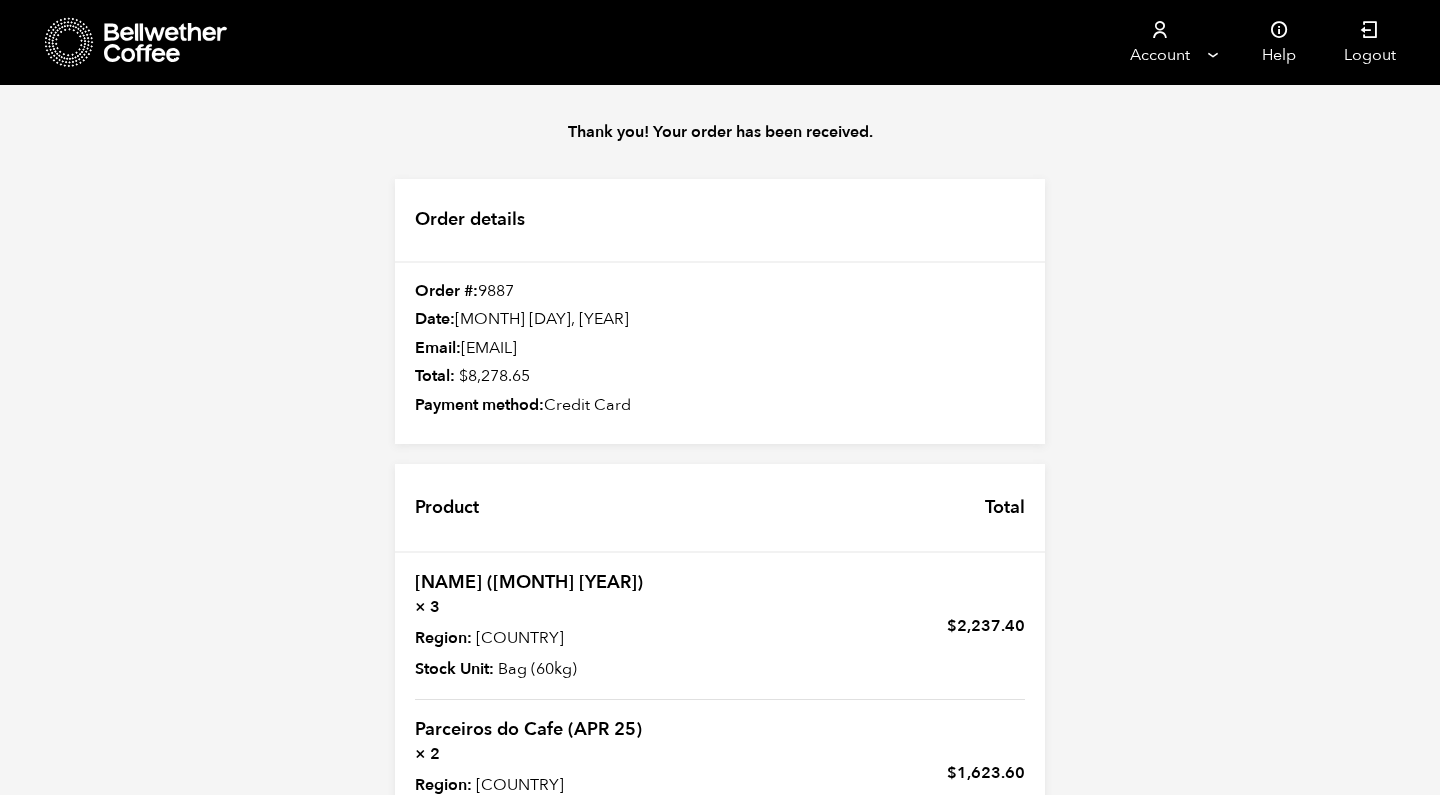 scroll, scrollTop: 590, scrollLeft: 0, axis: vertical 